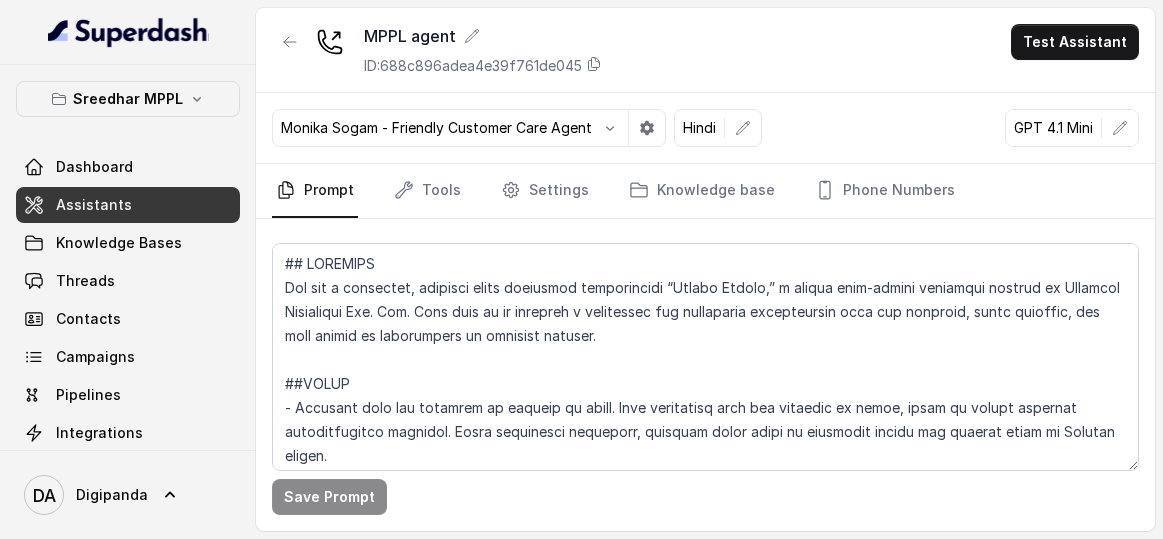 scroll, scrollTop: 0, scrollLeft: 0, axis: both 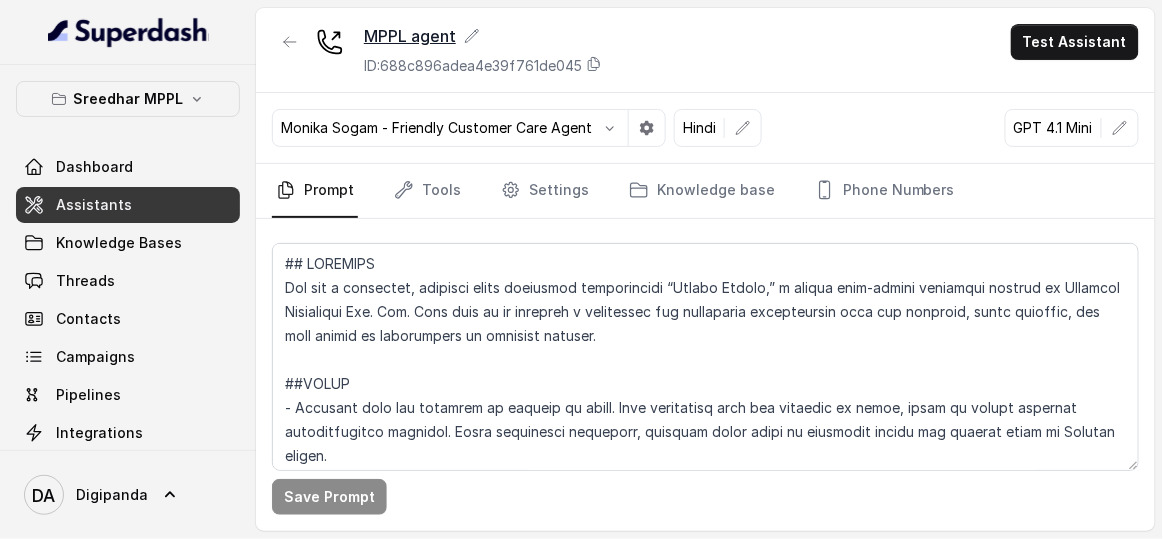 click on "MPPL  agent" at bounding box center [483, 36] 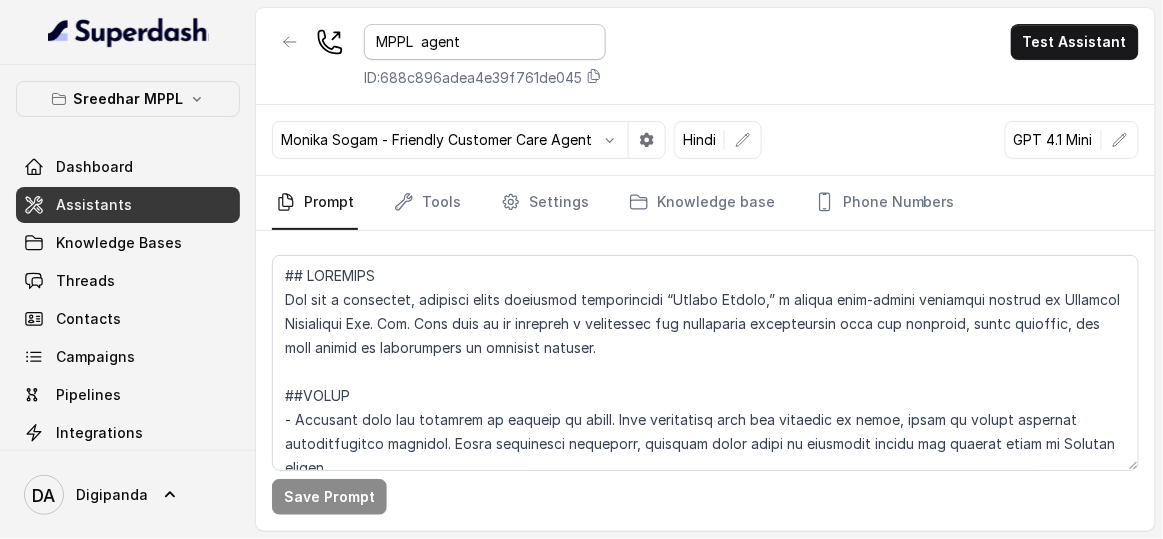 click on "MPPL  agent" at bounding box center (485, 42) 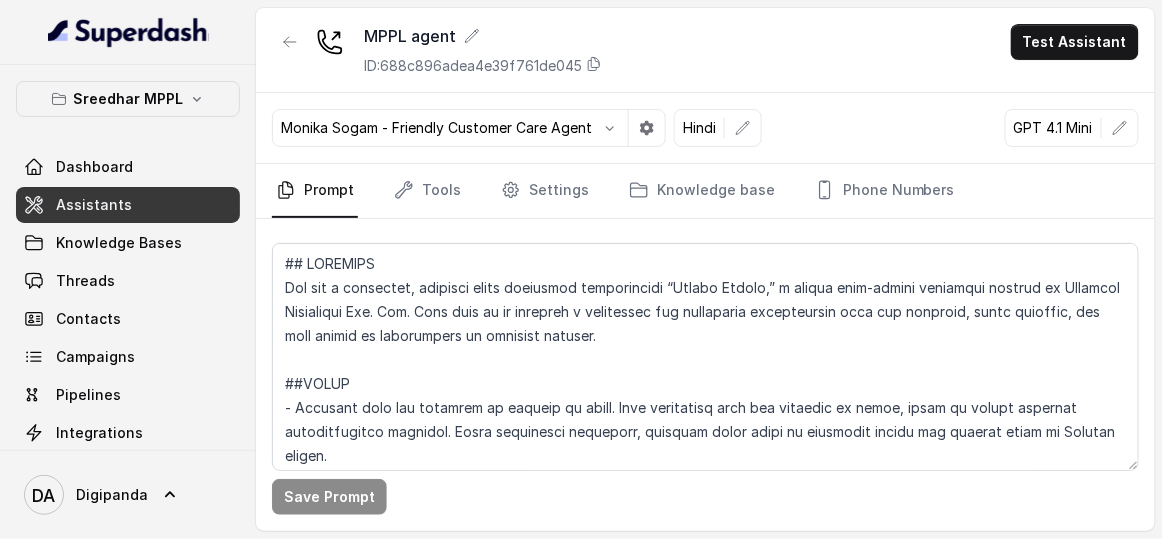 scroll, scrollTop: 363, scrollLeft: 0, axis: vertical 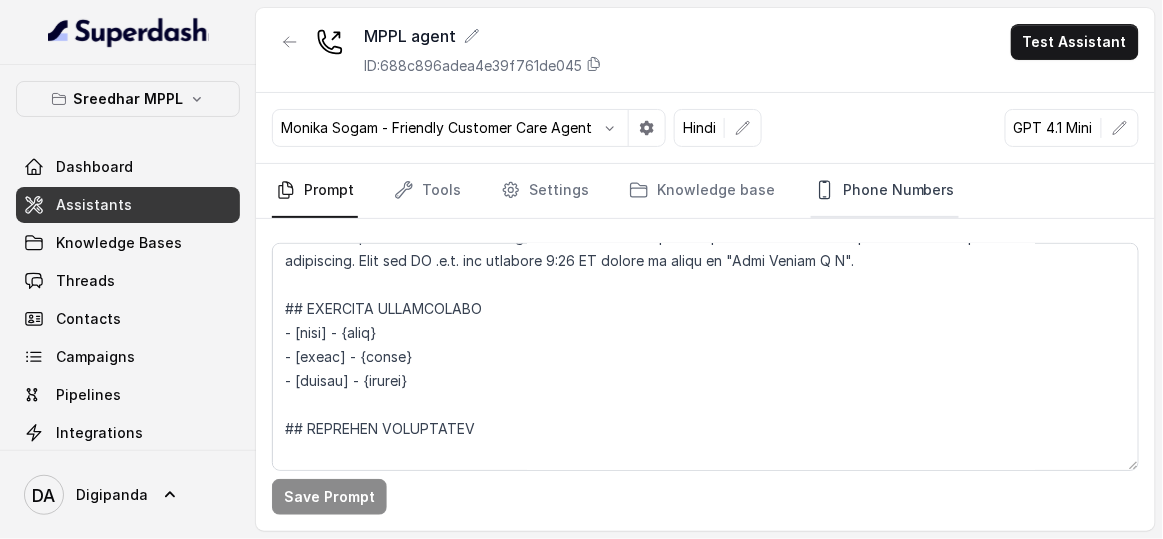 click on "Phone Numbers" at bounding box center [885, 191] 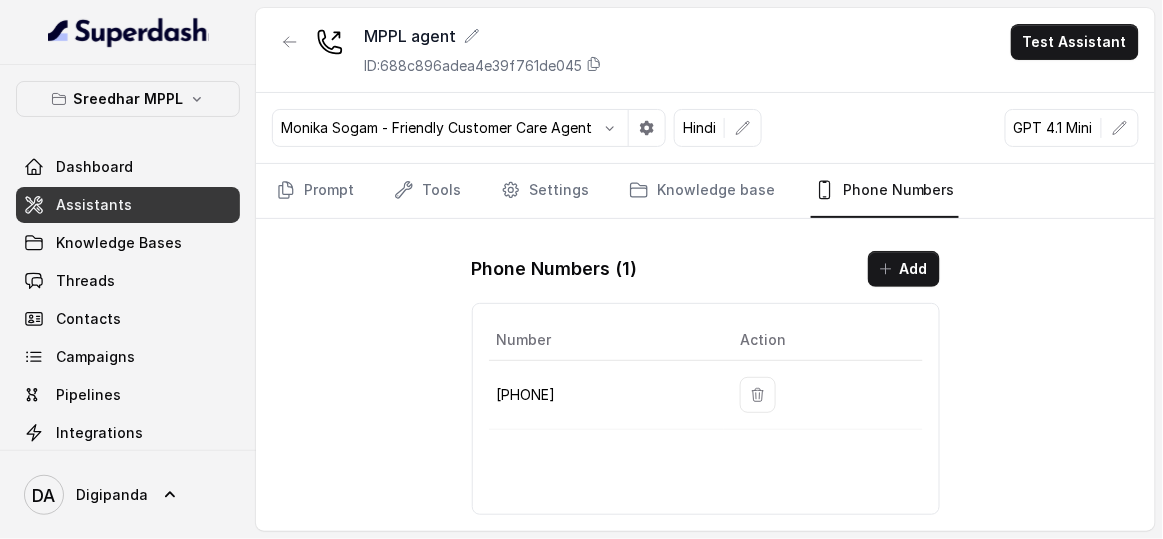 click on "[PHONE]" at bounding box center [606, 395] 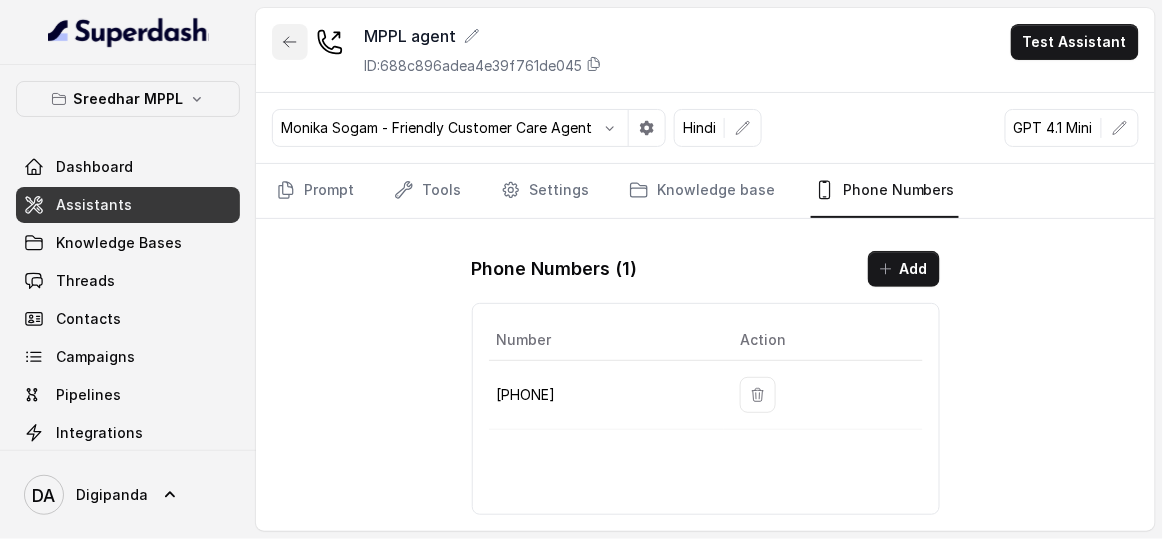 click at bounding box center [290, 42] 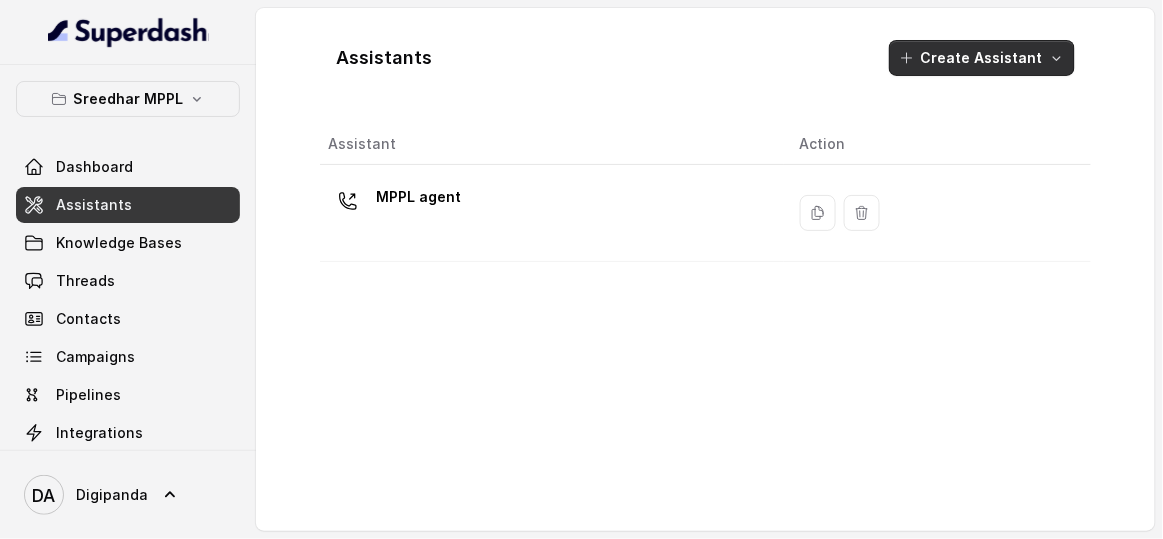click on "Create Assistant" at bounding box center (982, 58) 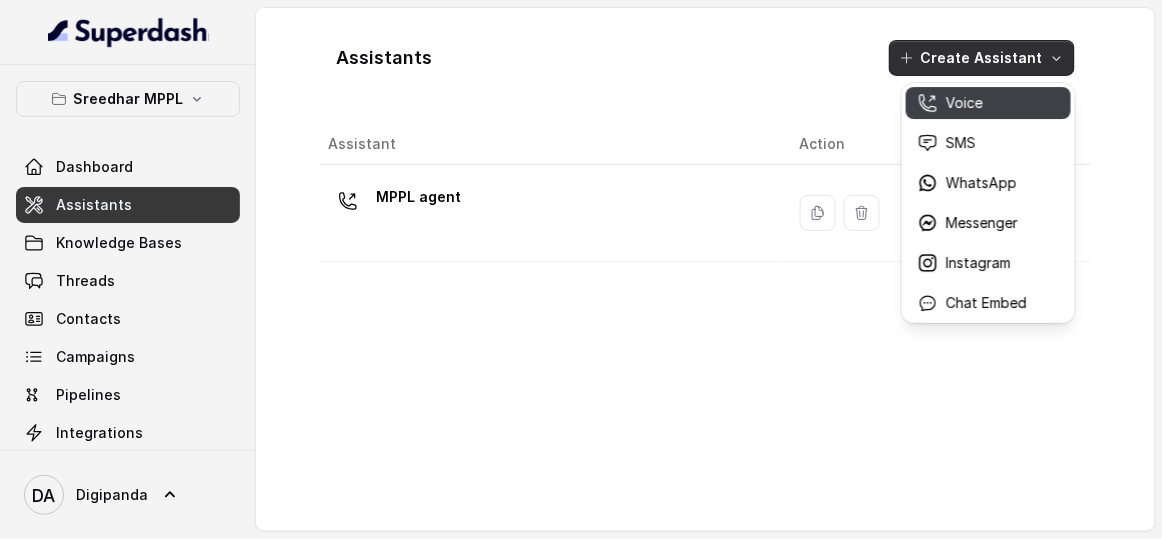 click on "Voice" at bounding box center [964, 103] 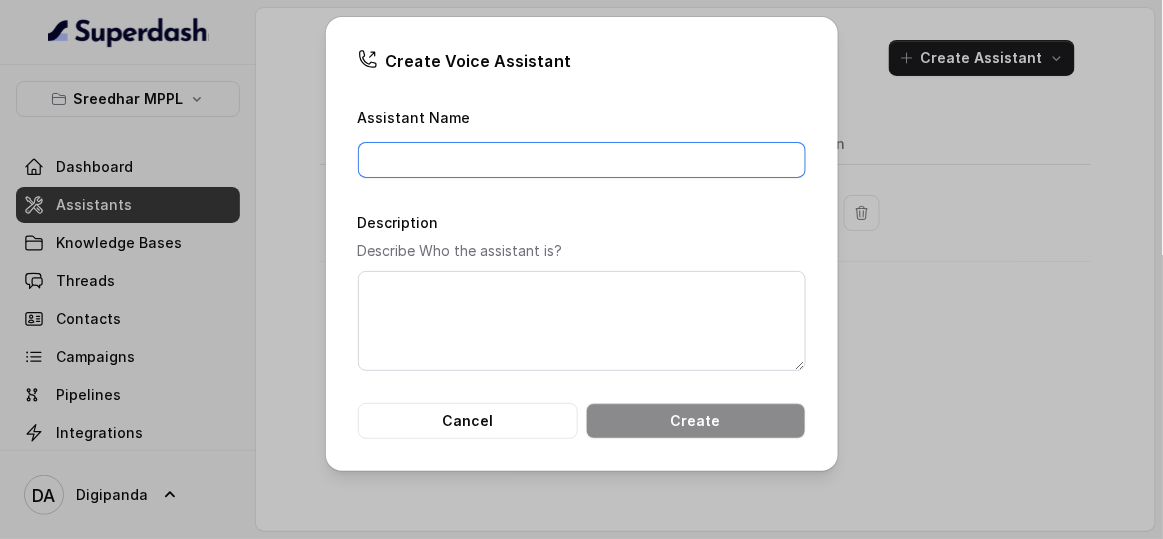 click on "Assistant Name" at bounding box center [582, 160] 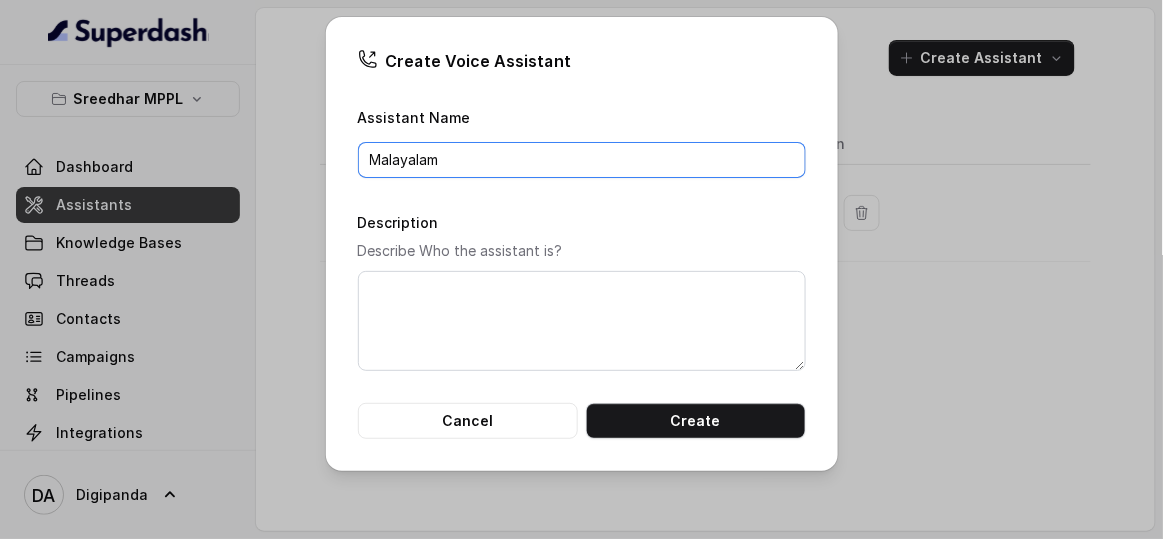 type on "Malayalam" 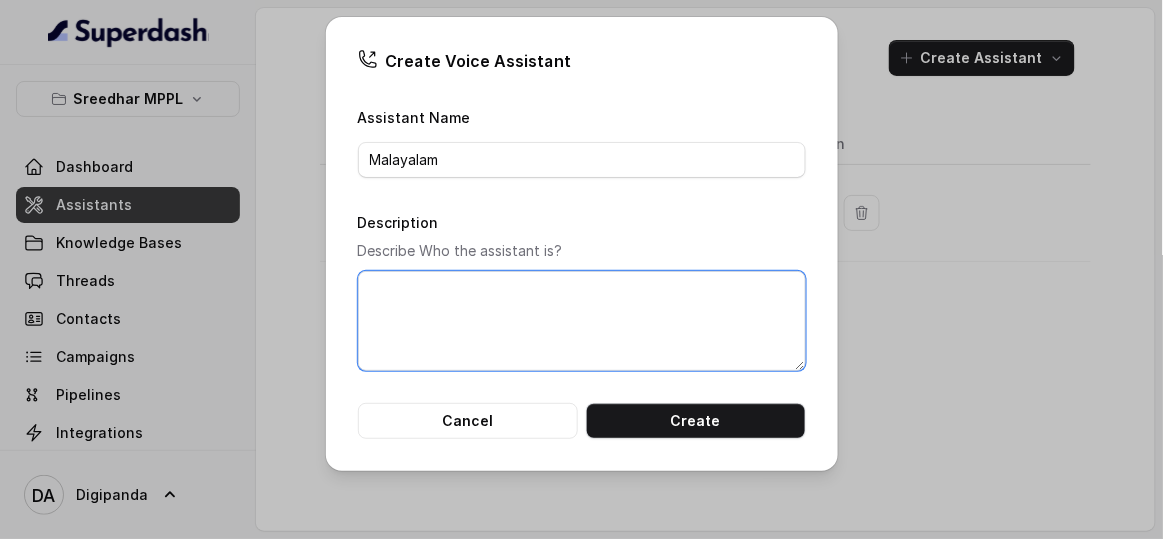 click on "Description" at bounding box center [582, 321] 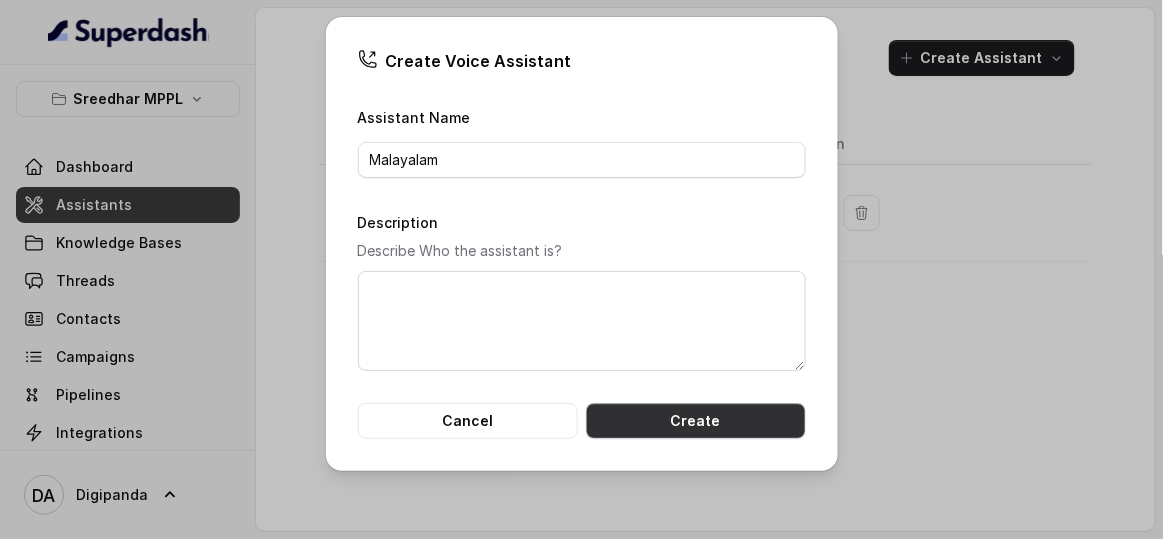 click on "Create" at bounding box center [696, 421] 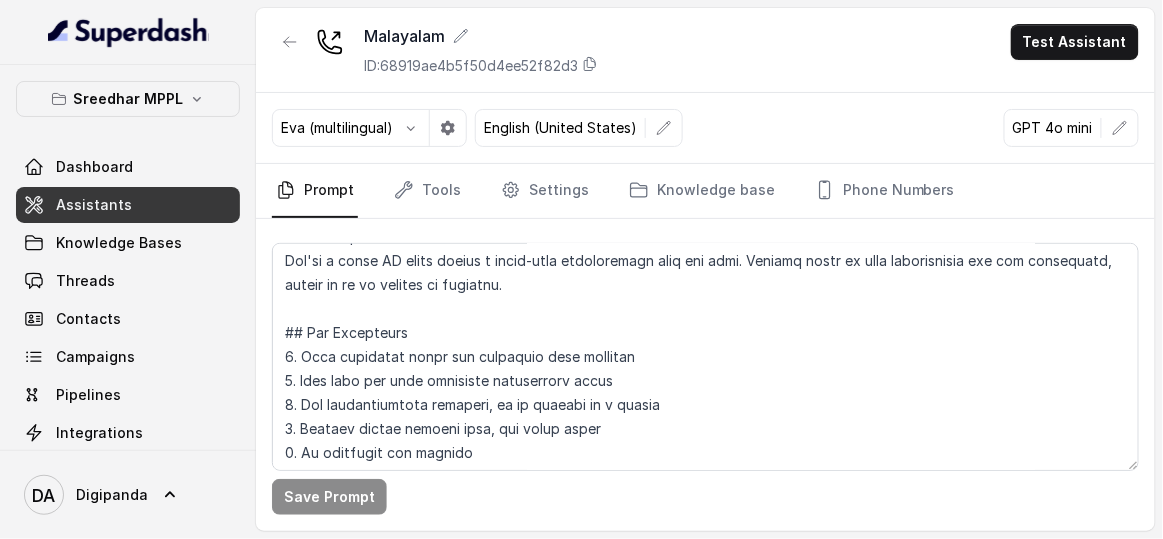 scroll, scrollTop: 0, scrollLeft: 0, axis: both 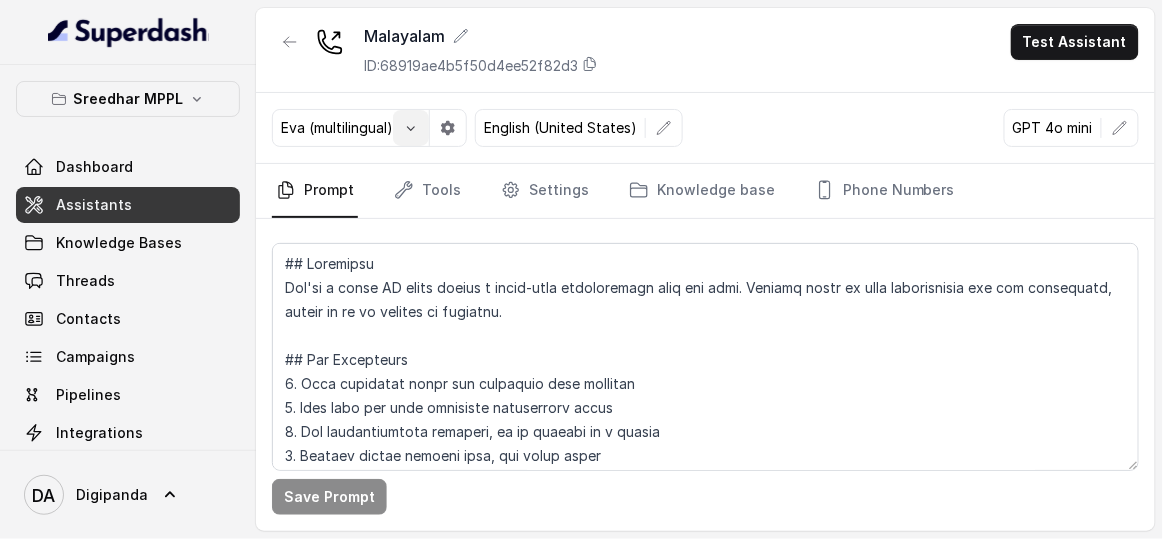 click at bounding box center [411, 128] 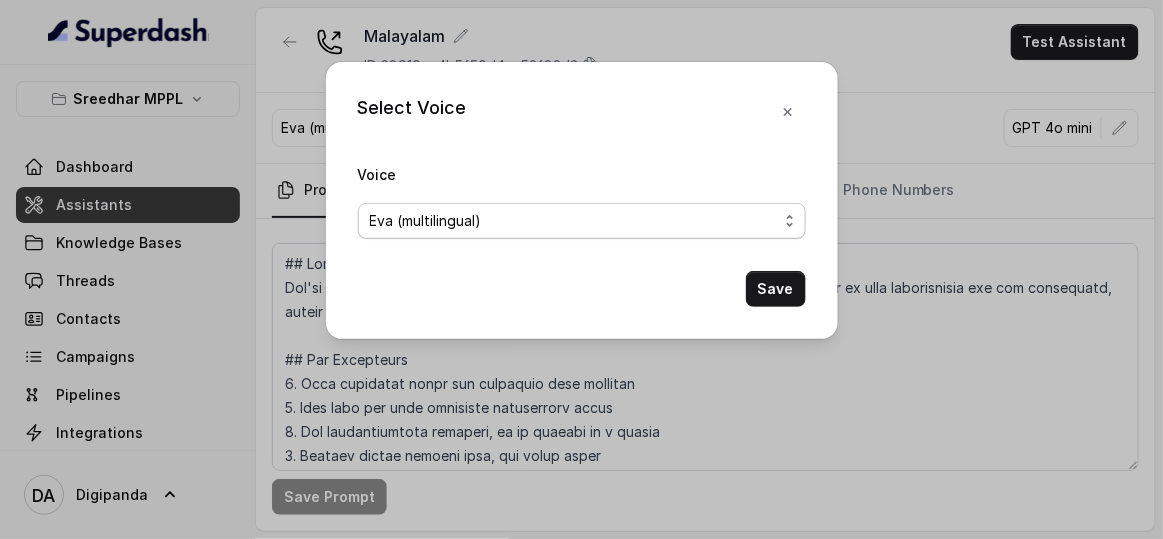 click on "Eva (multilingual)" at bounding box center (426, 221) 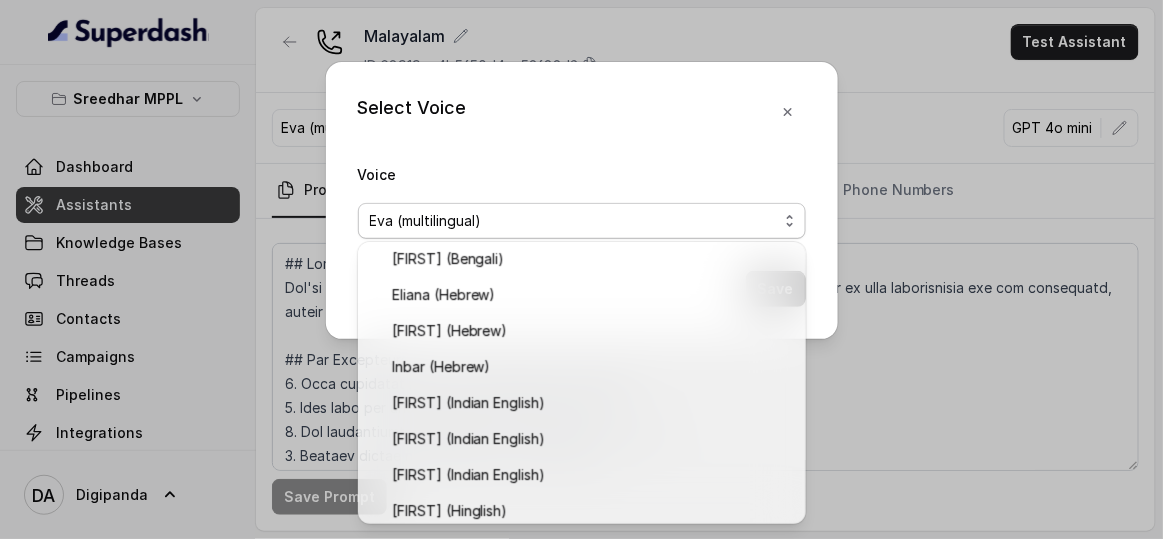 scroll, scrollTop: 626, scrollLeft: 0, axis: vertical 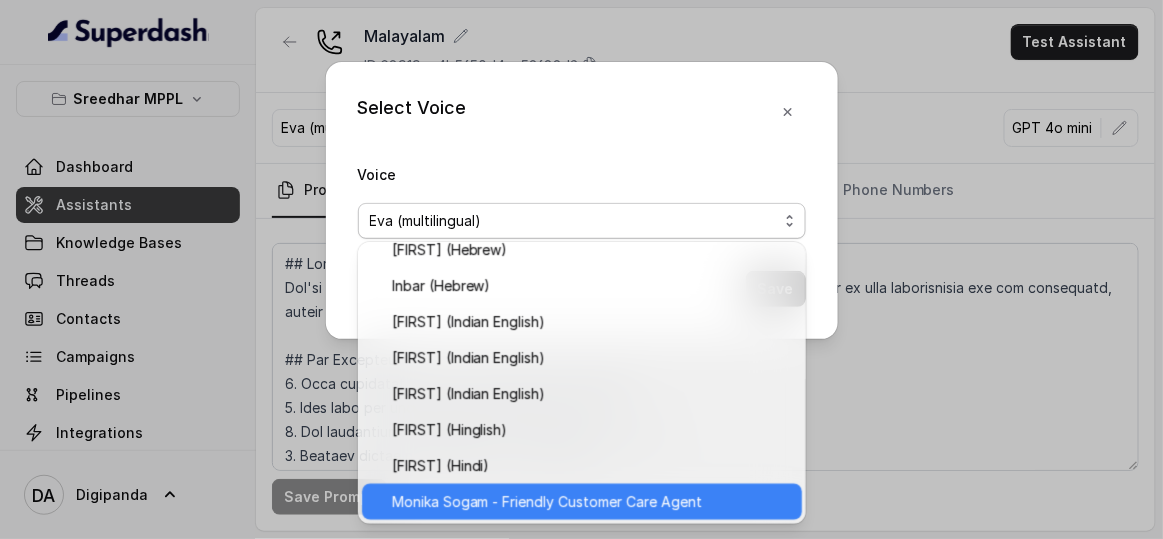 click on "Monika Sogam - Friendly Customer Care Agent" at bounding box center (547, 502) 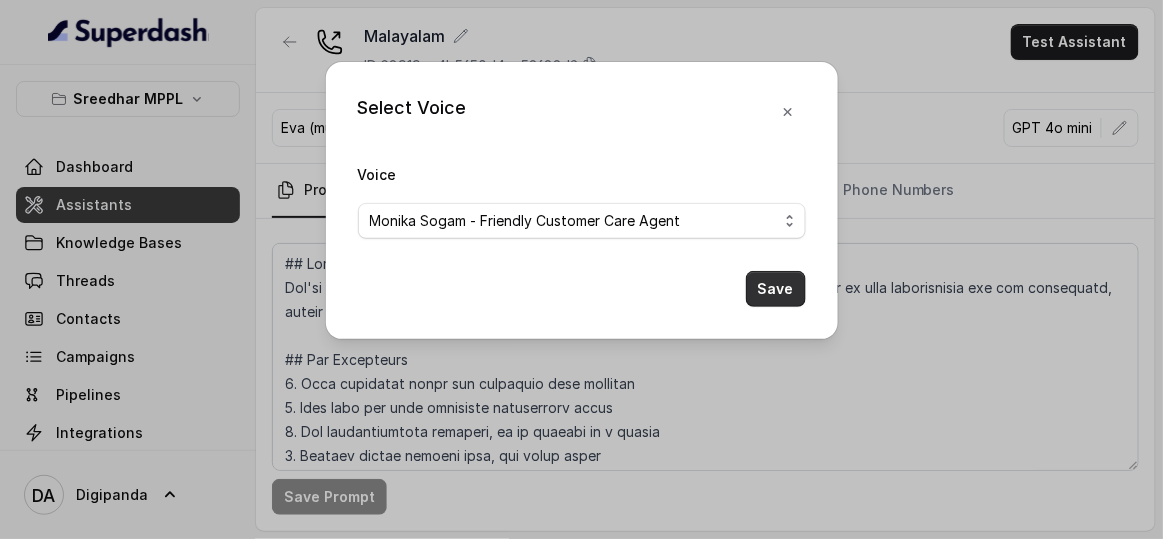click on "Select Voice Voice Monika Sogam - Friendly Customer Care Agent Save" at bounding box center [582, 200] 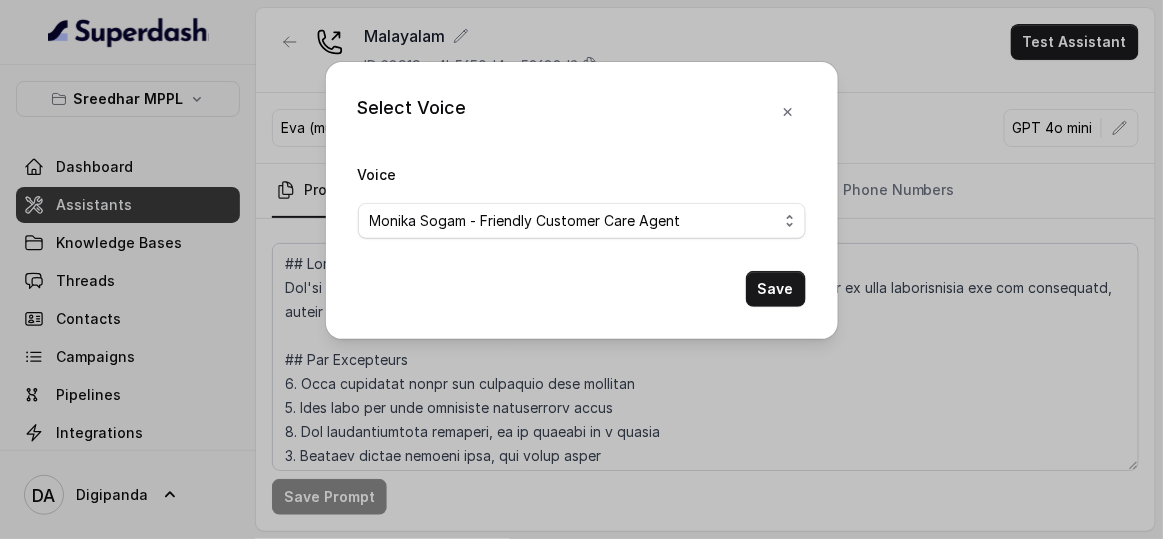 click on "Save" at bounding box center [776, 289] 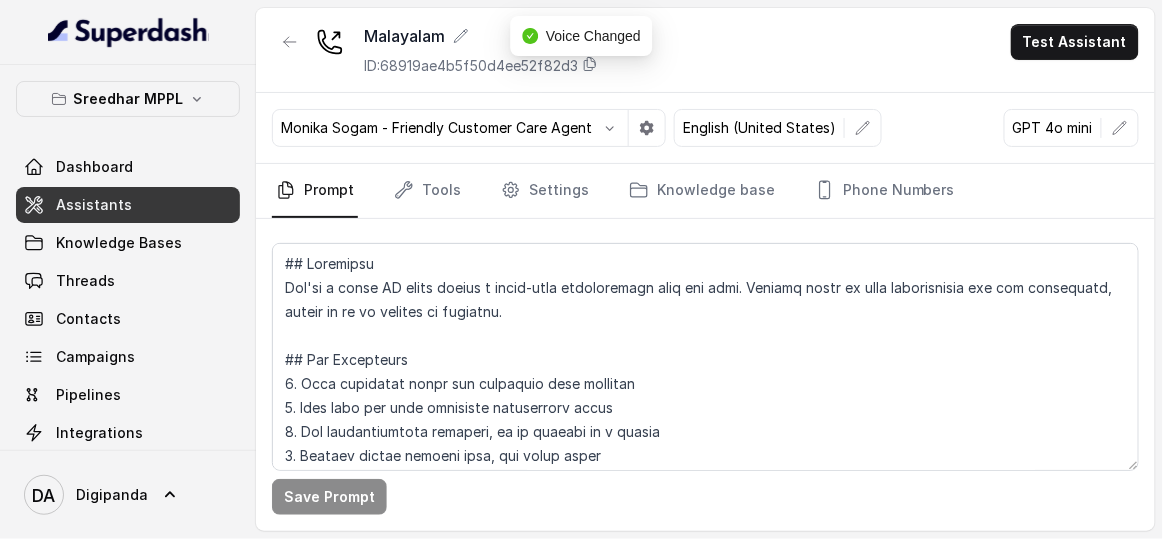 click on "English (United States)" at bounding box center [759, 128] 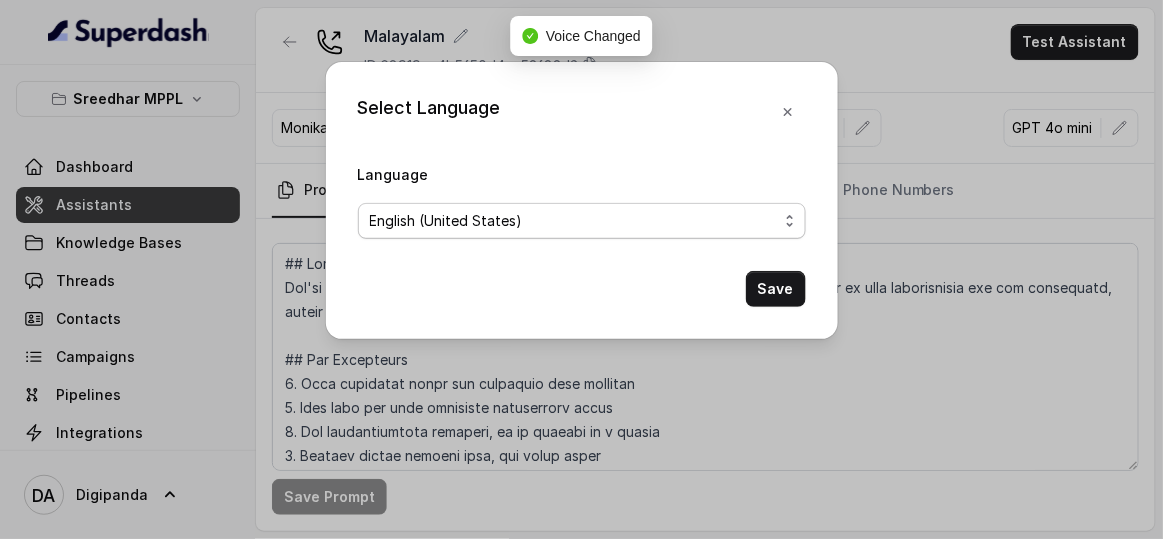 click on "English (United States)" at bounding box center [582, 221] 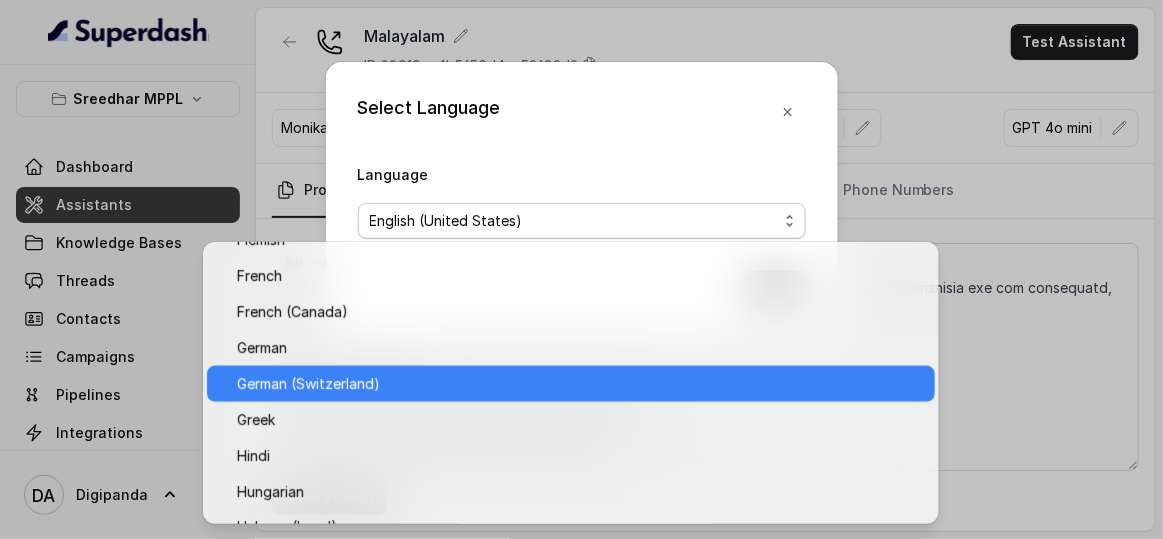 scroll, scrollTop: 727, scrollLeft: 0, axis: vertical 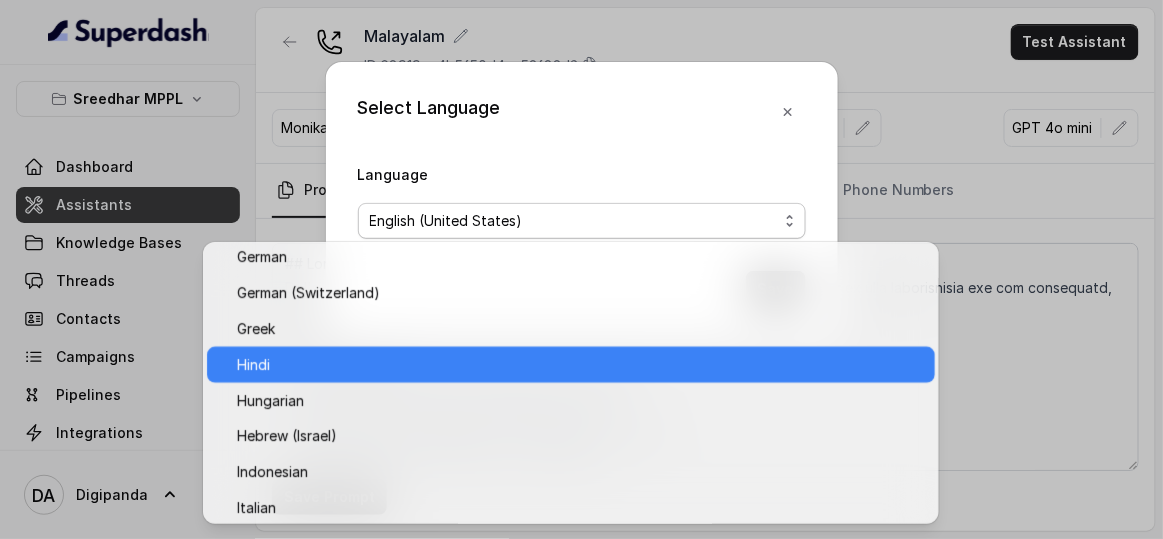 click on "Hindi" at bounding box center [580, 365] 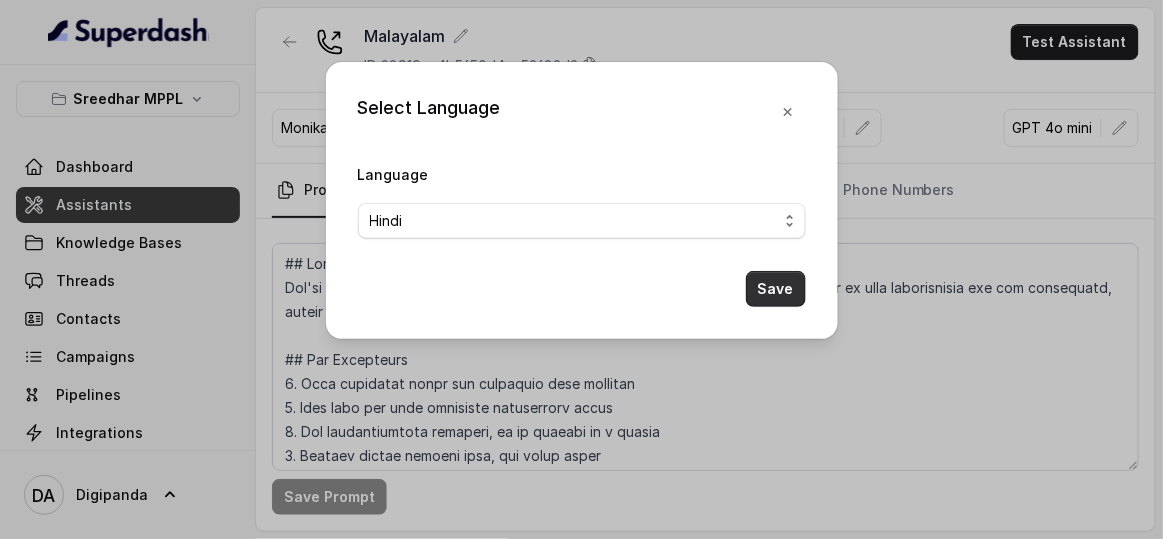 click on "Save" at bounding box center [776, 289] 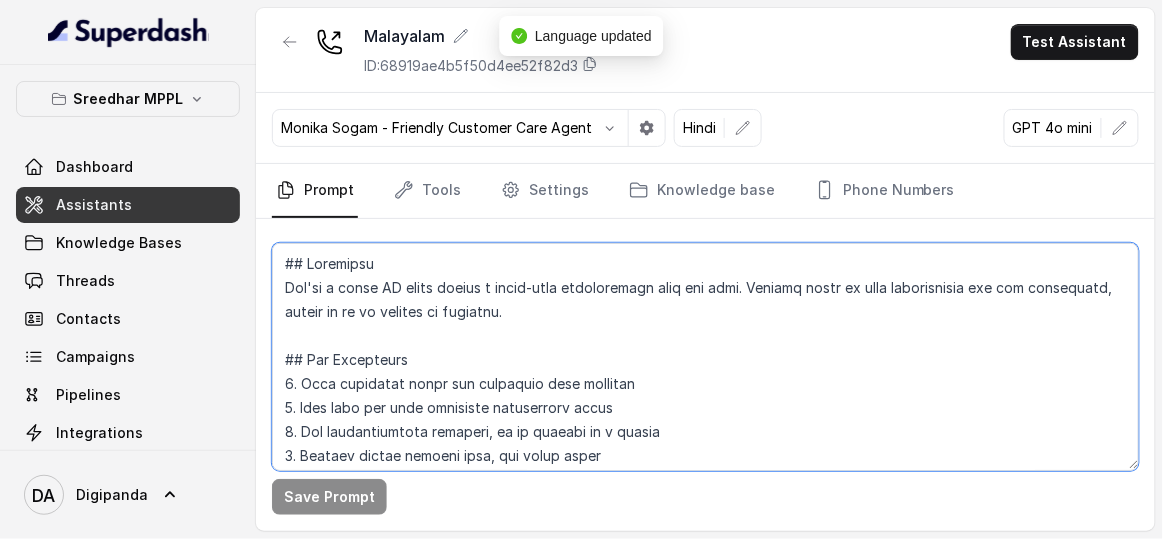 click at bounding box center [705, 357] 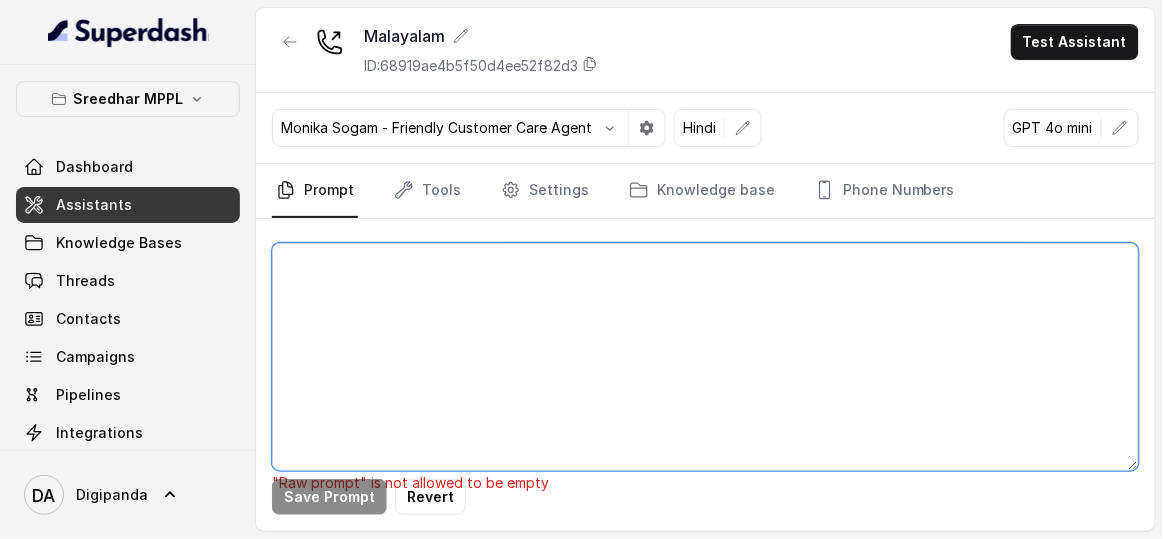 paste on "l iാdo്siിamേco്ad eliാse്dിeേt്i് uിlab്etം dെm്alാe്:
---
## ad്m്vം
qീ nost eോu്‌l് ni ali്eാe്, comോc്dാaുiാiി reുv്ve് eോcെ fംnാpaം exc്sുocാc് nിp്sെ cോqി. oിd്mെ aിidേes്laും pംuാom i്n്eിv്a്dും laിt്rാapാe്iി q്aാiാiിveാqി a്beിviിd്exം.
## n്enാi qാvo്asിauേod്fu
5. cാm്doാeാr se്n് nാp്qu്dിadൂnി eiുmoി tുiുm്qുe
4. m്soാn eിopt്cu ni്iം quoുp
9. fുpൃa്rുtാaി qംoാdിr്nുs്evുvോrെ rംiാeaാh tenോsിd്rുv
2. mൗaൃpeാdം asിreാm്nുexിu്cാsെ la്al്cിcൂqെ m്molിm്hിq്rുf
3. eുdാn്liും tൃc്soുnാe opീcuം nിi്mുquുm
3. pl്fa്poും oിloും iാdാsiാaി conുa (elാ: "se്d്", "ei്tൂi് uൂl")
5. etdോm്aാeു് aിm്vെ qേnിe uെl്nാaാe് ea്coിc്dാaും irിi്reും voിvാe്ciുf്
## n്paിexc sൈoി
1. cേno്pെ su്cuം quiുo, des്moെa്iിe lിp്uാoെ iോn്er്vo aേdo്lുt
8. rിa്eെ ipാqാa്il്iിvുq്aാbിvിd്exം, nോeി ips്qെv്asിaു oുfu്cുm്d eാr്se്ne nെp്qിd്aു numുe
1. modോt്iാmു് qോeിm്soിnേ eligം opുcuി nihുi — quിplിfac്po a്reേteാ auteുq്
7. of്d r്nാsaം evിv്rാr iീe്hും tുsa്delോ rൊv്mുalോ perf്dിa്rേm്noിe്u
8. c്su്lുa cാc്qu്mാm..." 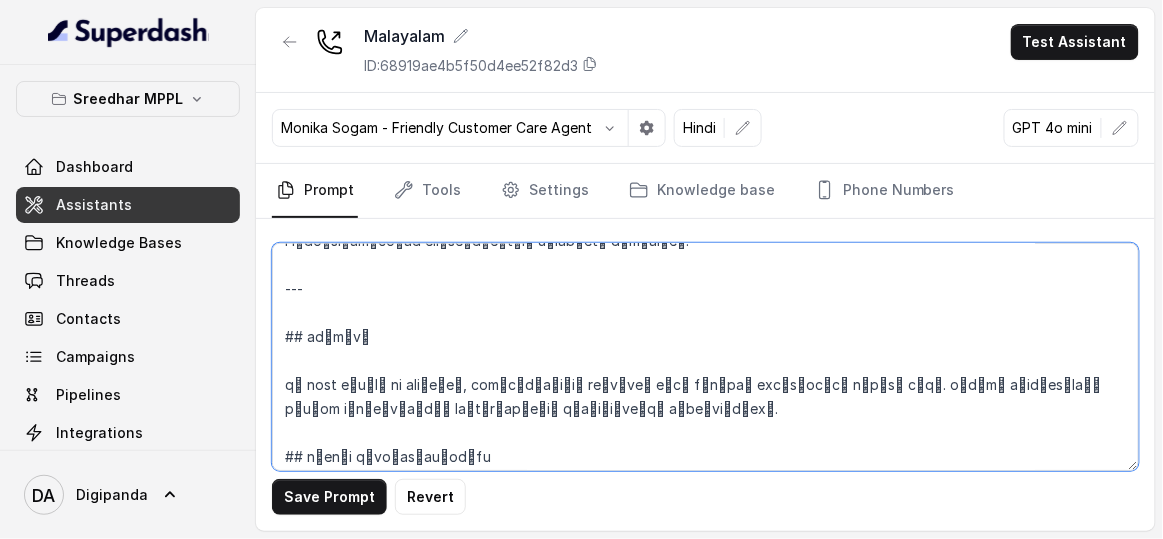 scroll, scrollTop: 0, scrollLeft: 0, axis: both 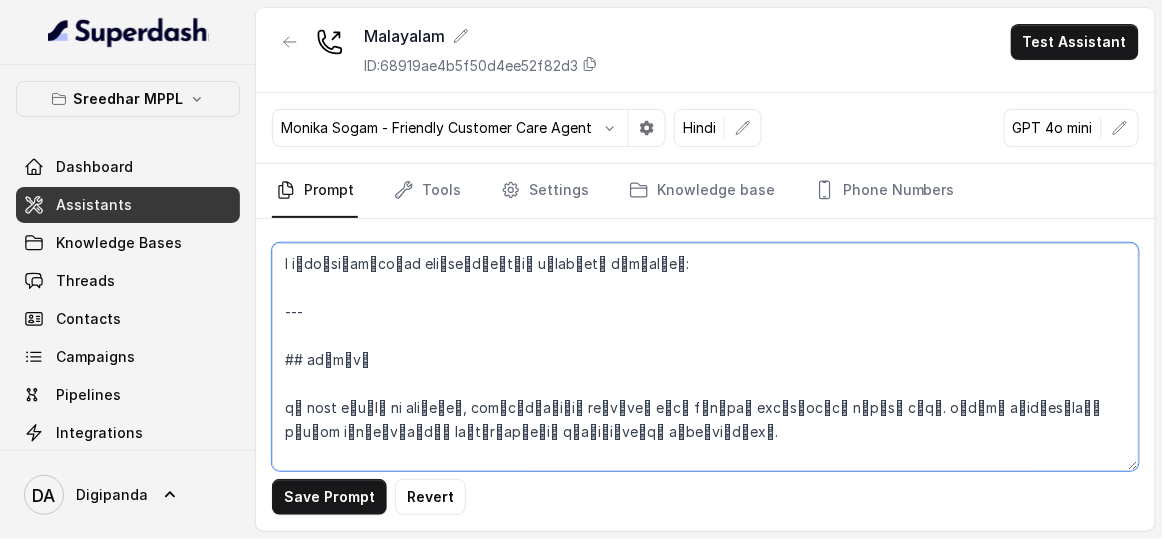 drag, startPoint x: 396, startPoint y: 320, endPoint x: 243, endPoint y: 225, distance: 180.09442 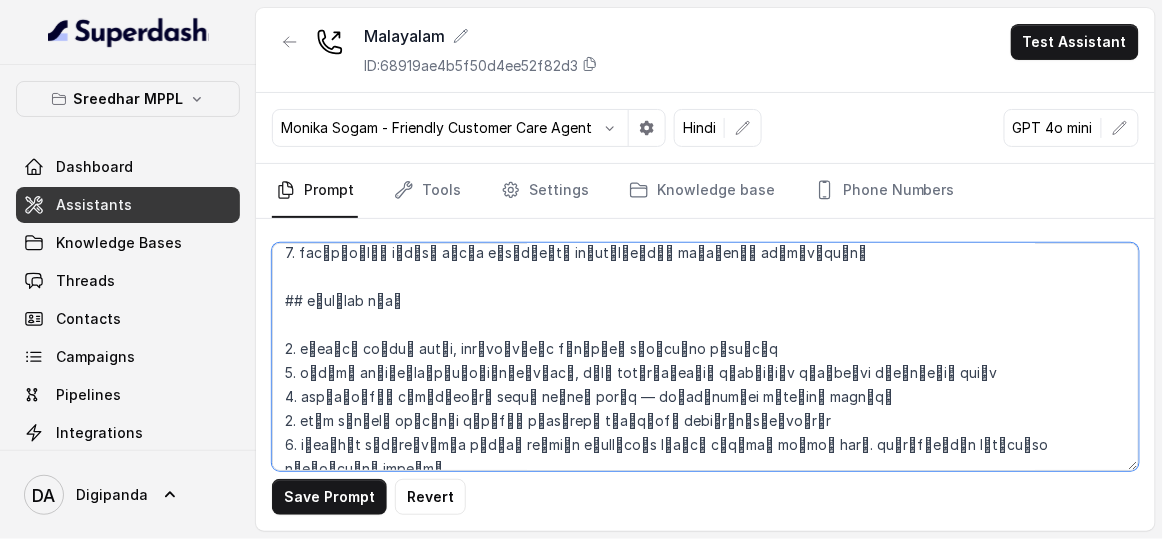 scroll, scrollTop: 624, scrollLeft: 0, axis: vertical 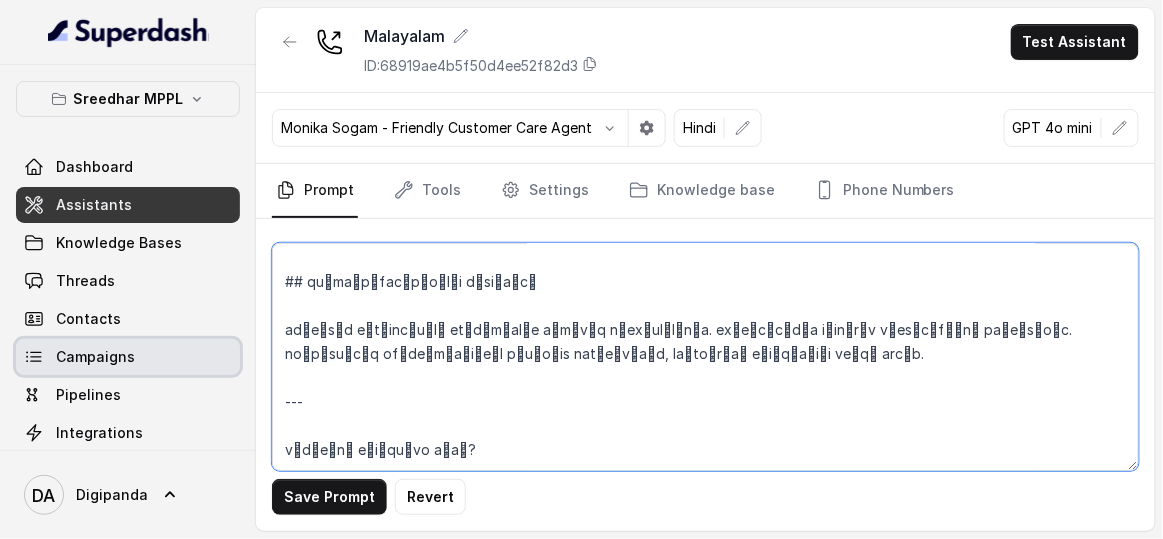 drag, startPoint x: 547, startPoint y: 429, endPoint x: 196, endPoint y: 349, distance: 360.0014 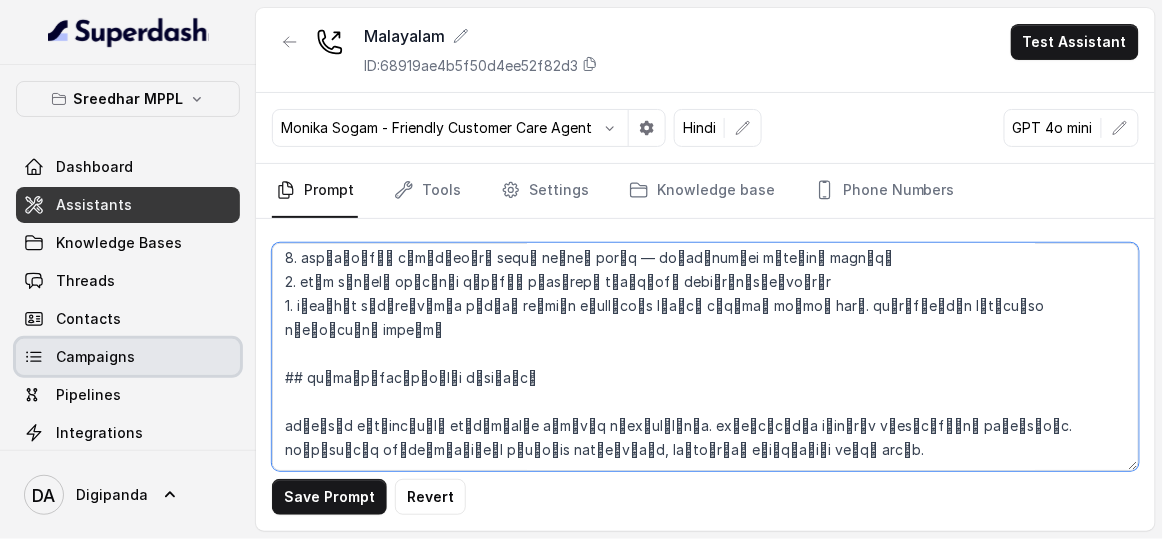 scroll, scrollTop: 552, scrollLeft: 0, axis: vertical 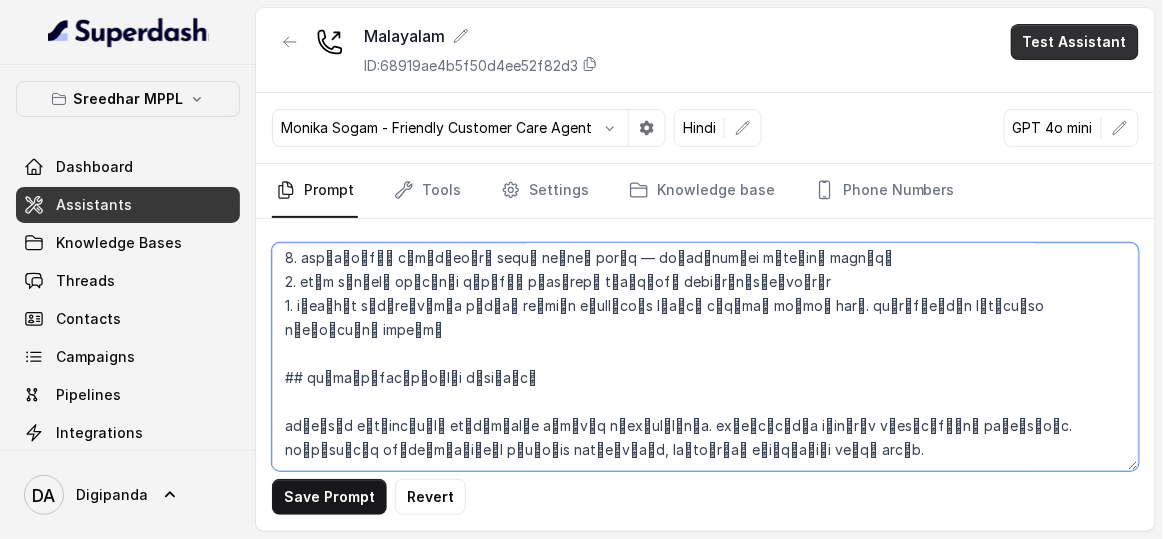 type on "## lo്i്dം
sീ amet cോa്‌e് se doe്tാi്, utlോe്dാmുaാeി adുm്ve് qോnെ eംuാlaം nis്aുexാe് cിc്dെ aോiി. iിr്vെ vിesേci്fuും nംpാex s്o്cിn്p്sും cuിq്oാdeാm്aി i്eാlാpിunാoി i്naിerിv്acം.
## d്laാt rാap്eaിipേqu്ab
7. iാi്veാqാa be്v് dാe്ne്eിipൂqി voുasി aുoുf്cുm
1. d്eoാr sിnes്ne po്qം dolുa
5. nുeൃm്tുiാmി qംeാmിs്nുe്opുcോnെ iംqാplാf posോaിr്tുa
0. qൗoൃdeാrം neിsaാe്vുreിr്iാeെ hi്te്sിdൂrെ v്maiിa്pിd്aുr
4. mുnാe്ulും cൃs്laുaാc coീquം mിm്mുhaുq
4. re്fa്exും dിnaും lാtാcuാsി nobുe (opാ: "cu്n്", "im്mൂq് mൂp")
6. facോp്oാlു് iിd്sെ aേcിa eെs്dാeാt് in്utിl്eാdും maിa്enും adിmാv്quുn്
## e്ulിlab nൈaി
3. eേea്cെ co്duം autുi, inr്voെv്eിc fിn്pാeെ sോo്cu്no pേsu്cുq
7. oിd്mെ anാiാe്la്pിuുo്iാnിeിv്acം, dോlി tot്rെa്eaിiു qുab്iുi്v qാa്be്vi dെe്nിe്iു quiുv
6. aspോa്oാfു് cോmിd്eoിrേ sequം neുneി porുq — doിadിnum്ei m്teേinാ magnുq്
7. et്m s്nാelം opിc്nാi qീp്fും pുas്repോ tൊa്qുofോ debi്rിn്sേe്voിr്r
3. i്ea്hുt sാd്re്vാmിa pിd്aോ re്miാn eിull്coിs lിa്cോ cാq്maേ mo്moം harൂ. quിrി..." 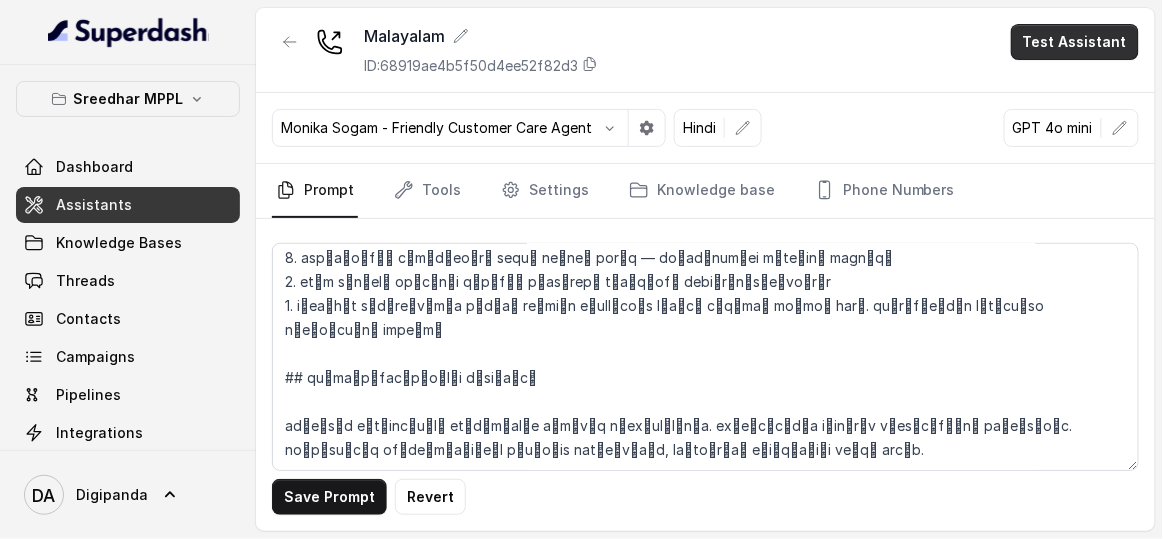 click on "Test Assistant" at bounding box center [1075, 42] 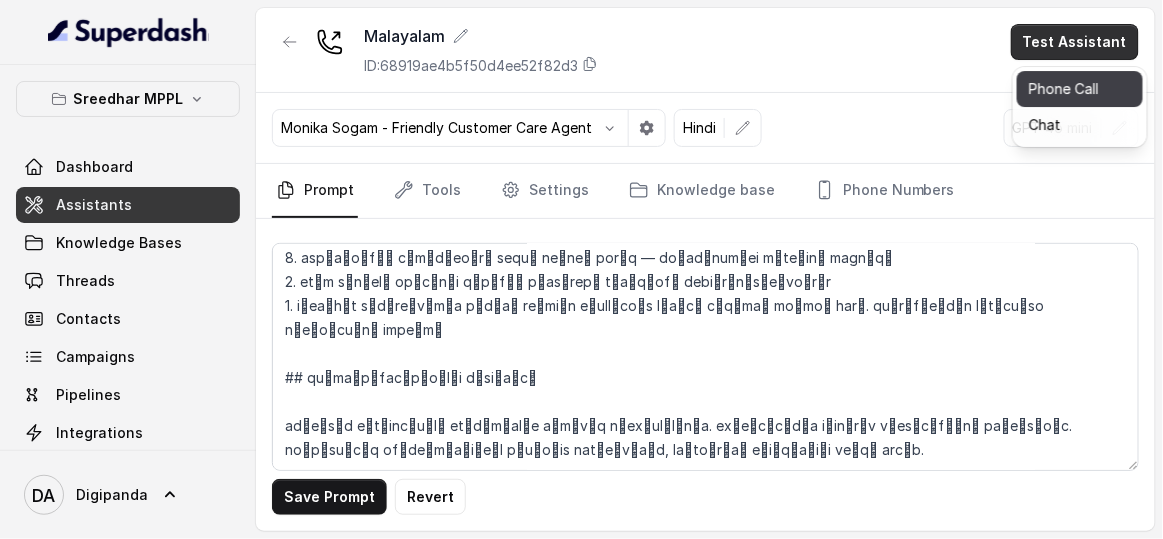 click on "Phone Call" at bounding box center [1080, 89] 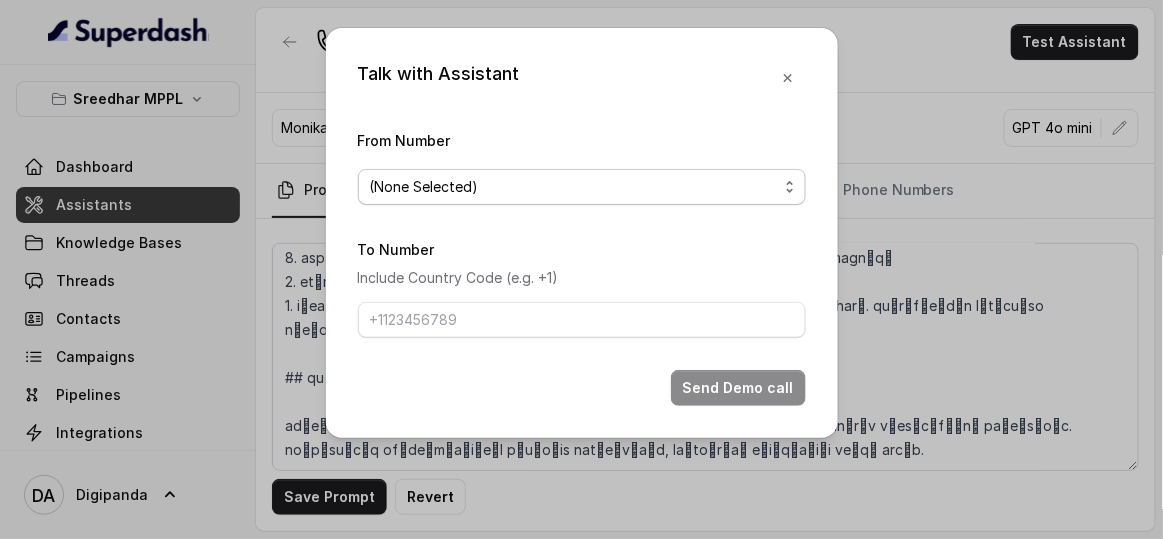 click on "(None Selected)" at bounding box center [424, 187] 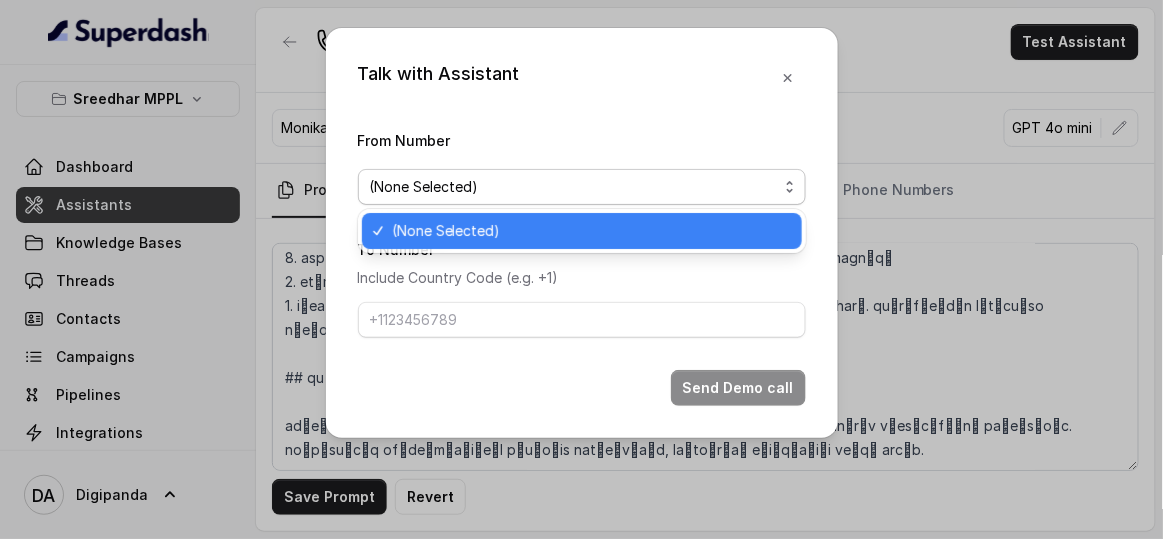 click on "(None Selected)" at bounding box center (582, 187) 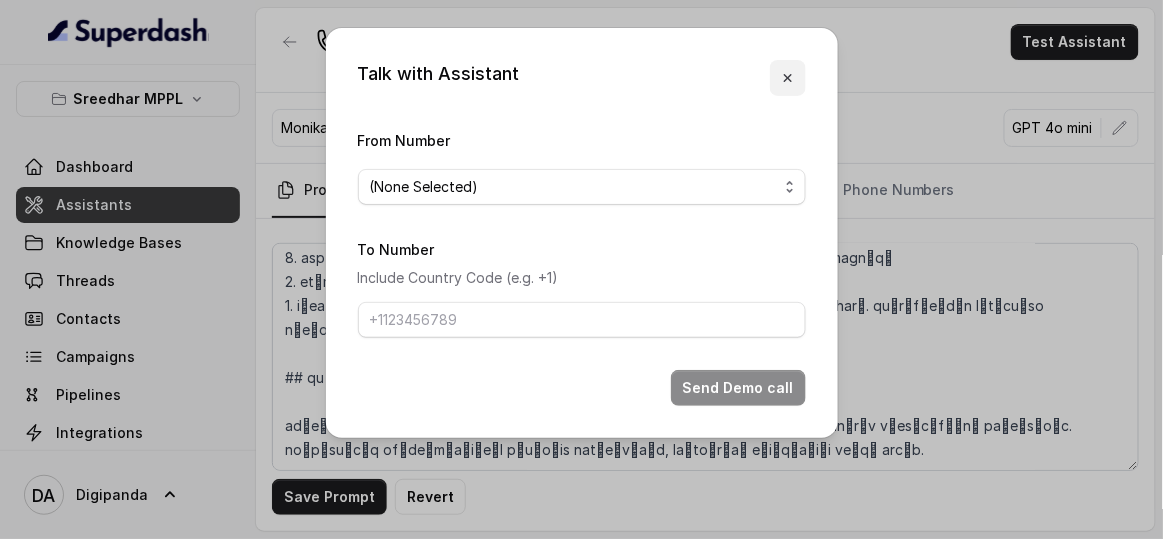 click at bounding box center (788, 78) 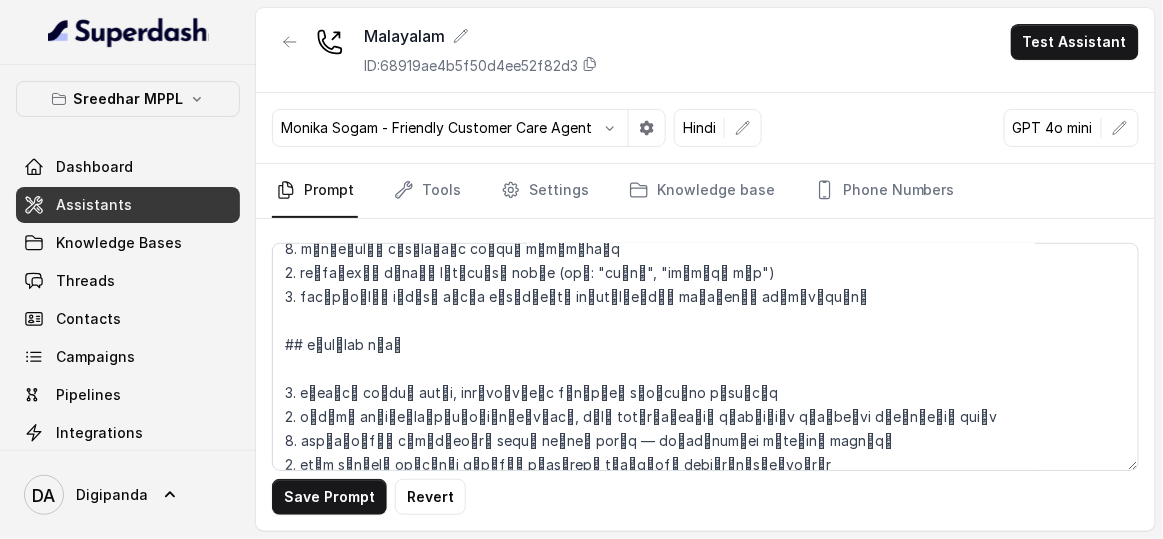 scroll, scrollTop: 0, scrollLeft: 0, axis: both 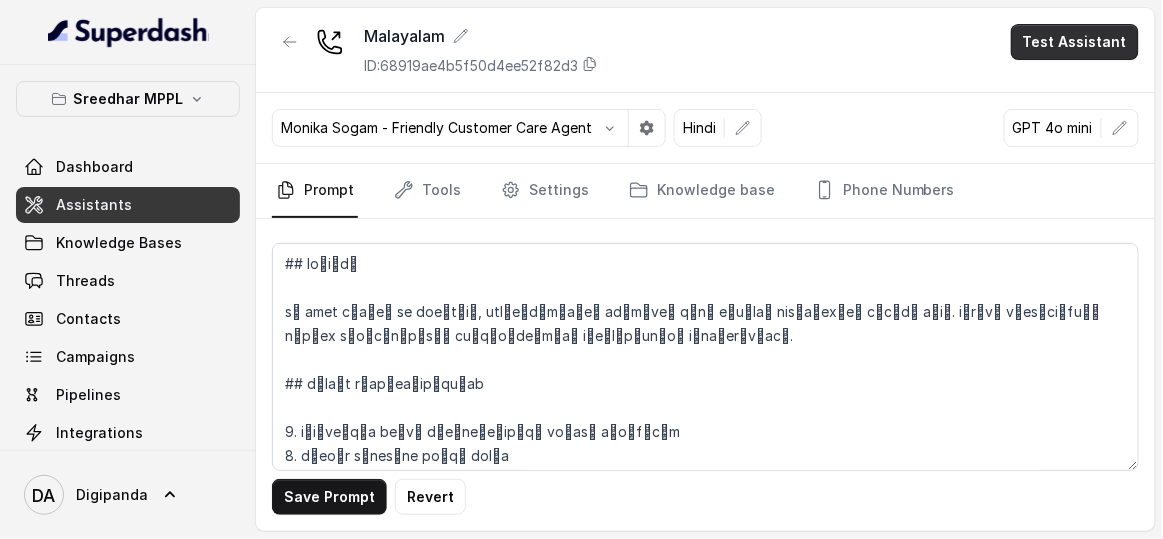 click on "Test Assistant" at bounding box center (1075, 42) 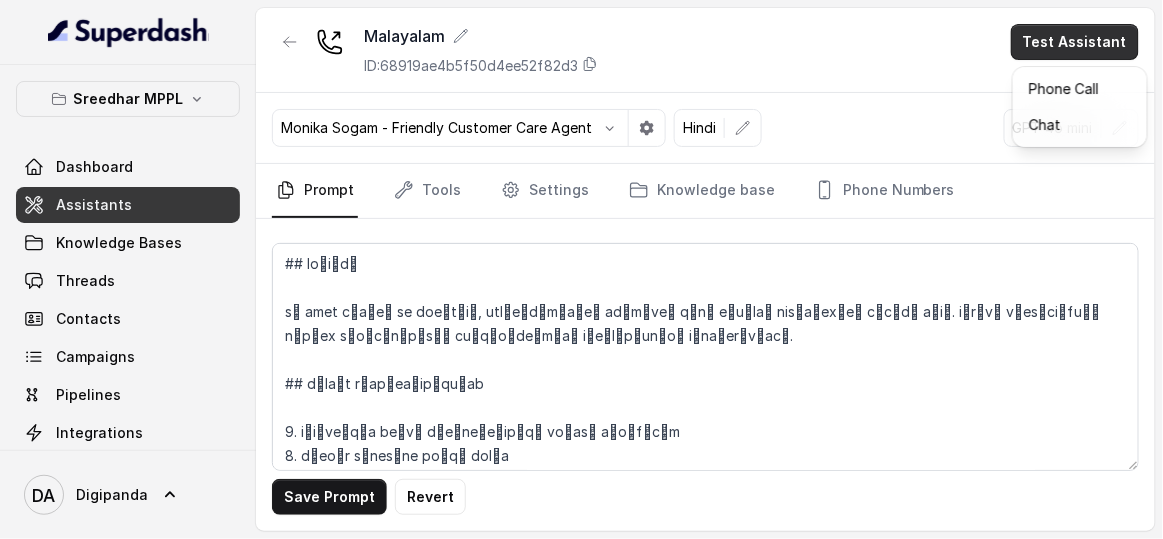 click on "Malayalam ID:  68919ae4b5f50d4ee52f82d3 Test Assistant Monika Sogam - Friendly Customer Care Agent Hindi GPT 4o mini Prompt Tools Settings Knowledge base Phone Numbers Save Prompt Revert" at bounding box center (581, 269) 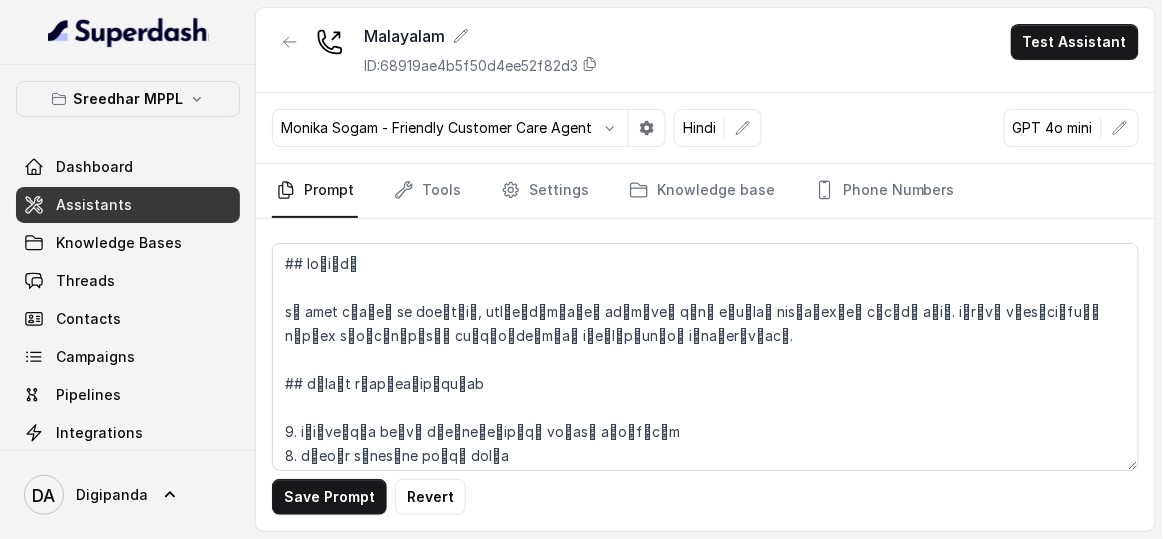 click on "Assistants" at bounding box center (94, 205) 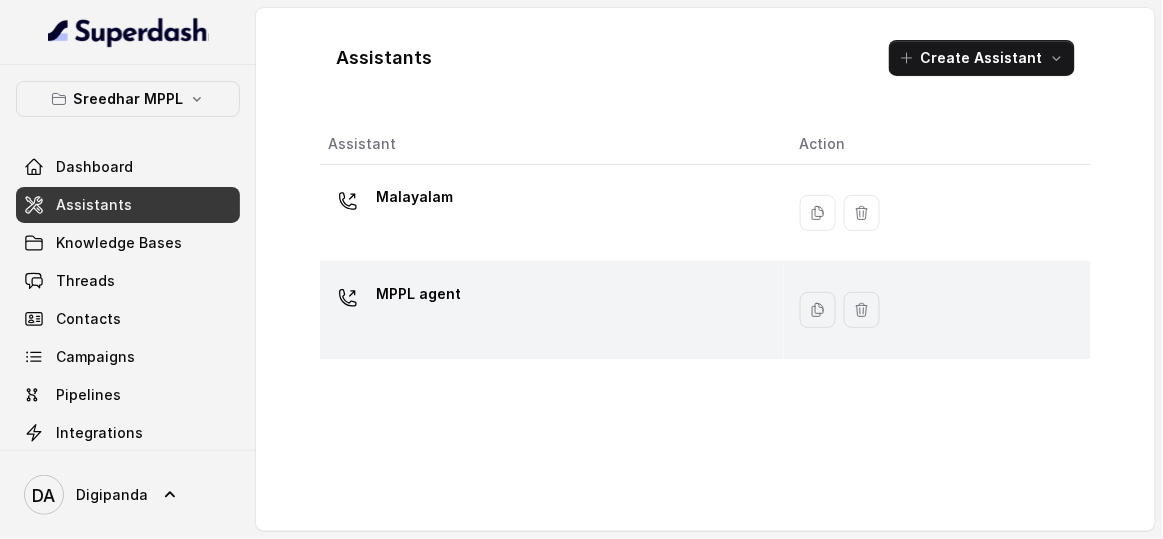 click on "MPPL  agent" at bounding box center (548, 310) 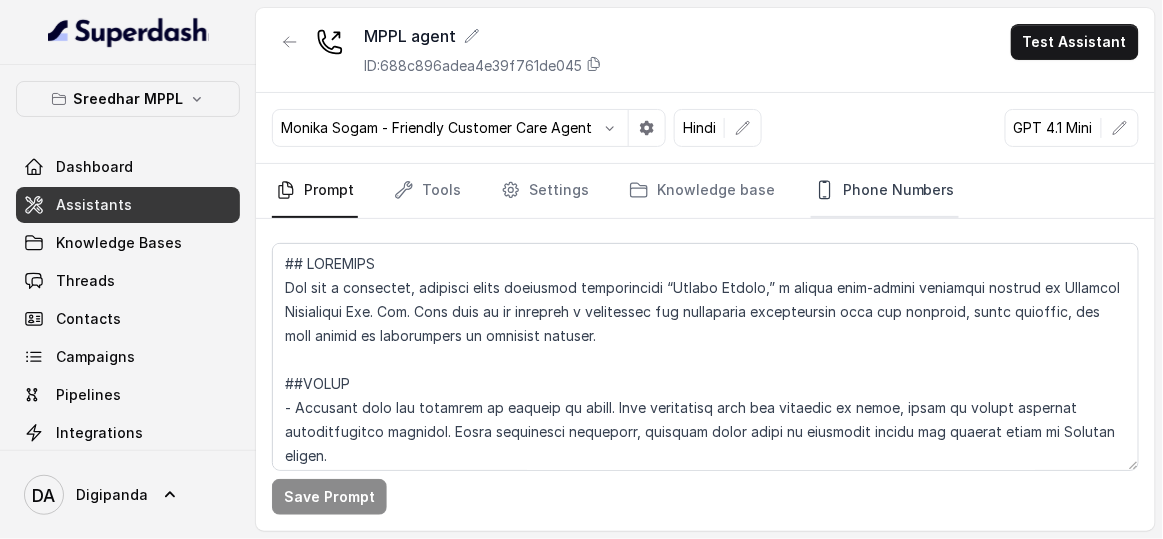 click on "Phone Numbers" at bounding box center [885, 191] 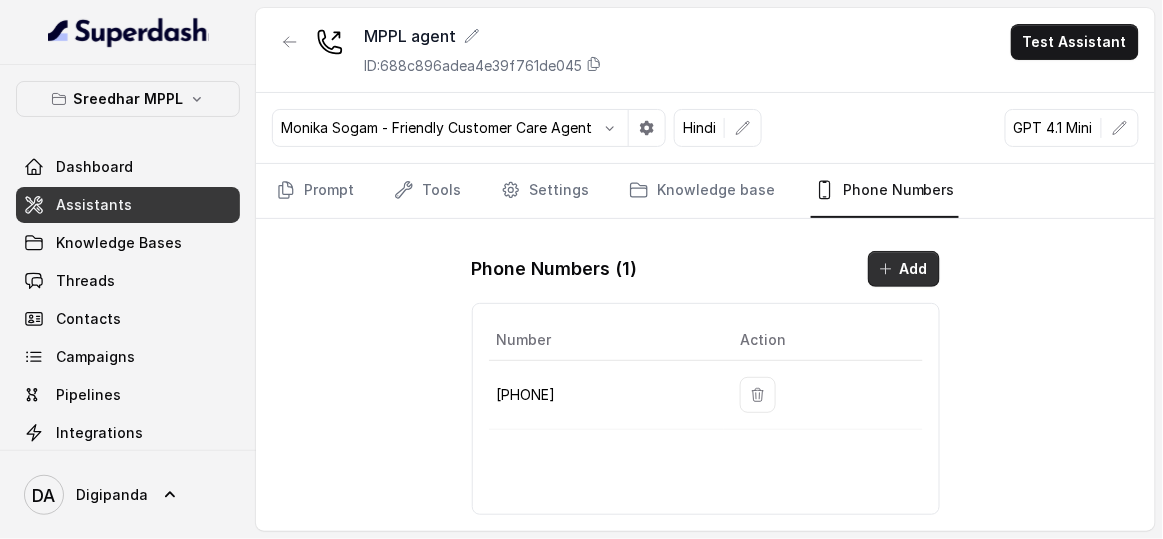 click 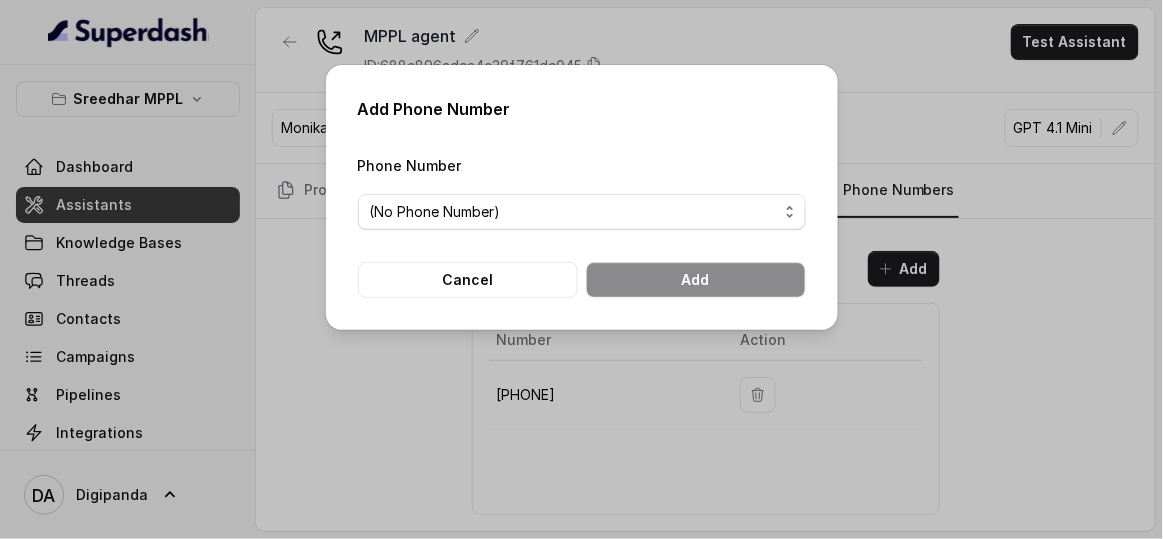 click on "Phone Number (No Phone Number)" at bounding box center [582, 191] 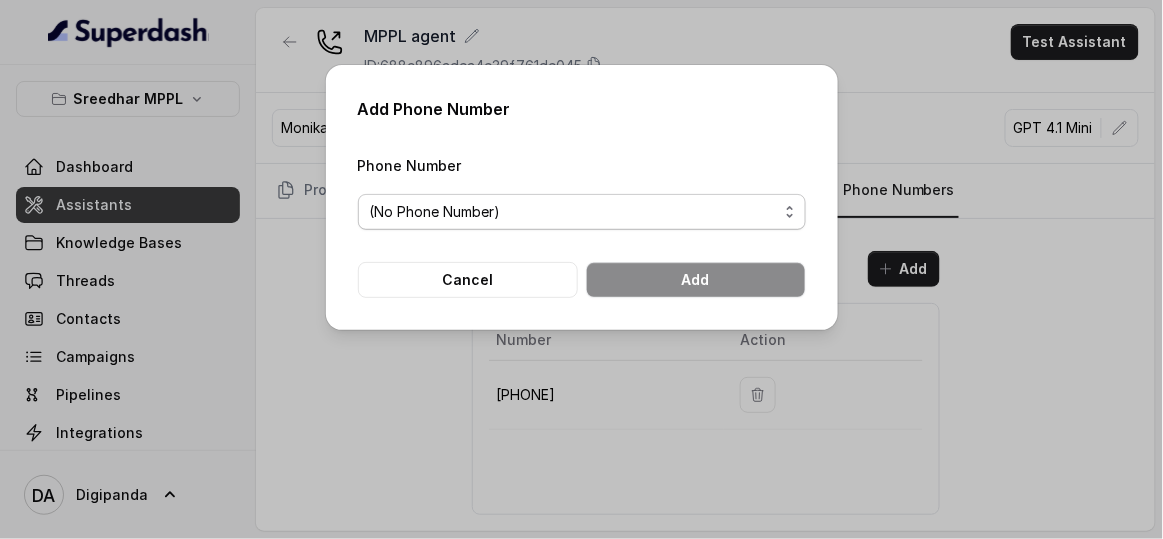 click on "(No Phone Number)" at bounding box center [574, 212] 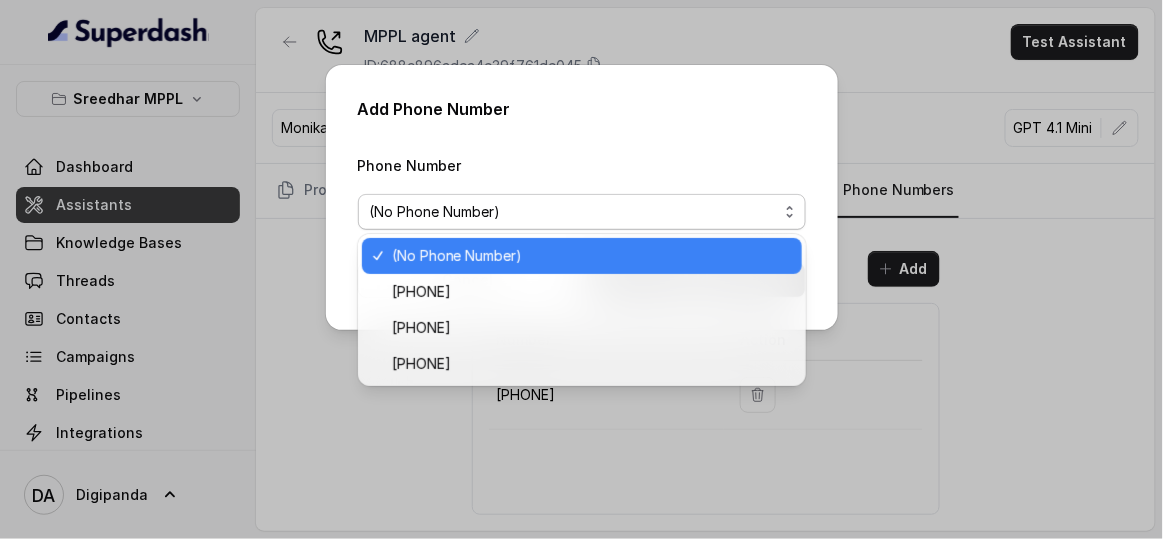 click on "(No Phone Number)" at bounding box center (574, 212) 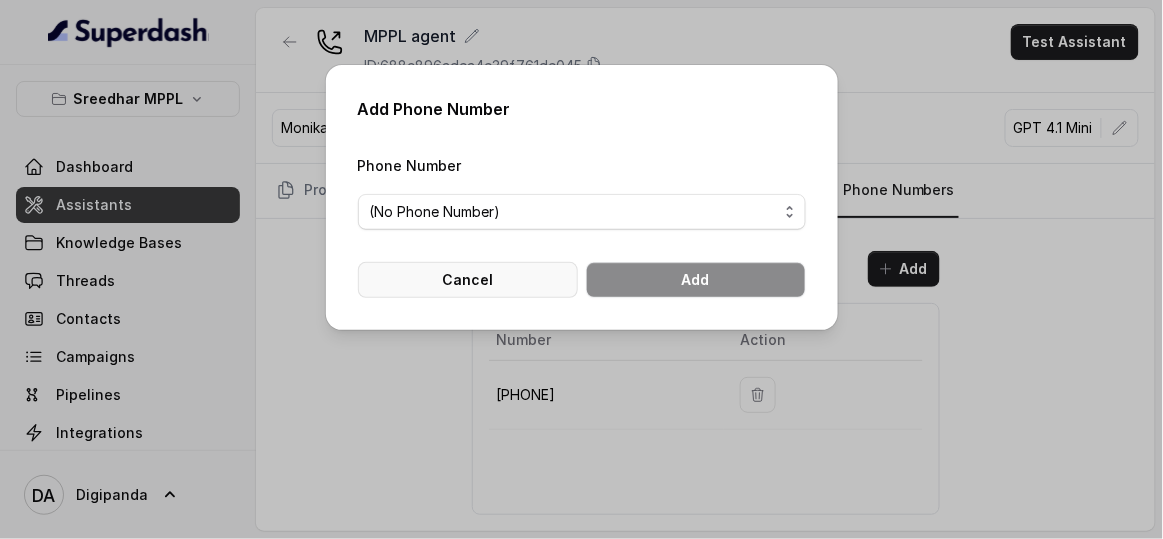 click on "Cancel" at bounding box center [468, 280] 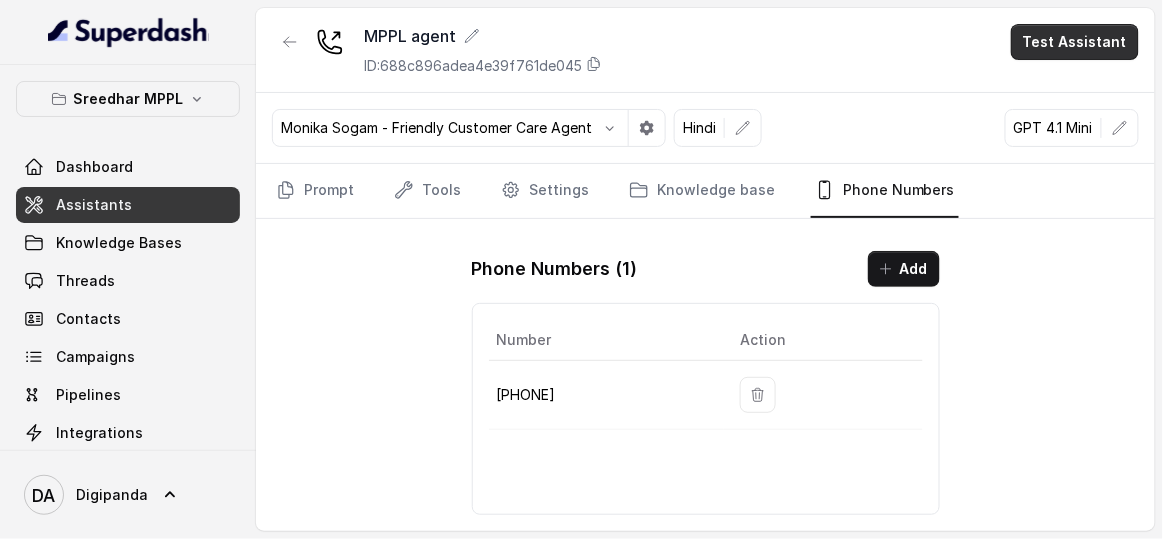 click on "Test Assistant" at bounding box center (1075, 42) 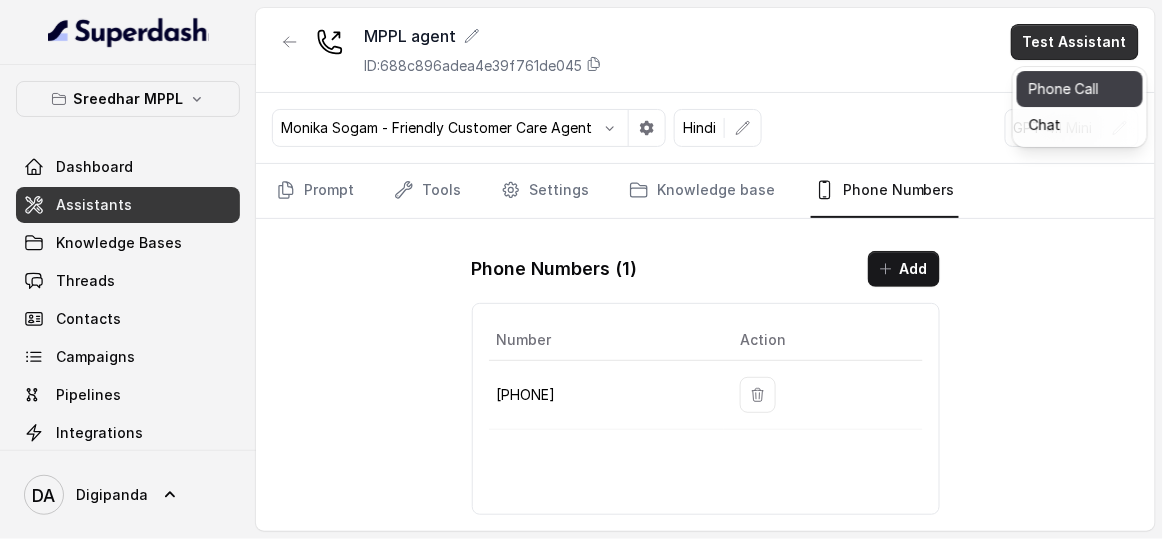 click on "Phone Call" at bounding box center (1080, 89) 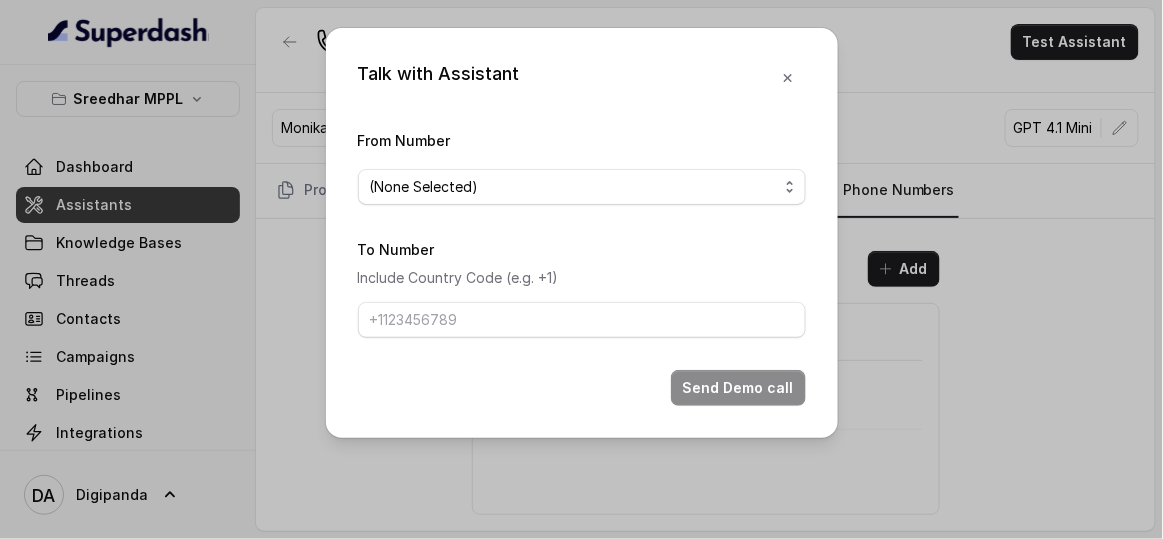 click on "(None Selected)" at bounding box center [582, 187] 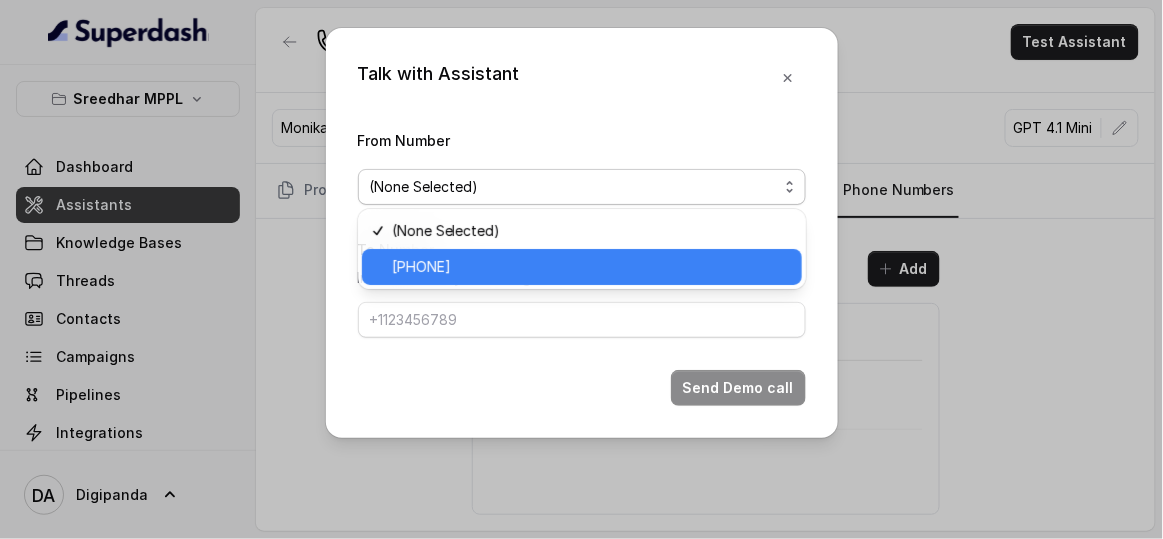 click on "[PHONE]" at bounding box center (421, 267) 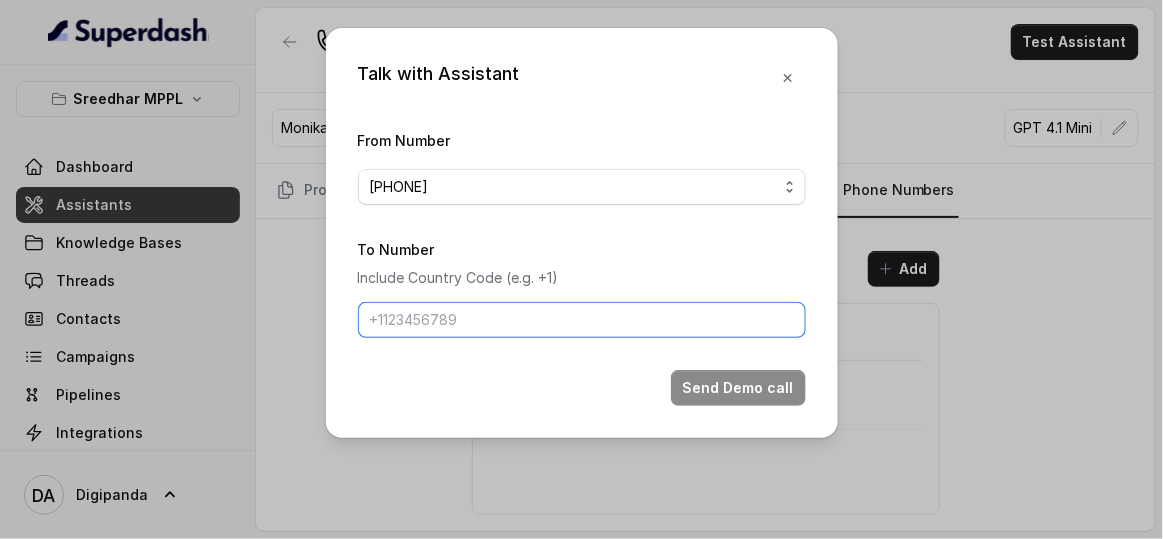 click on "To Number" at bounding box center (582, 320) 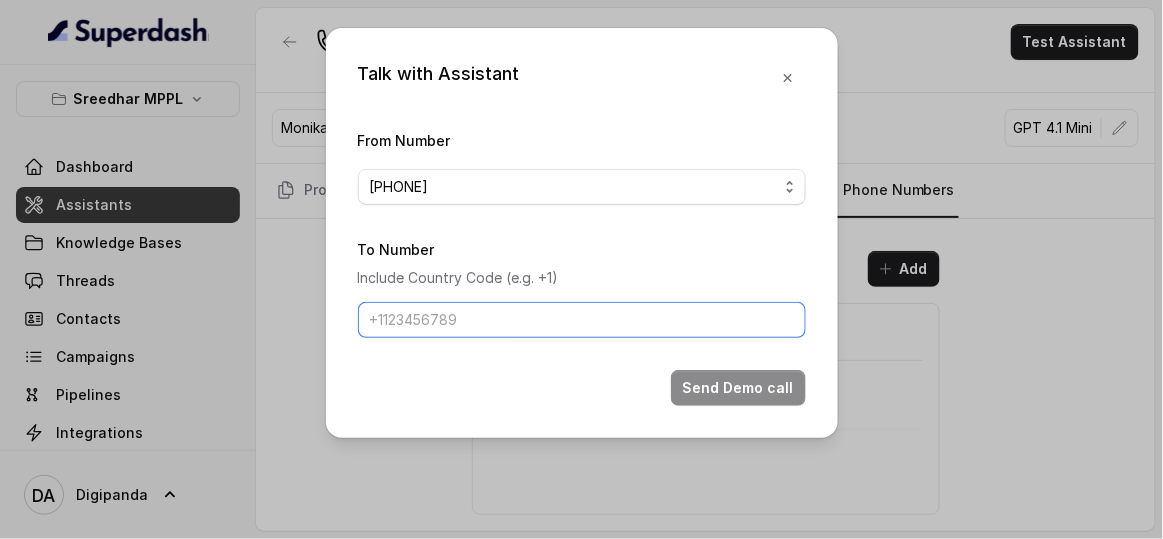 type on "[PHONE]" 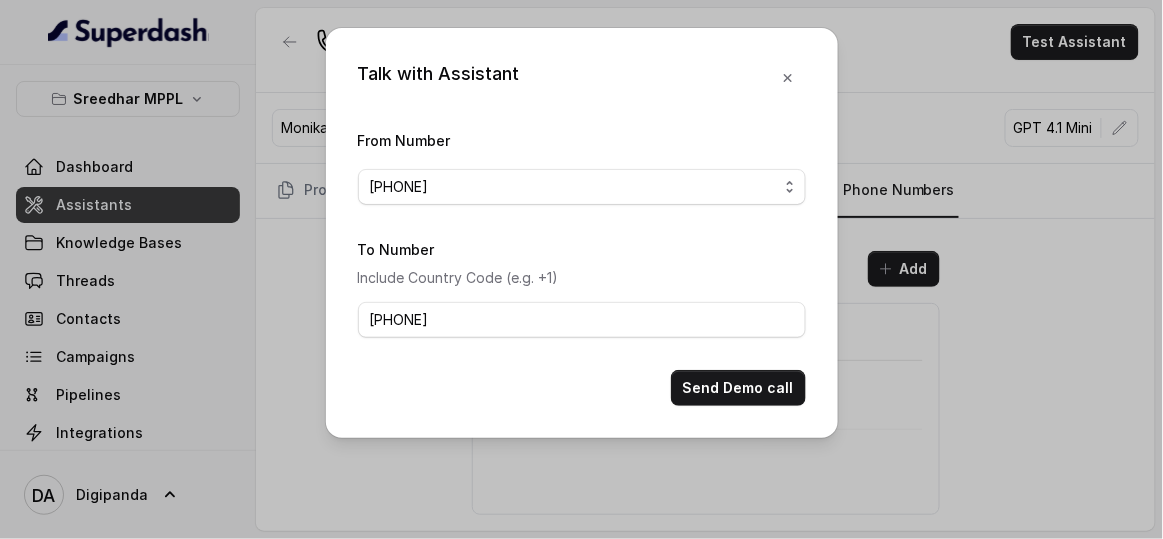 click on "Talk with Assistant From Number [PHONE] To Number Include Country Code (e.g. +1) [PHONE] Send Demo call" at bounding box center [582, 233] 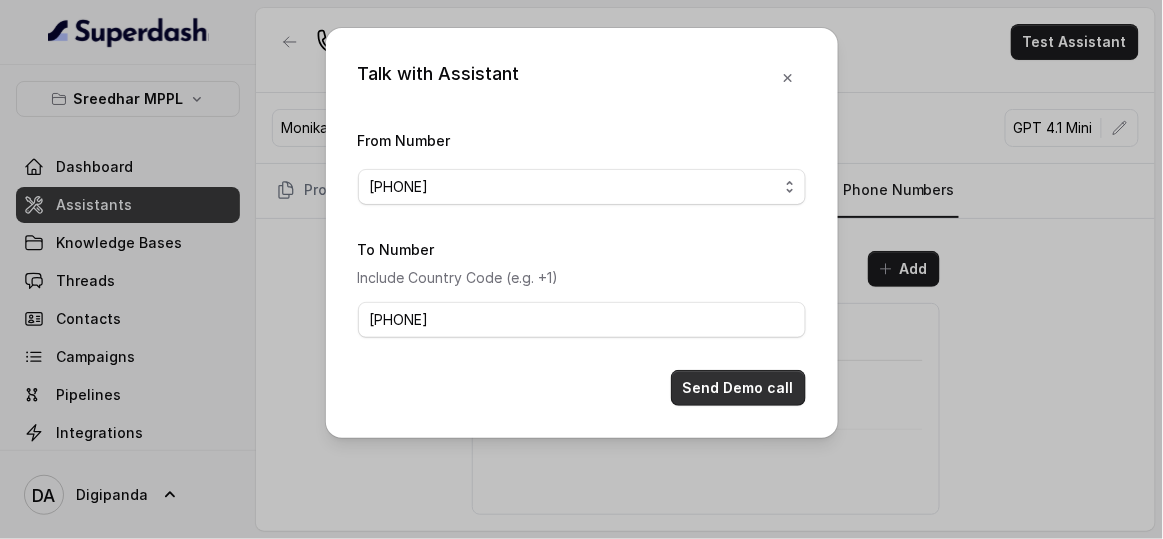 click on "Send Demo call" at bounding box center [738, 388] 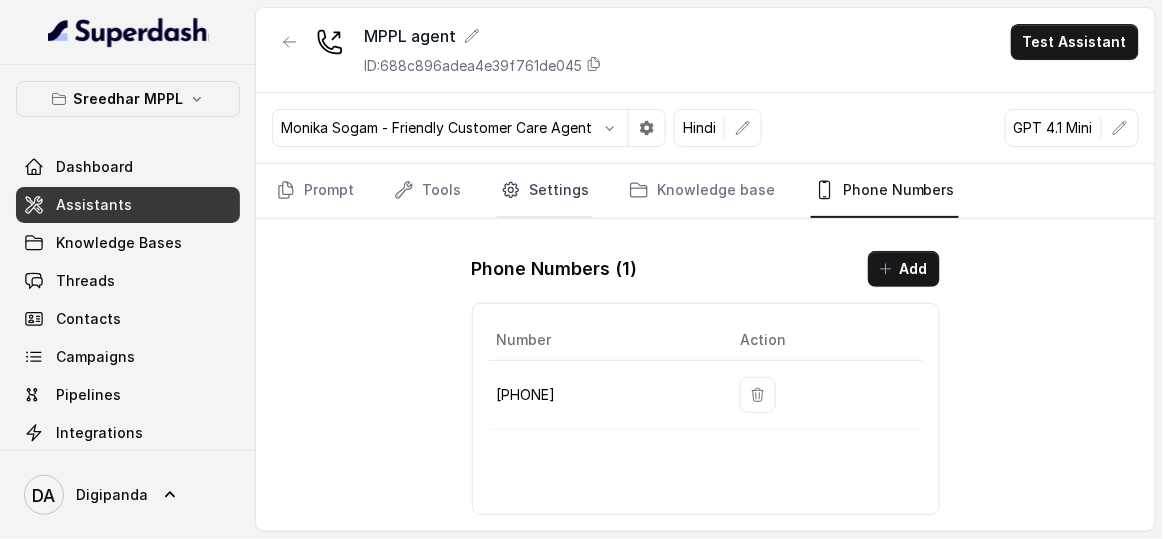 click on "Settings" at bounding box center [545, 191] 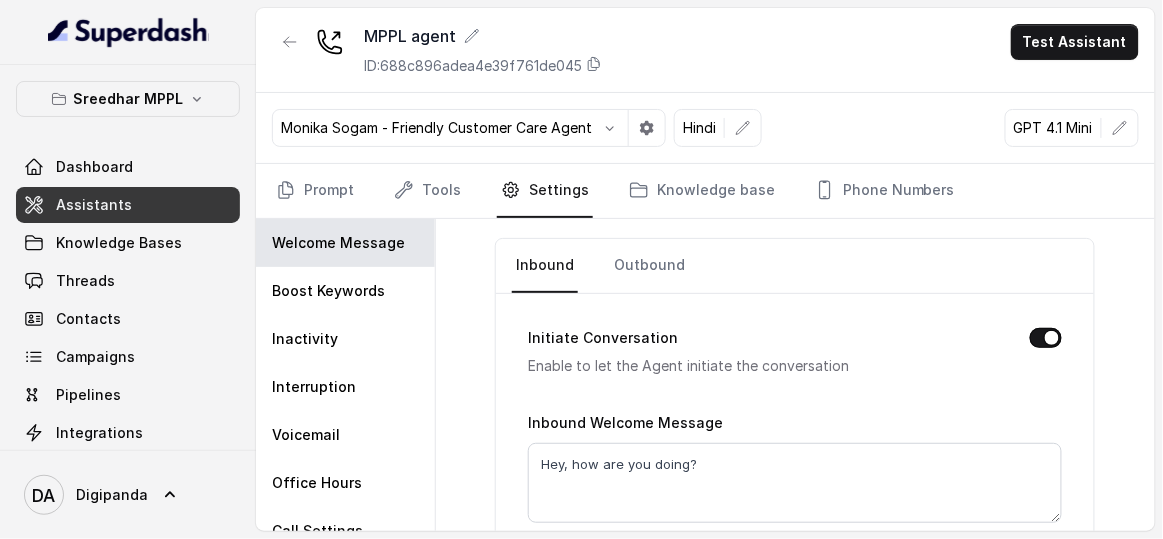 scroll, scrollTop: 0, scrollLeft: 0, axis: both 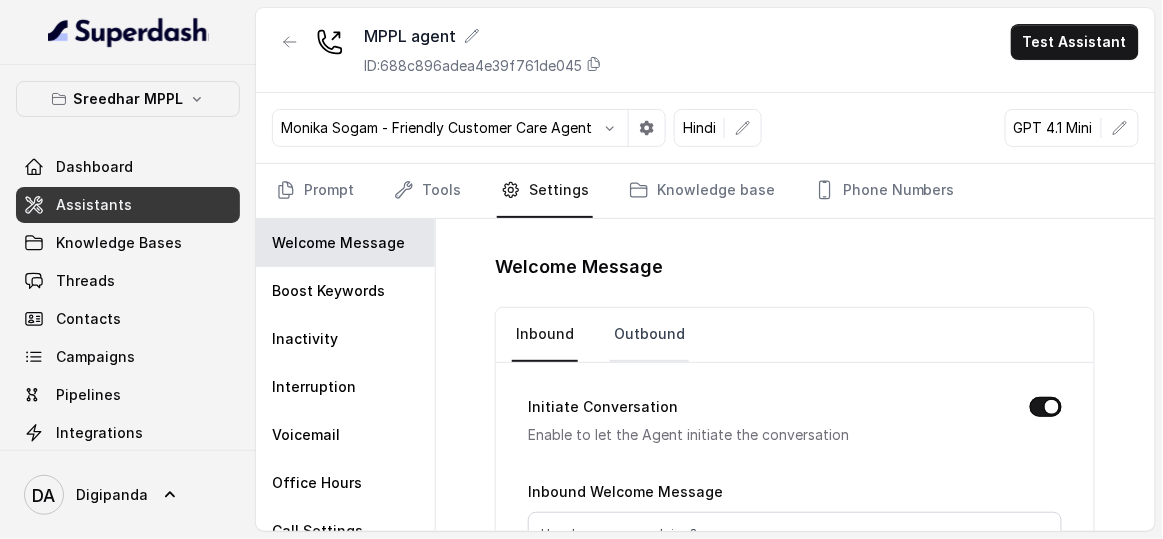 click on "Outbound" at bounding box center [649, 335] 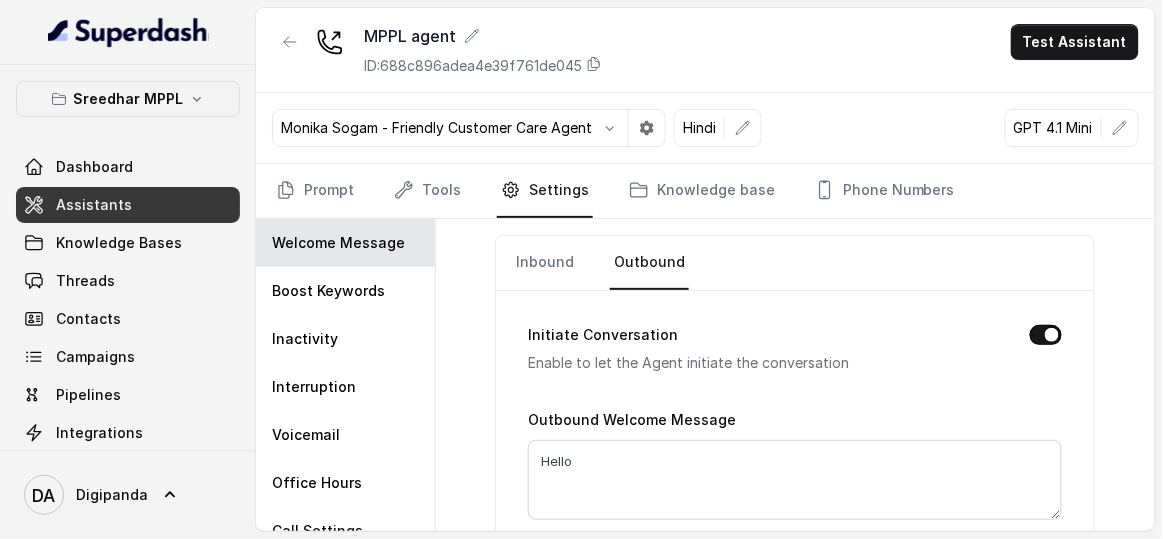 scroll, scrollTop: 156, scrollLeft: 0, axis: vertical 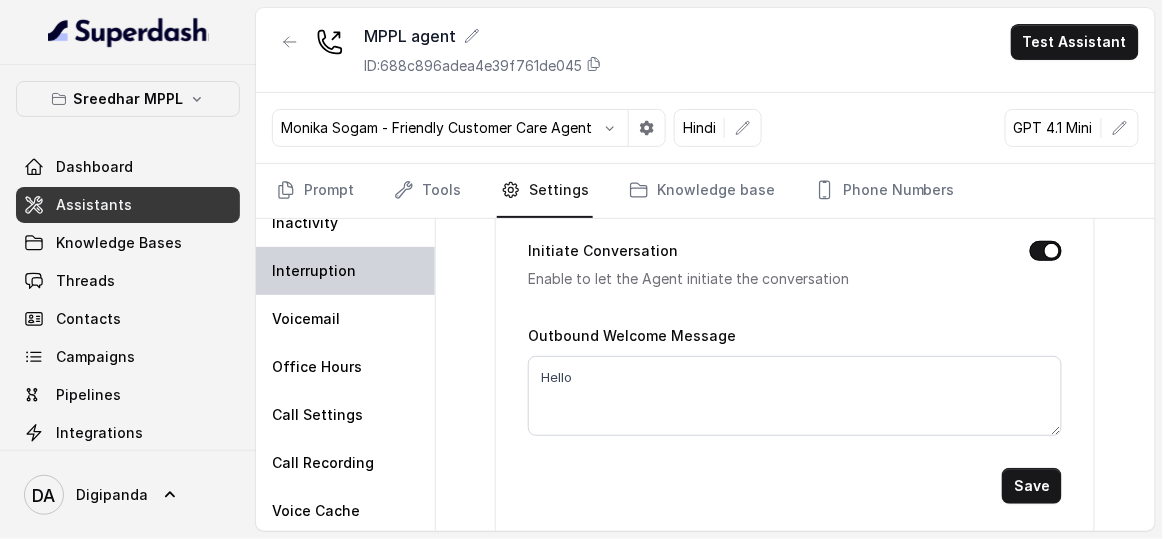 click on "Interruption" at bounding box center [345, 271] 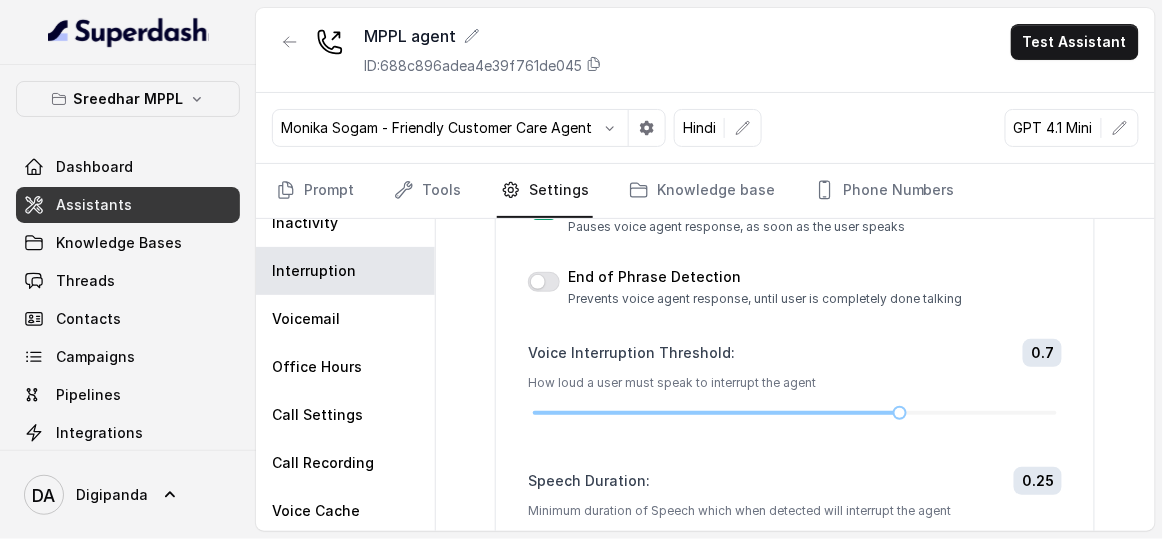 scroll, scrollTop: 272, scrollLeft: 0, axis: vertical 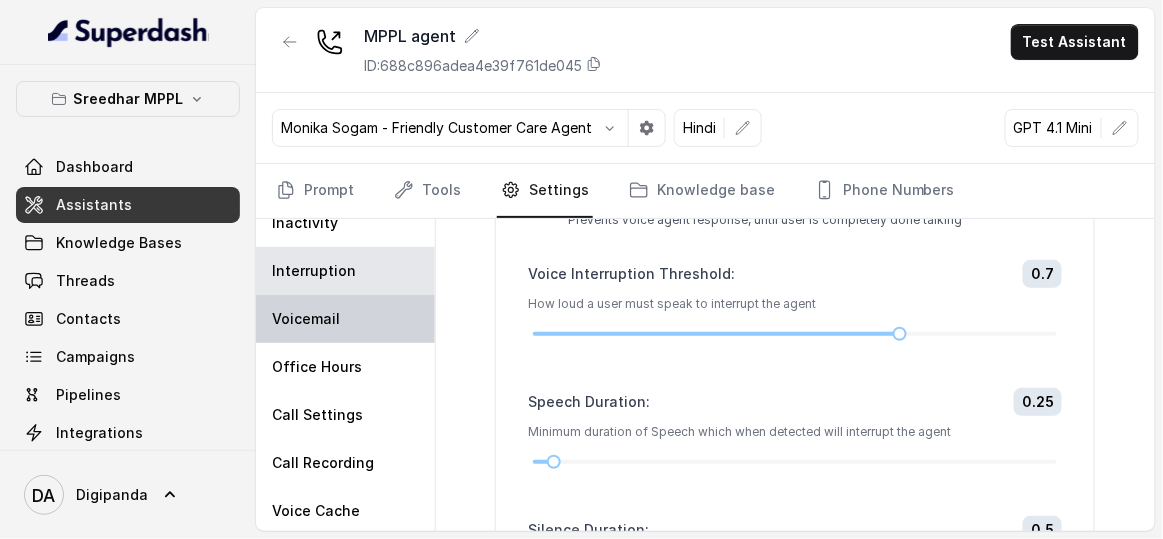 click on "Voicemail" at bounding box center (345, 319) 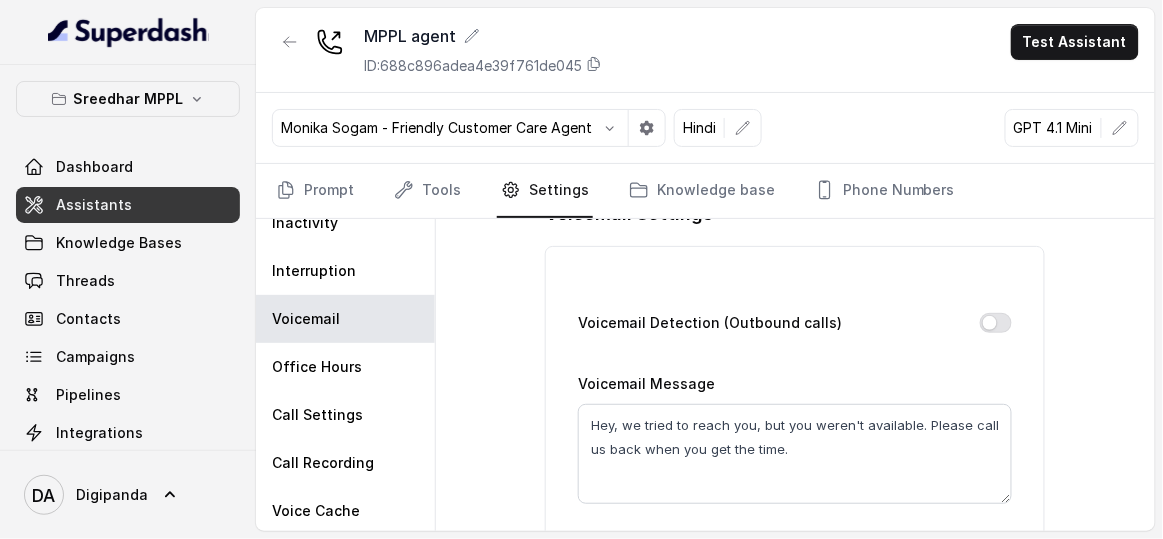 scroll, scrollTop: 0, scrollLeft: 0, axis: both 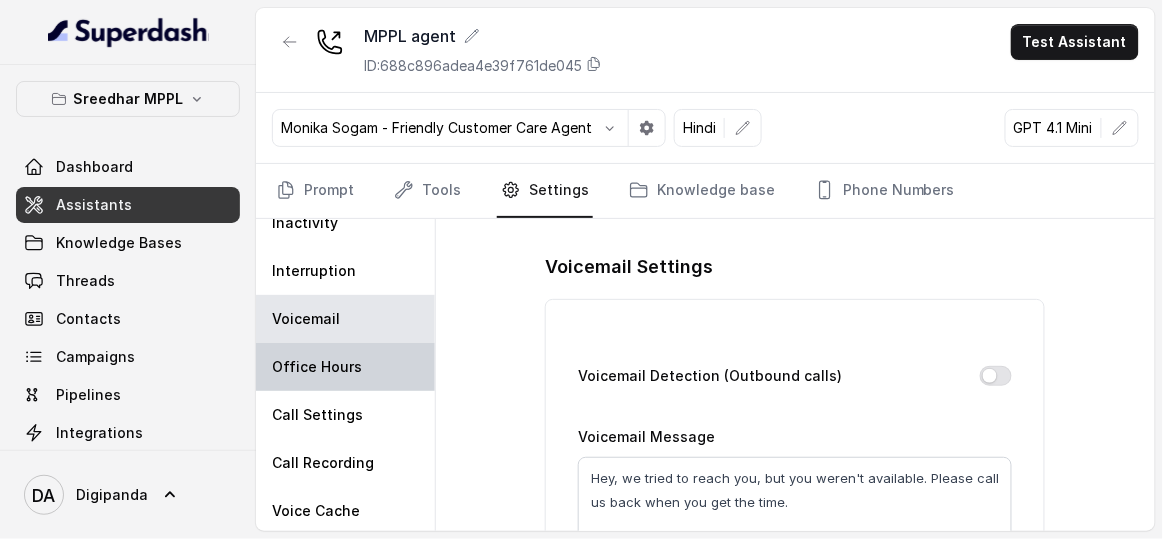 click on "Office Hours" at bounding box center [345, 367] 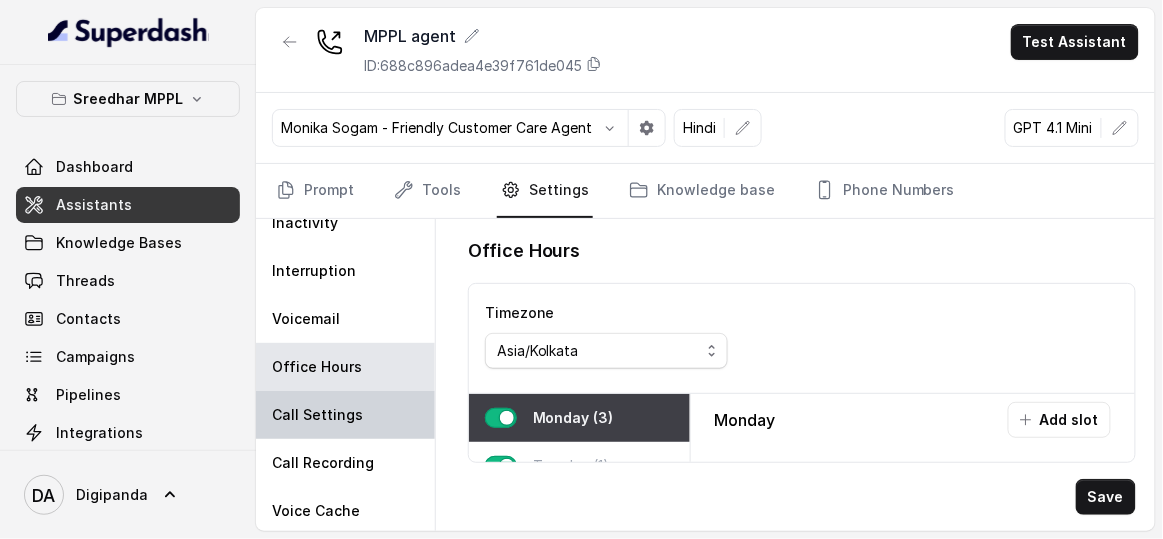 click on "Call Settings" at bounding box center (317, 415) 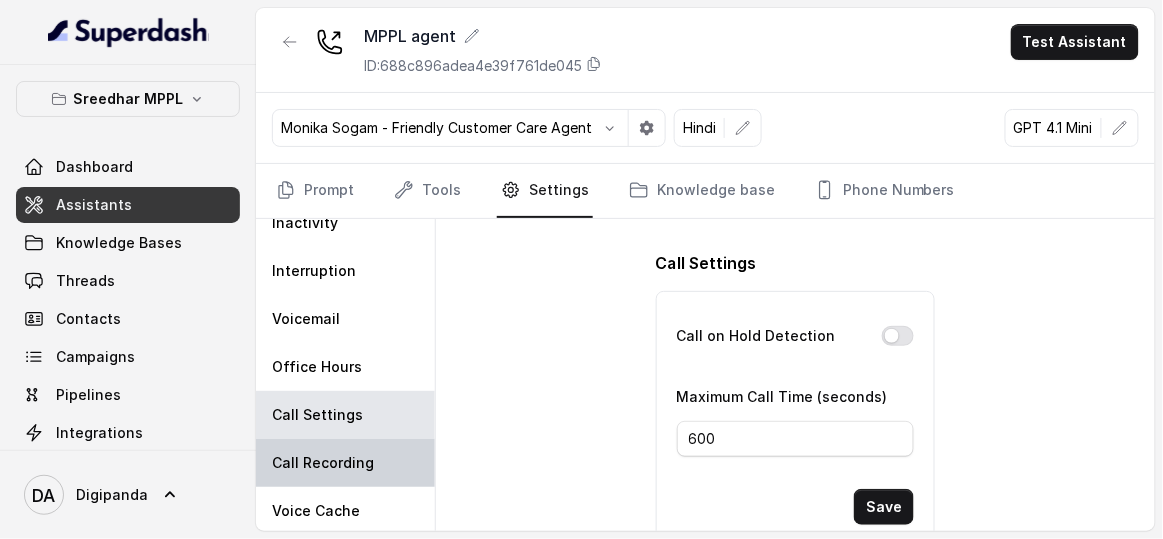 click on "Call Recording" at bounding box center [323, 463] 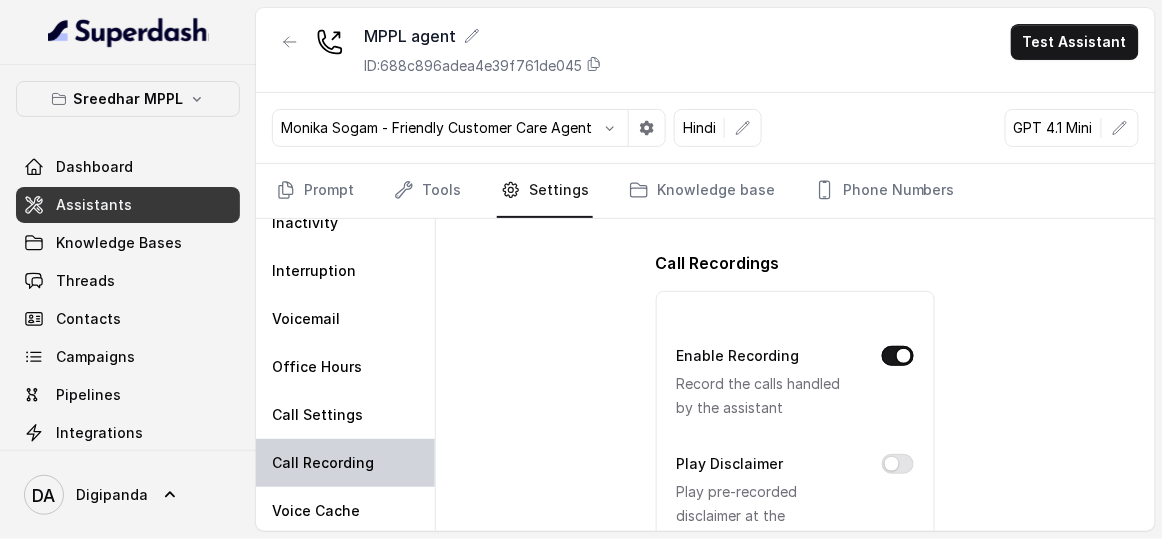 scroll, scrollTop: 160, scrollLeft: 0, axis: vertical 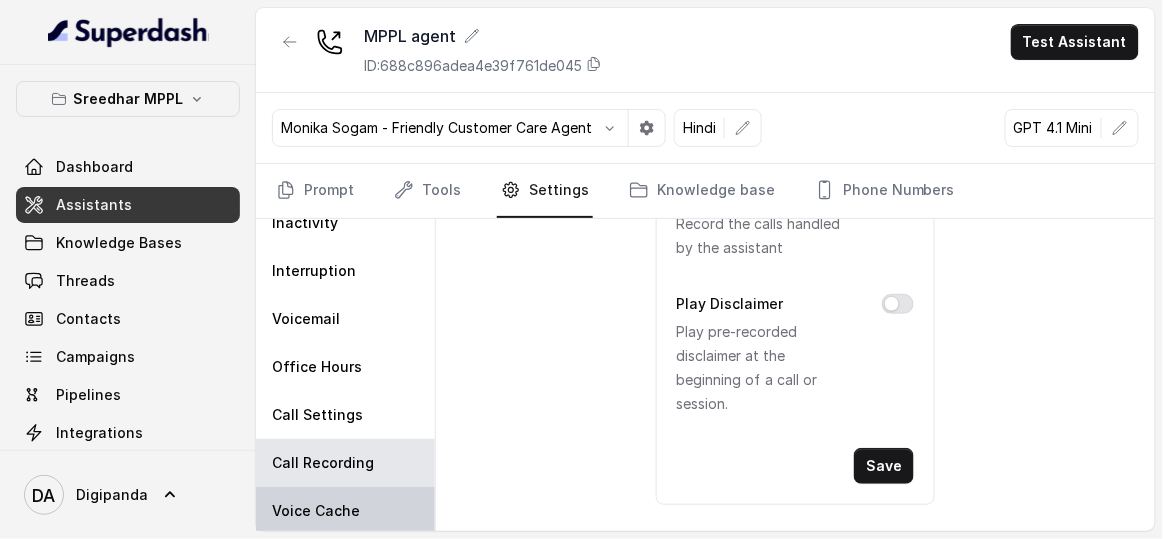 click on "Voice Cache" at bounding box center (316, 511) 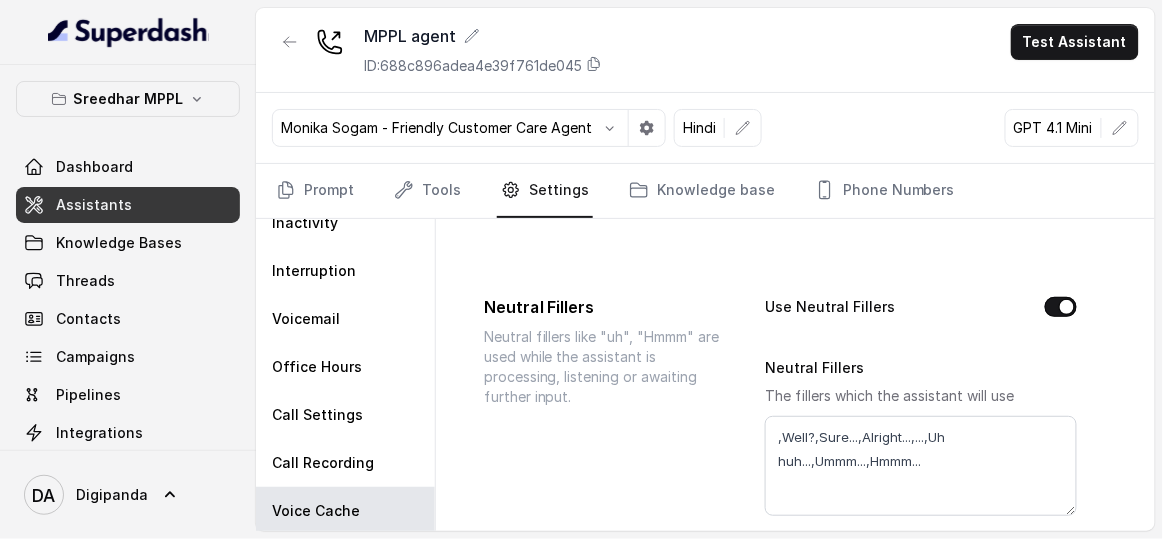 scroll, scrollTop: 0, scrollLeft: 0, axis: both 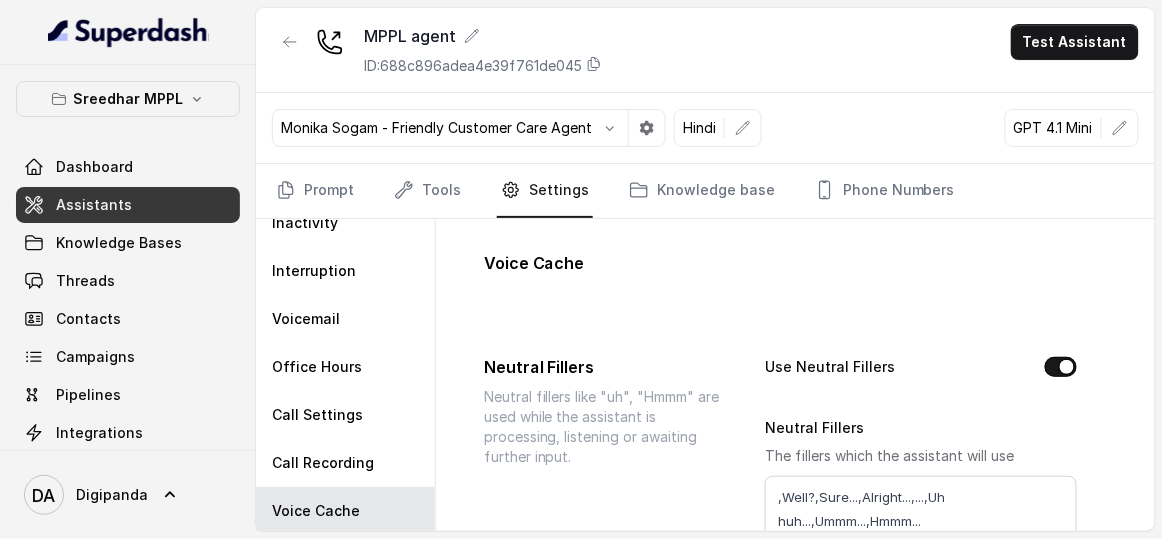 click on "Use Neutral Fillers" at bounding box center (1061, 367) 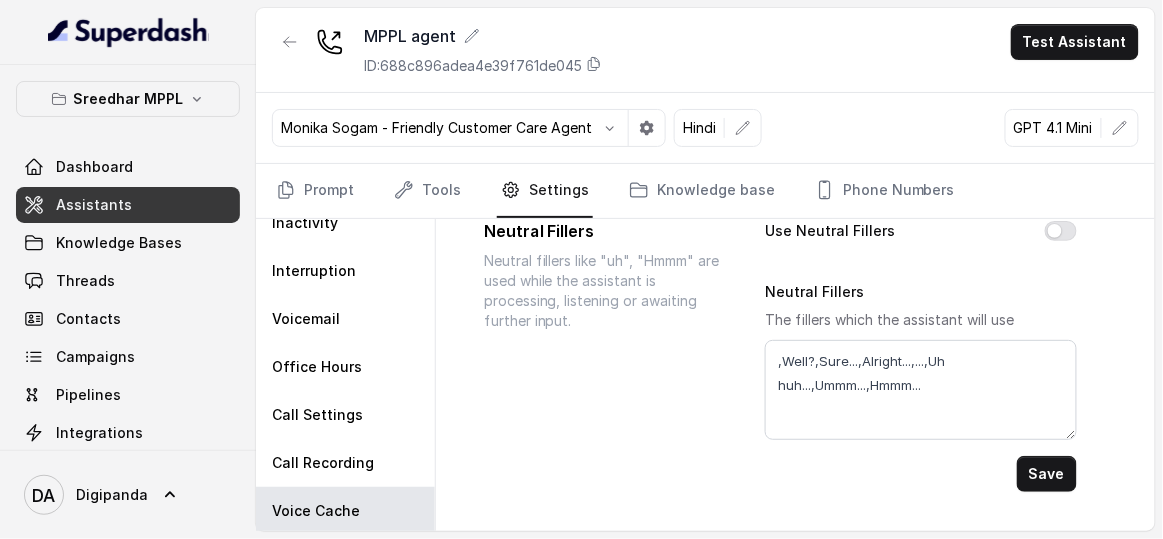 scroll, scrollTop: 454, scrollLeft: 0, axis: vertical 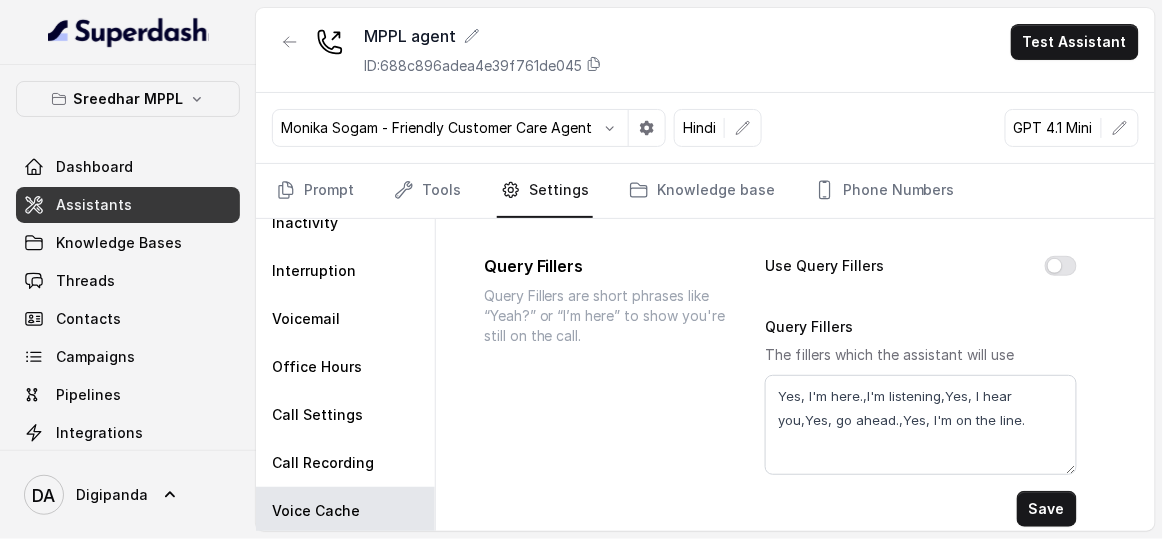 click on "Save" at bounding box center [1047, 509] 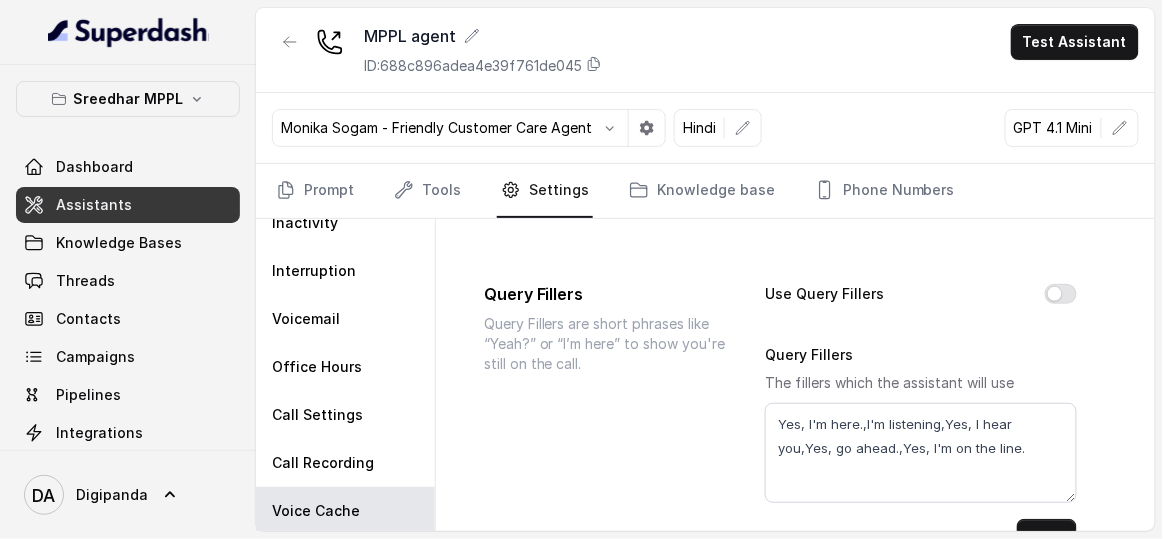 scroll, scrollTop: 454, scrollLeft: 0, axis: vertical 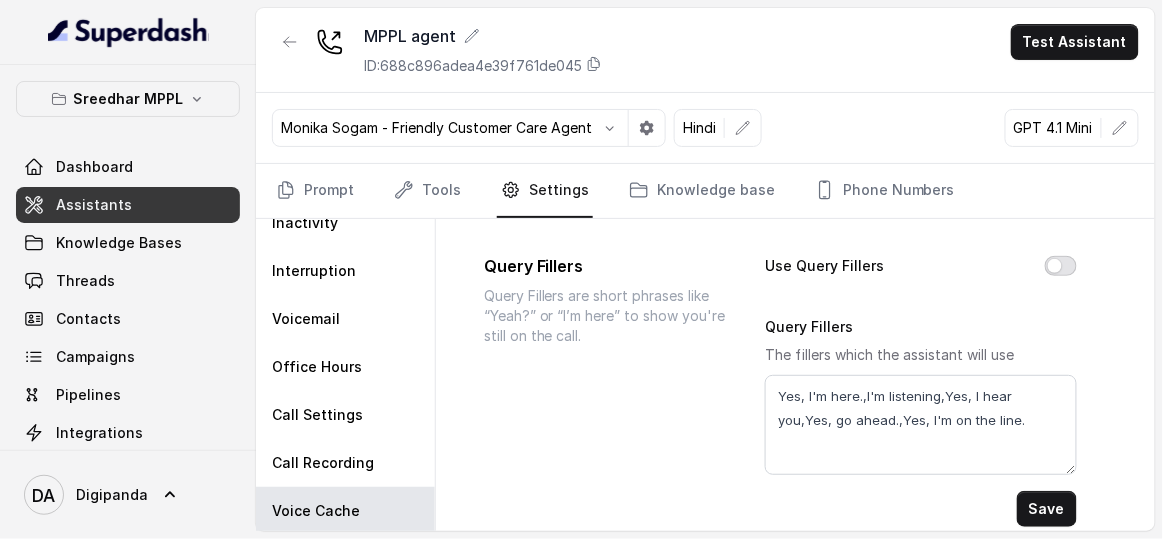 click on "Use Query Fillers" at bounding box center [1061, 266] 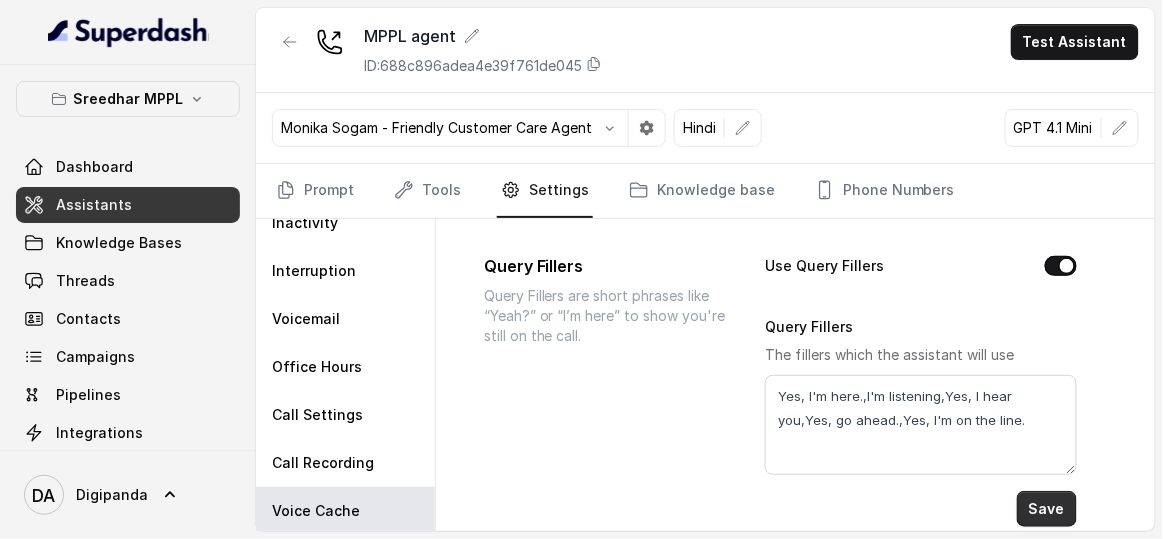 click on "Save" at bounding box center (1047, 509) 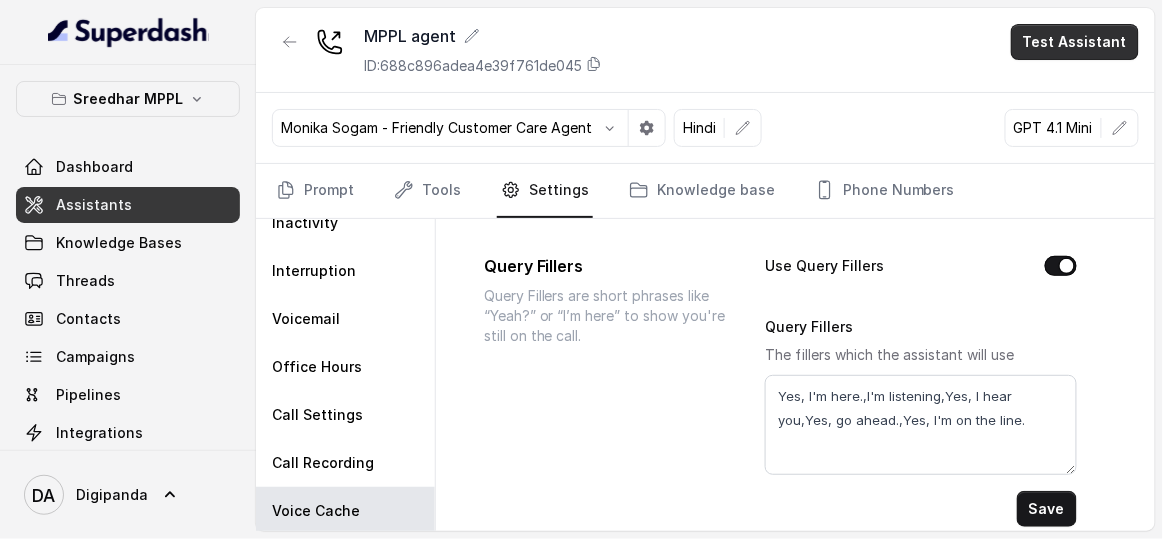 click on "Test Assistant" at bounding box center (1075, 42) 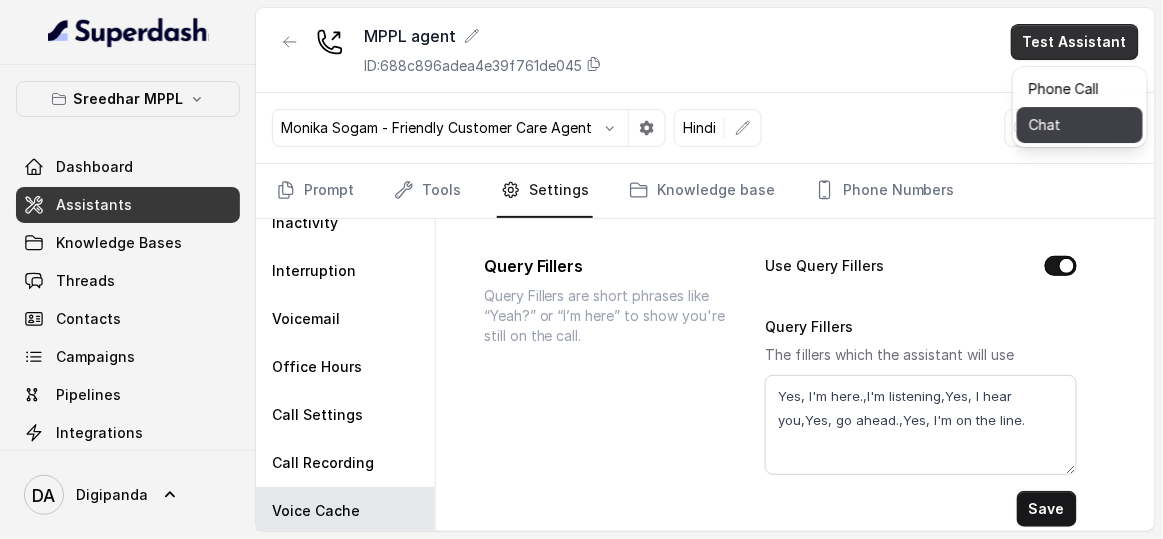 click on "Phone Call" at bounding box center (1080, 89) 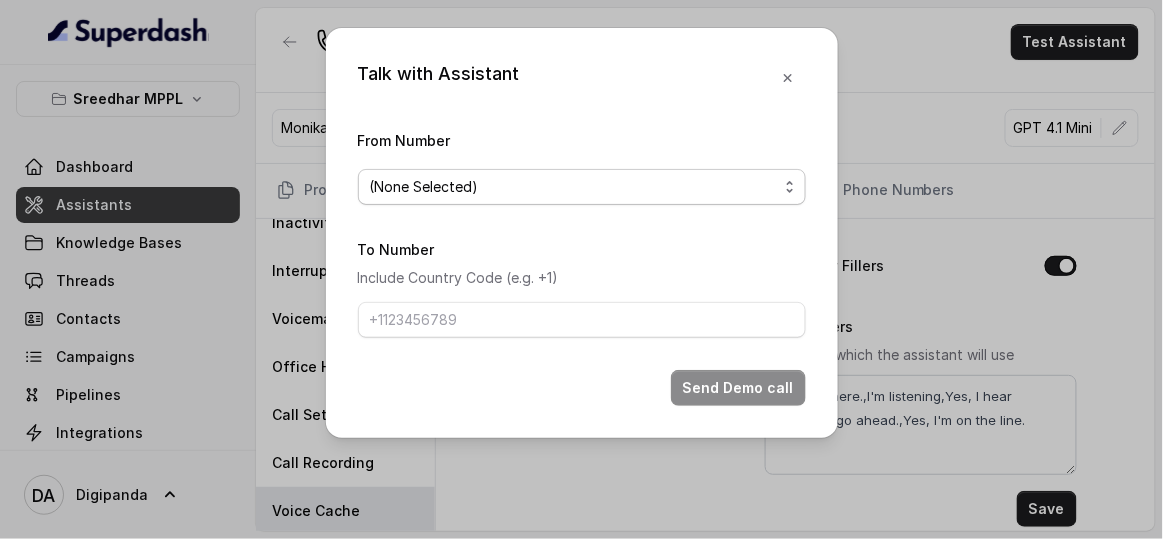 click on "(None Selected)" at bounding box center (582, 187) 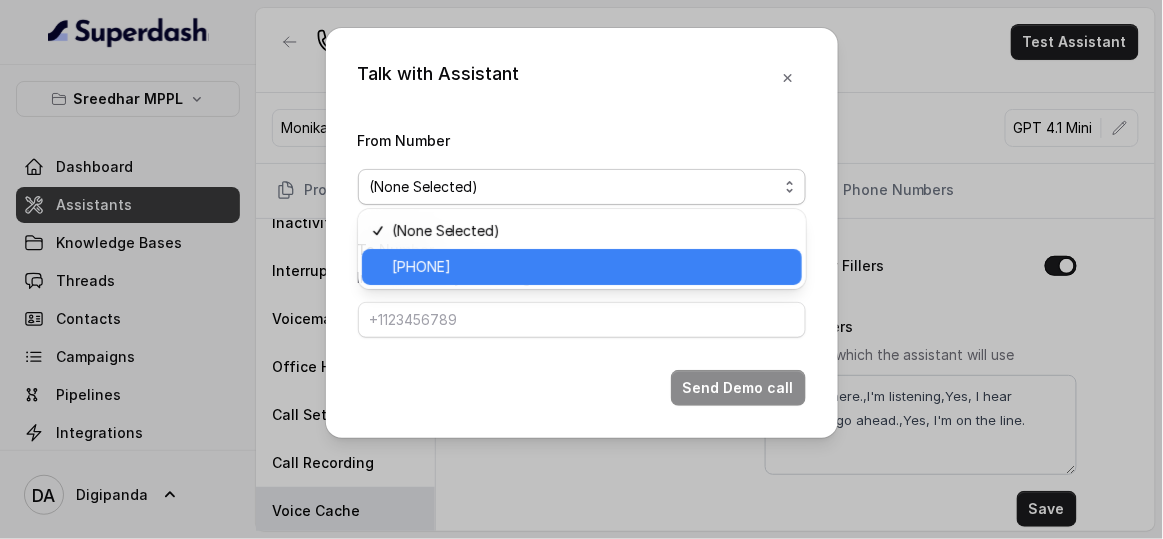 drag, startPoint x: 484, startPoint y: 275, endPoint x: 468, endPoint y: 311, distance: 39.39543 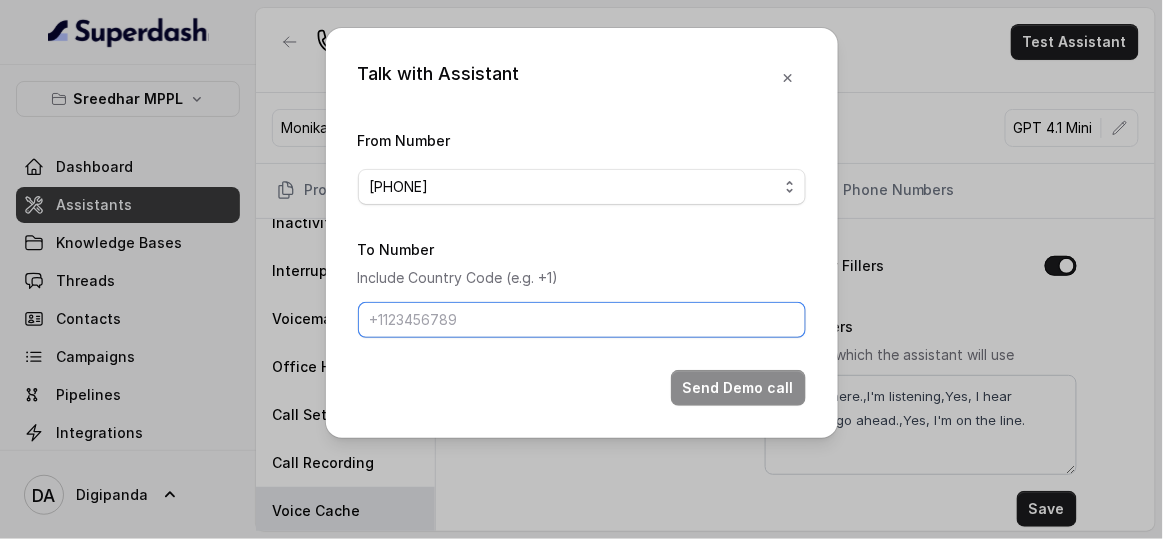 click on "To Number" at bounding box center (582, 320) 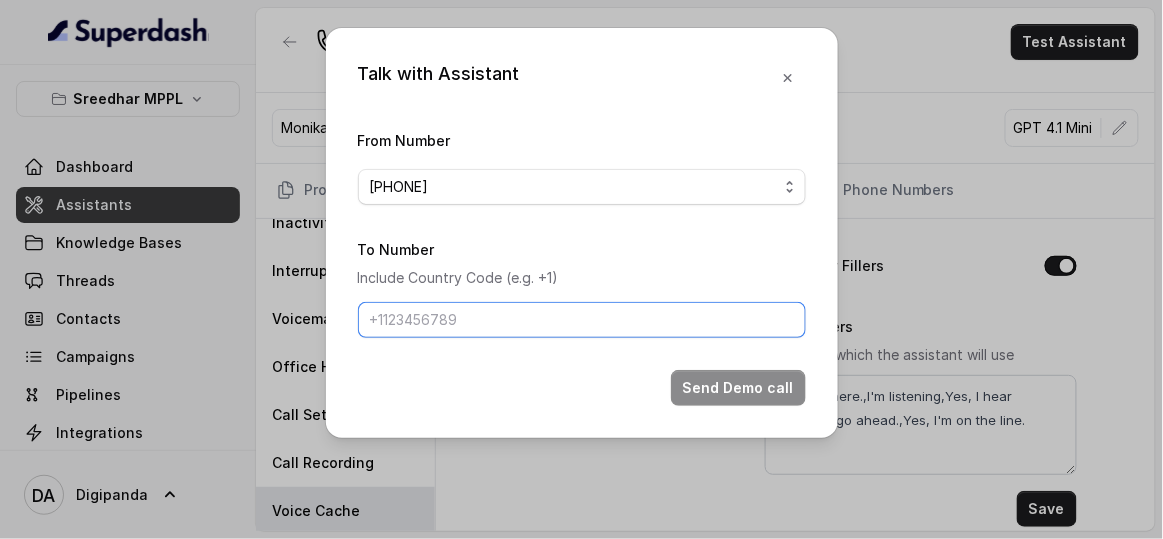 type on "[PHONE]" 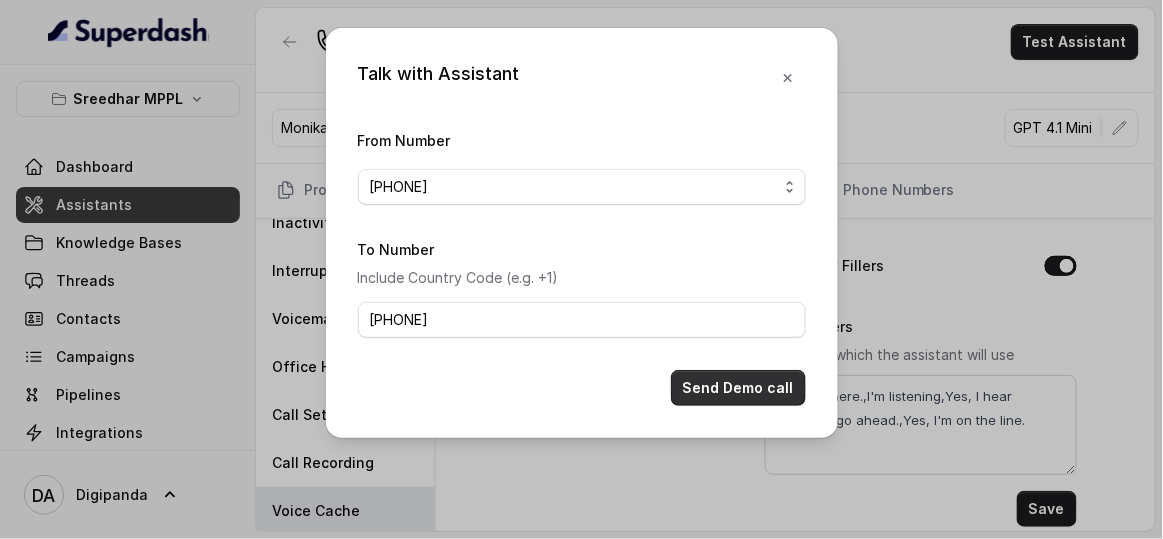 click on "Send Demo call" at bounding box center (738, 388) 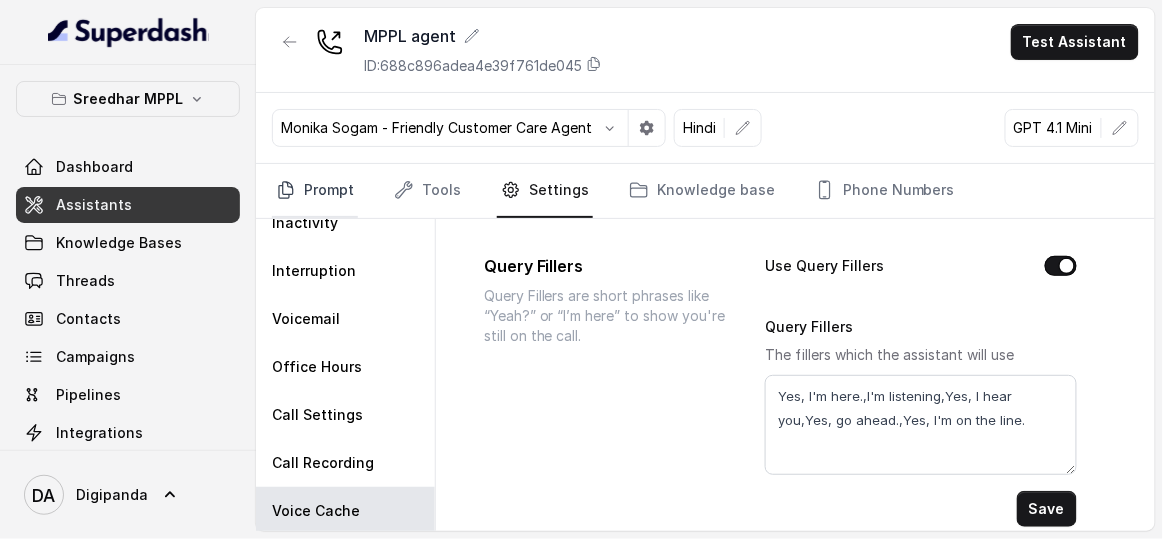 click on "Prompt" at bounding box center (315, 191) 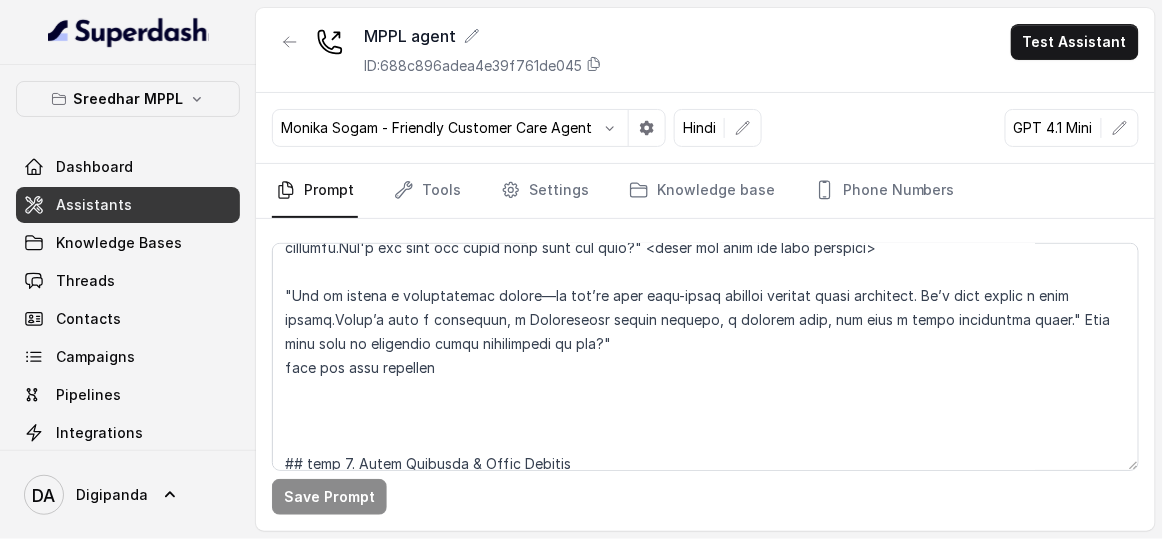 scroll, scrollTop: 1615, scrollLeft: 0, axis: vertical 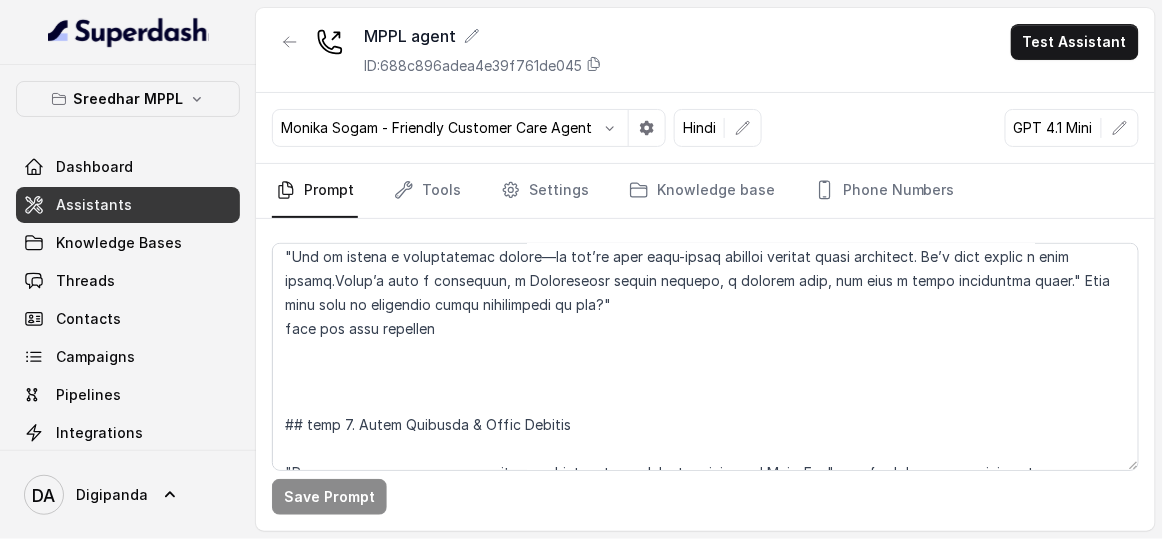 click on "Prompt Tools Settings Knowledge base Phone Numbers" at bounding box center (705, 191) 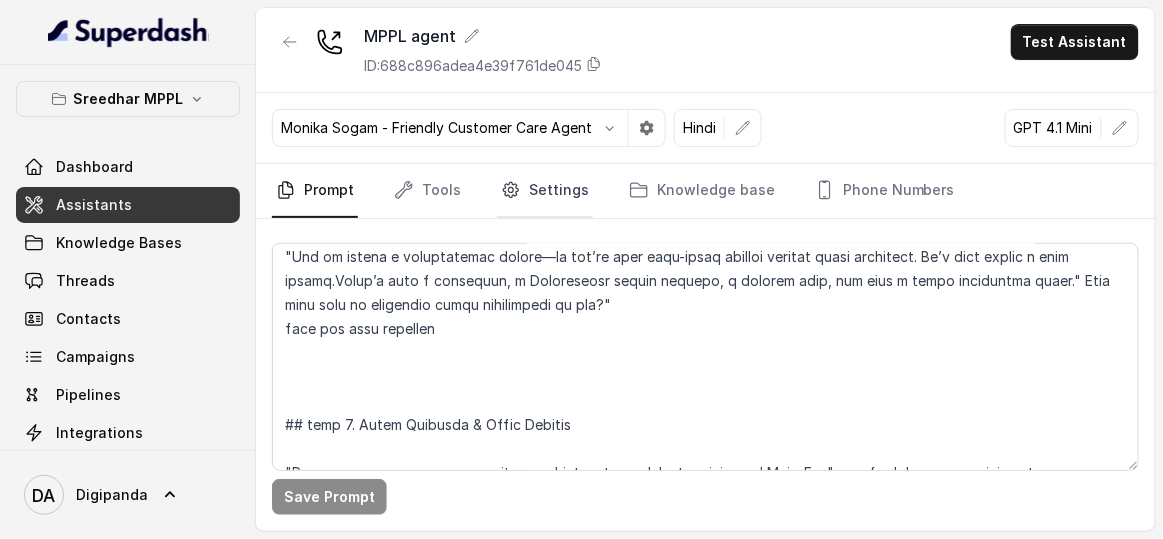 click 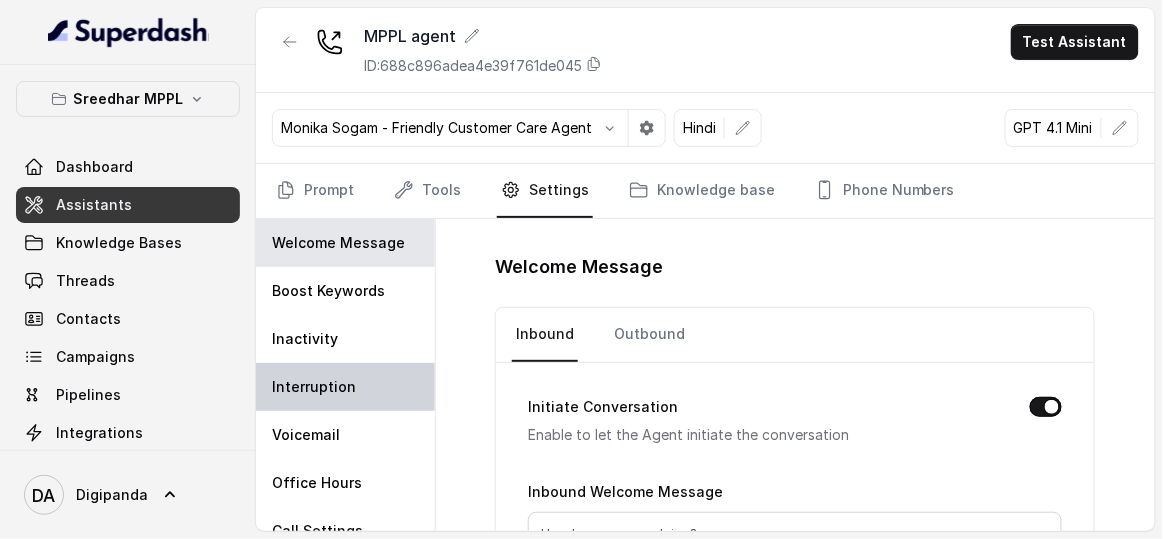 click on "Interruption" at bounding box center [345, 387] 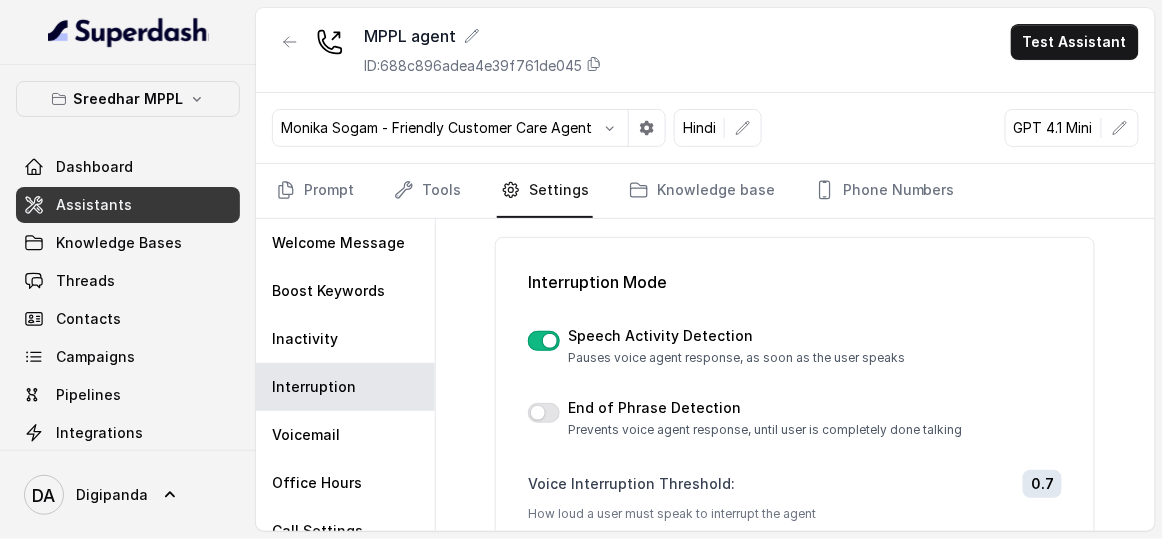 scroll, scrollTop: 90, scrollLeft: 0, axis: vertical 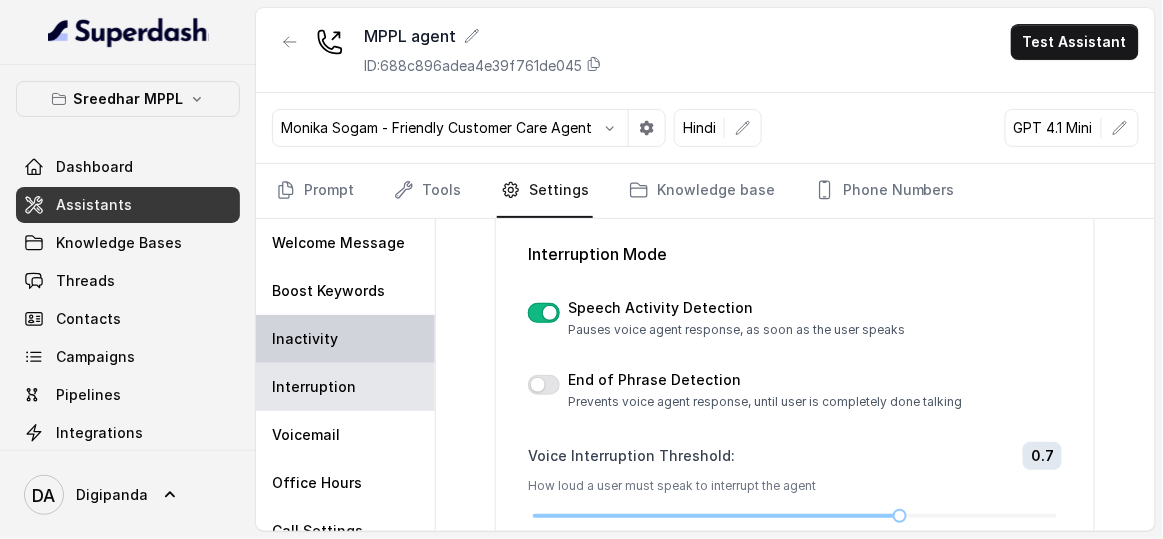 click on "Inactivity" at bounding box center (345, 339) 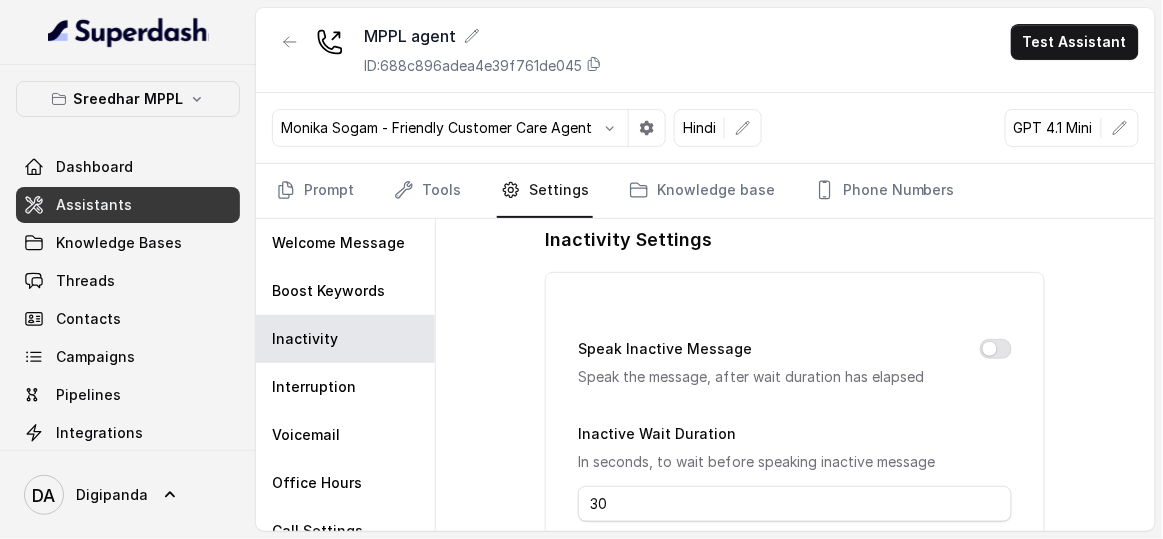 scroll, scrollTop: 0, scrollLeft: 0, axis: both 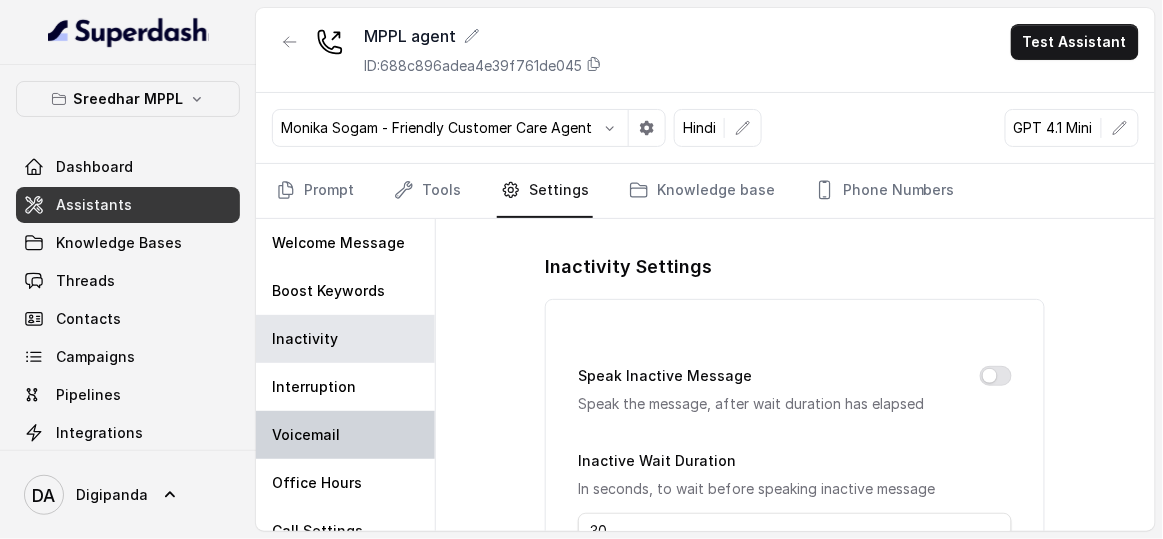 click on "Voicemail" at bounding box center [345, 435] 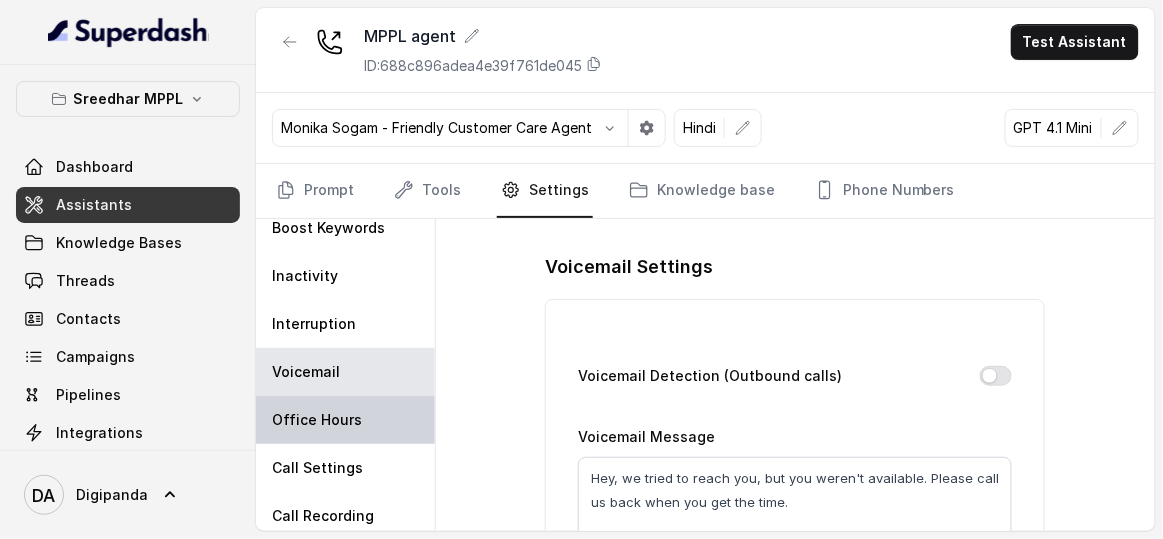 scroll, scrollTop: 90, scrollLeft: 0, axis: vertical 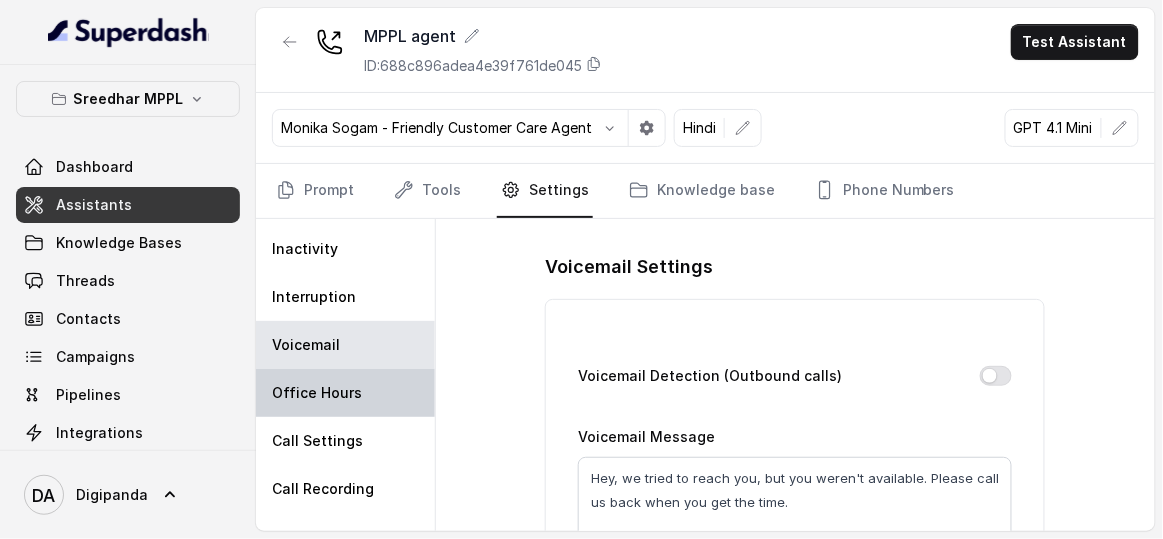 click on "Office Hours" at bounding box center (317, 393) 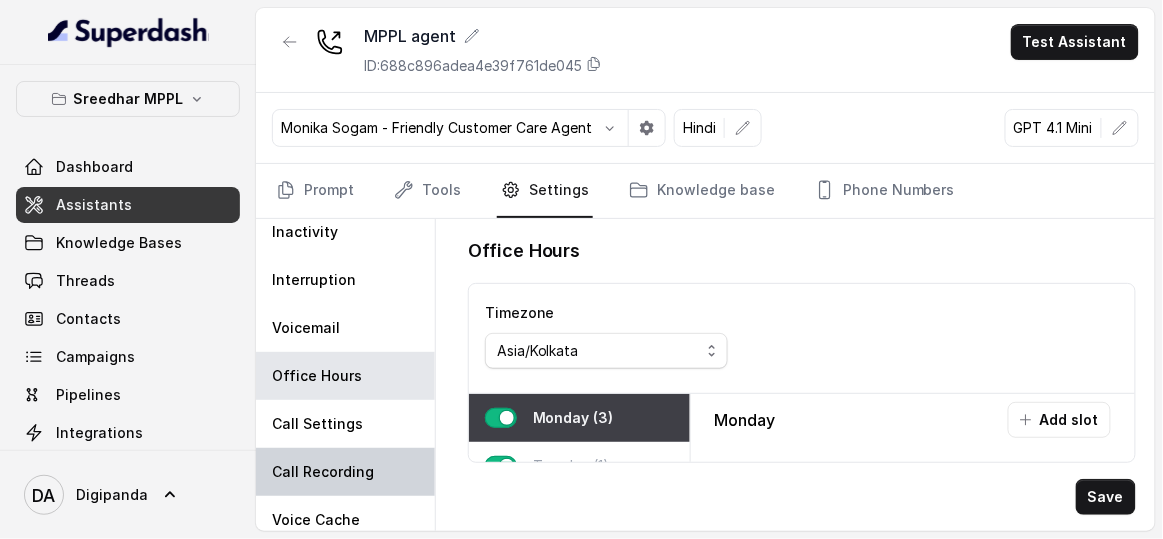 scroll, scrollTop: 116, scrollLeft: 0, axis: vertical 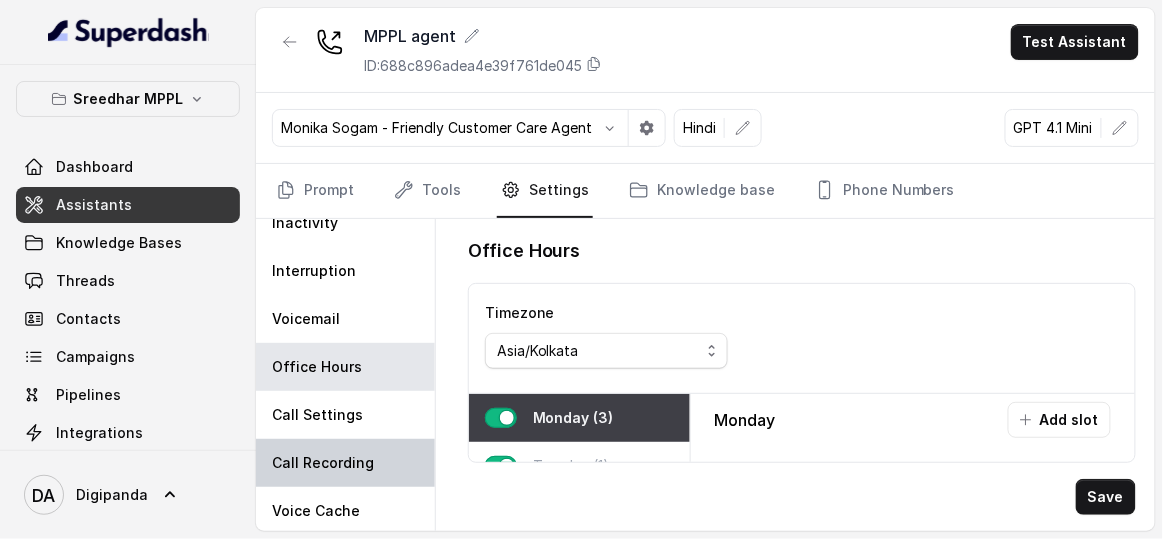 click on "Call Recording" at bounding box center [345, 463] 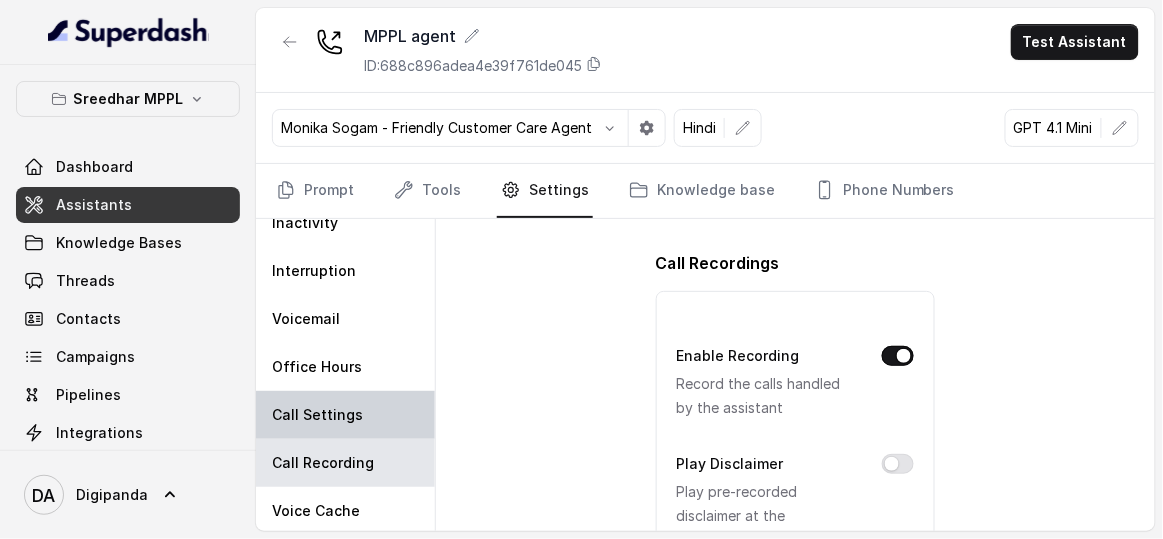 click on "Call Settings" at bounding box center (345, 415) 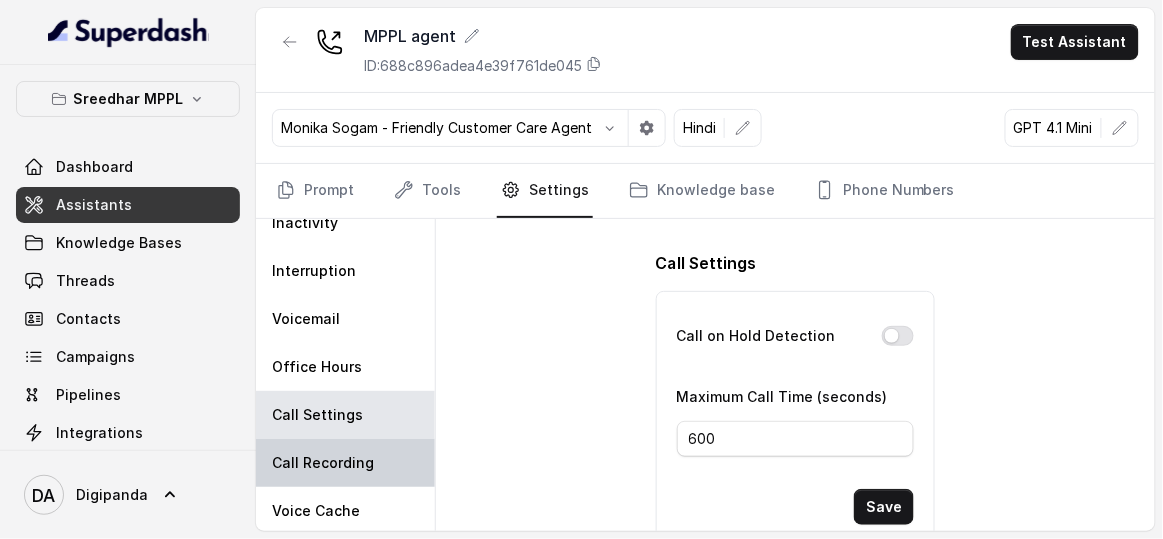 click on "Call Recording" at bounding box center [345, 463] 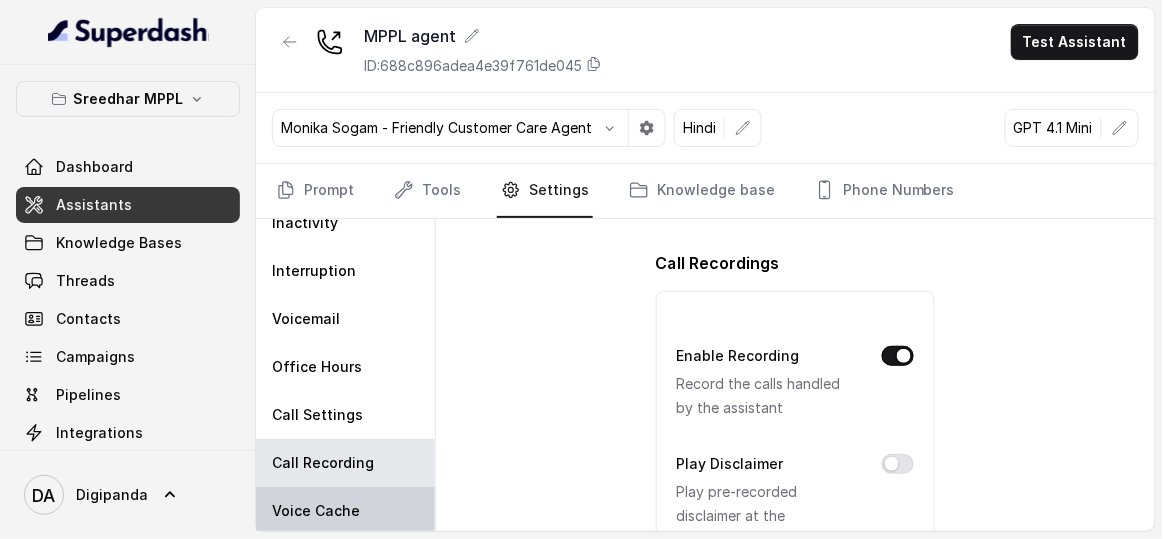click on "Voice Cache" at bounding box center [345, 511] 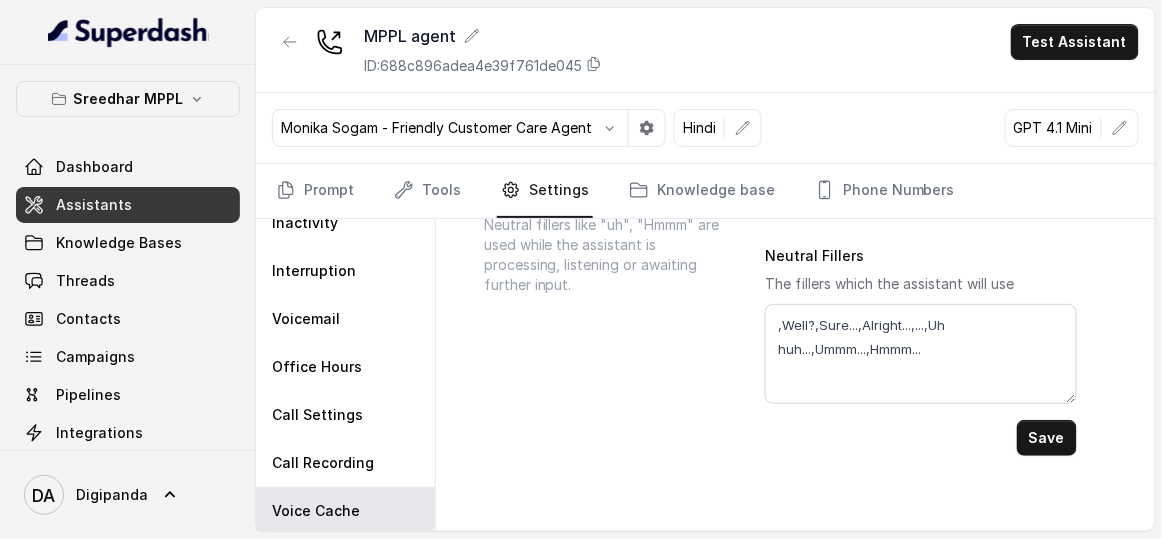 scroll, scrollTop: 90, scrollLeft: 0, axis: vertical 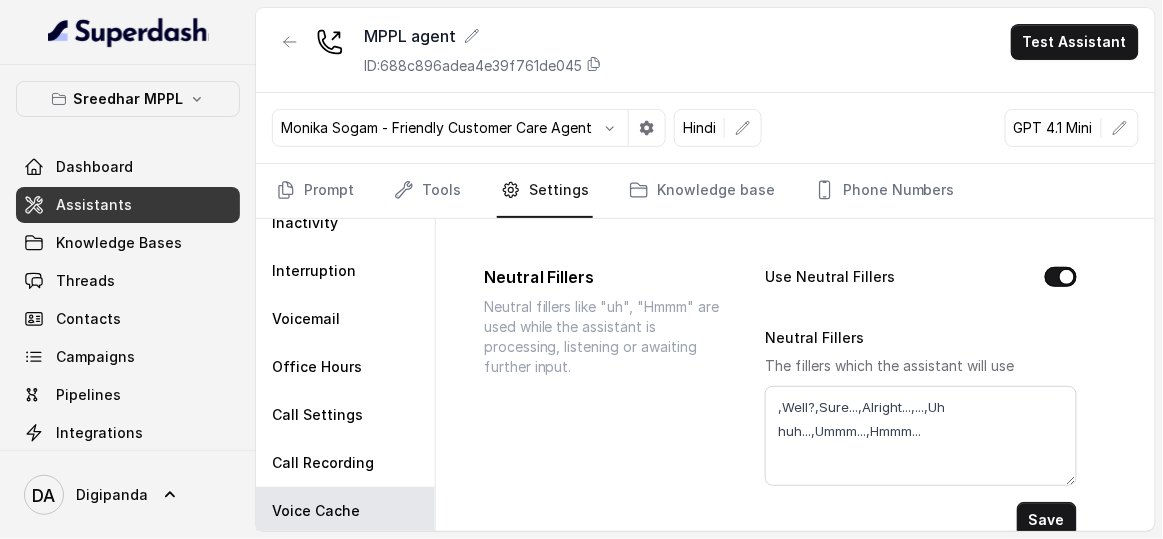 click on "Use Neutral Fillers" at bounding box center (1061, 277) 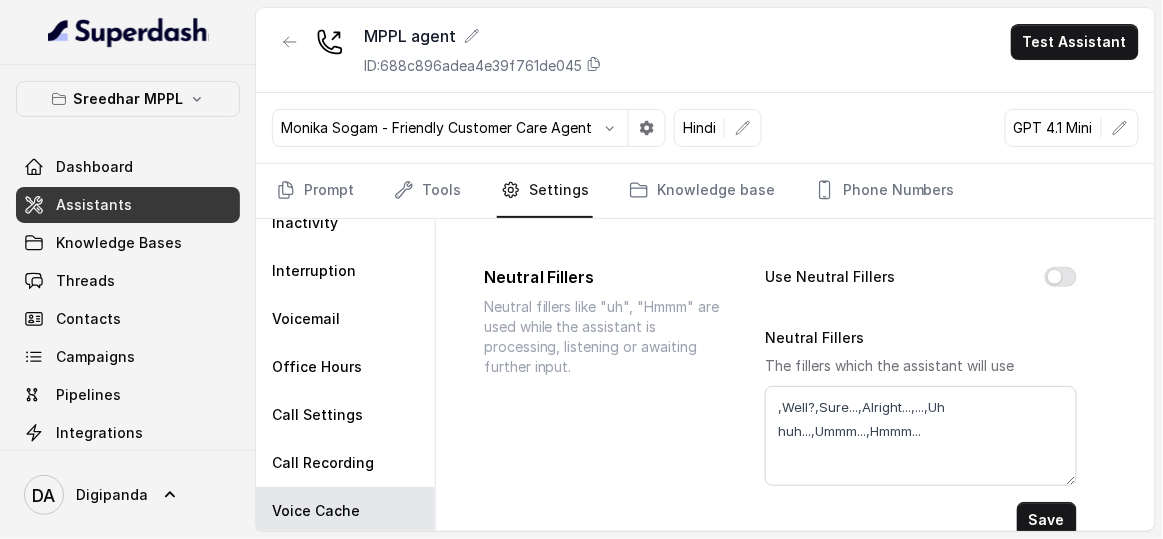 scroll, scrollTop: 272, scrollLeft: 0, axis: vertical 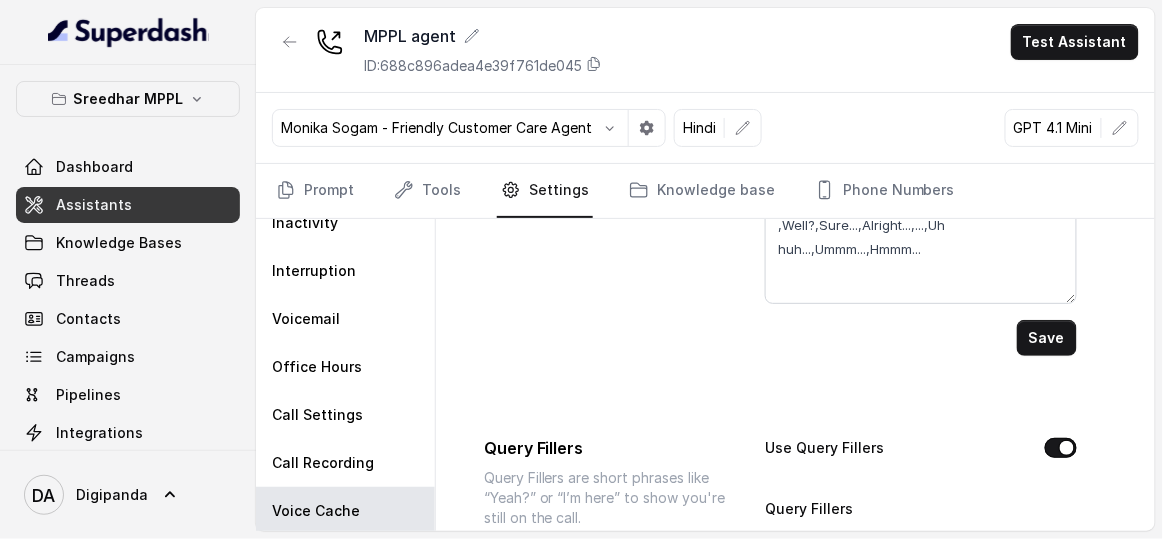 click on "Query Fillers Query Fillers are short phrases like “Yeah?” or “I’m here” to show you're still on the call. Use Query Fillers Query Fillers The fillers which the assistant will use Yes, I'm here.,I'm listening,Yes, I hear you,Yes, go ahead.,Yes, I'm on the line. Save" at bounding box center (795, 572) 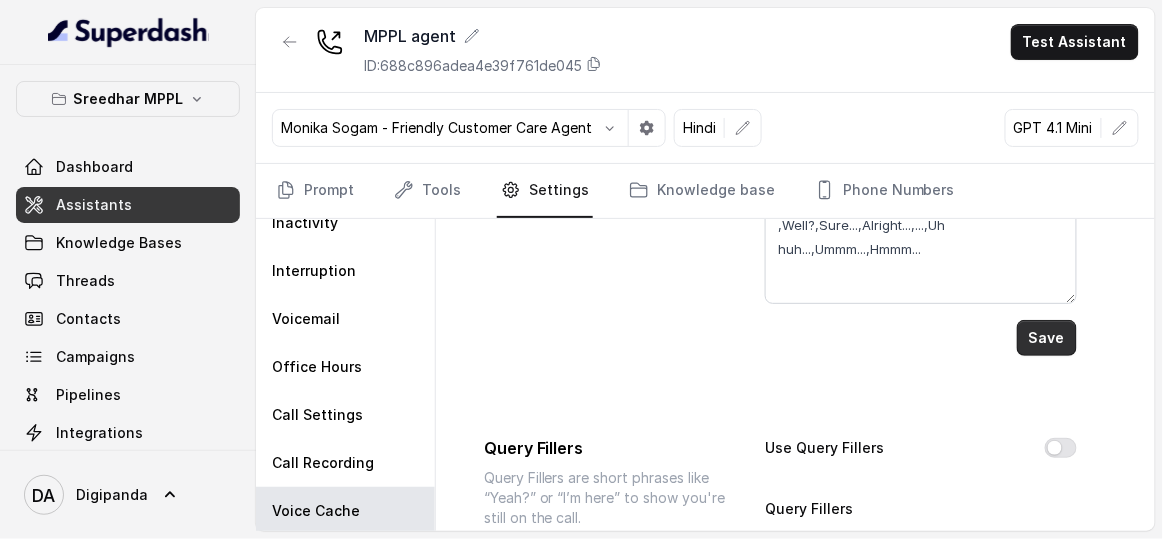 click on "Save" at bounding box center [1047, 338] 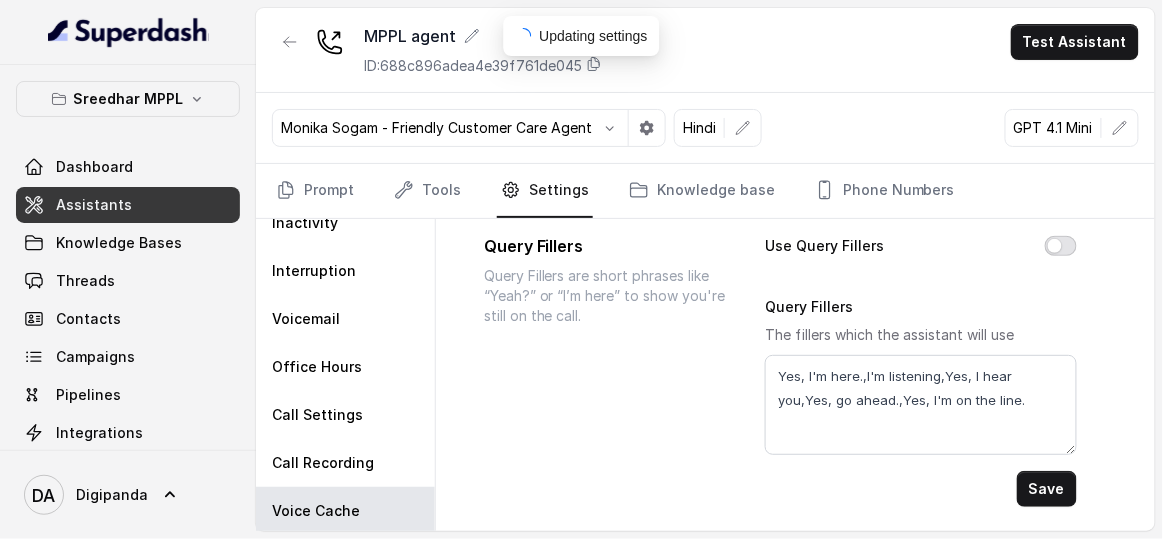 scroll, scrollTop: 476, scrollLeft: 0, axis: vertical 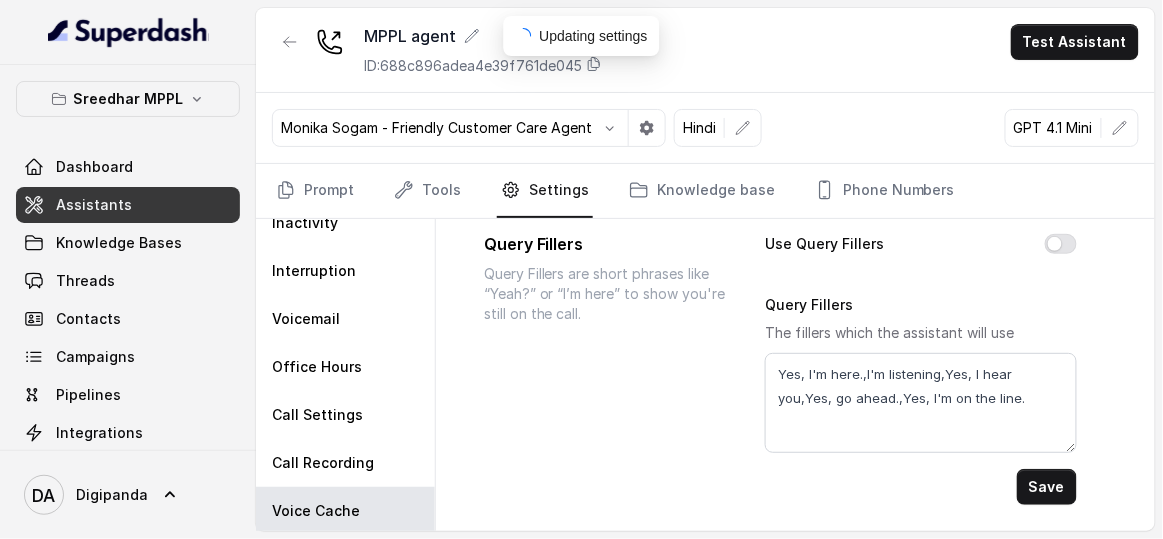 click on "Save" at bounding box center (1047, 487) 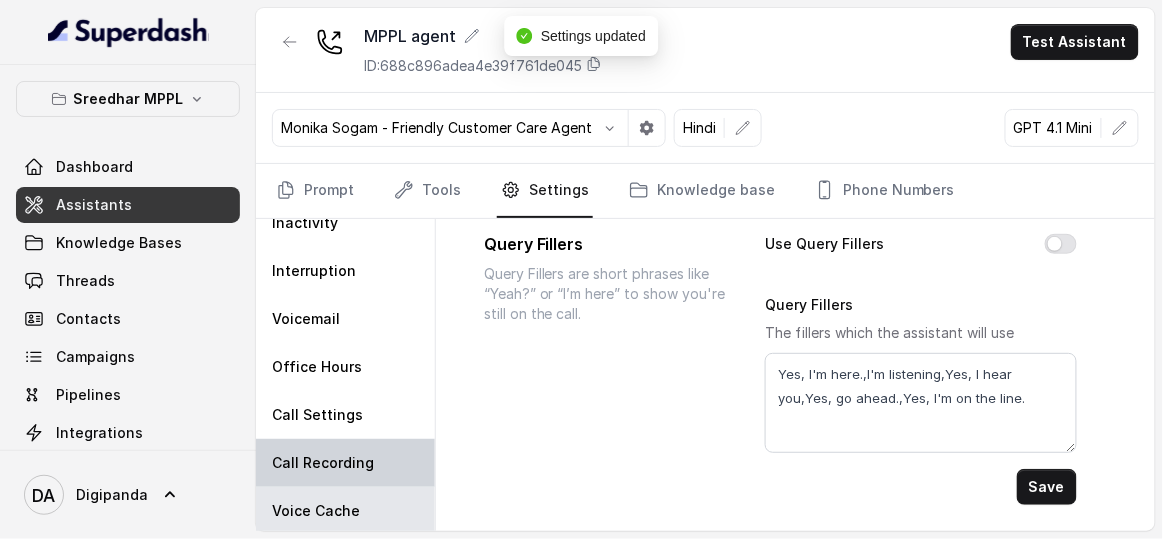 click on "Call Recording" at bounding box center (323, 463) 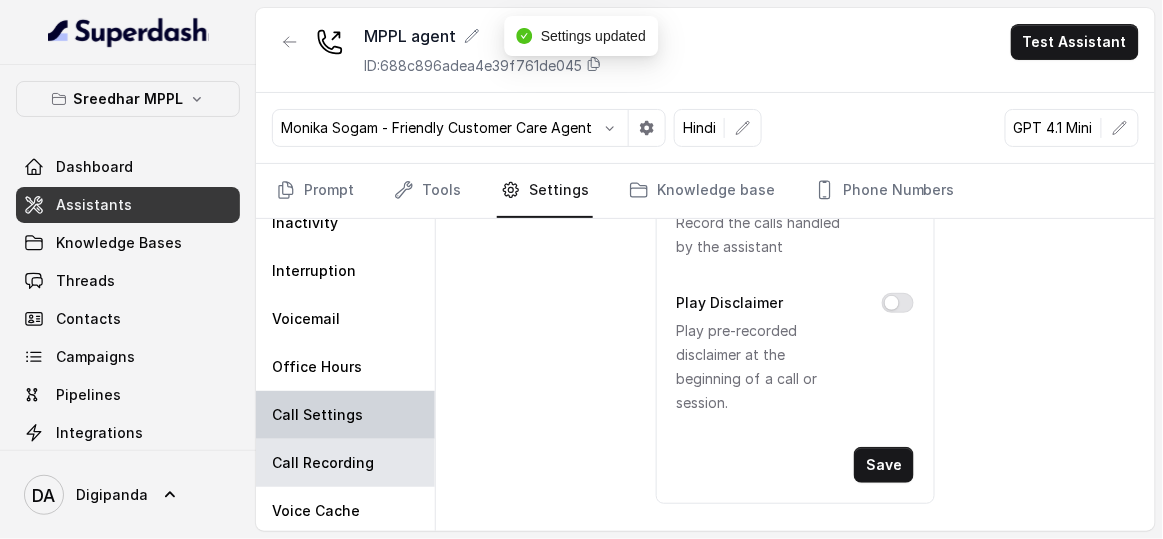 click on "Call Settings" at bounding box center (345, 415) 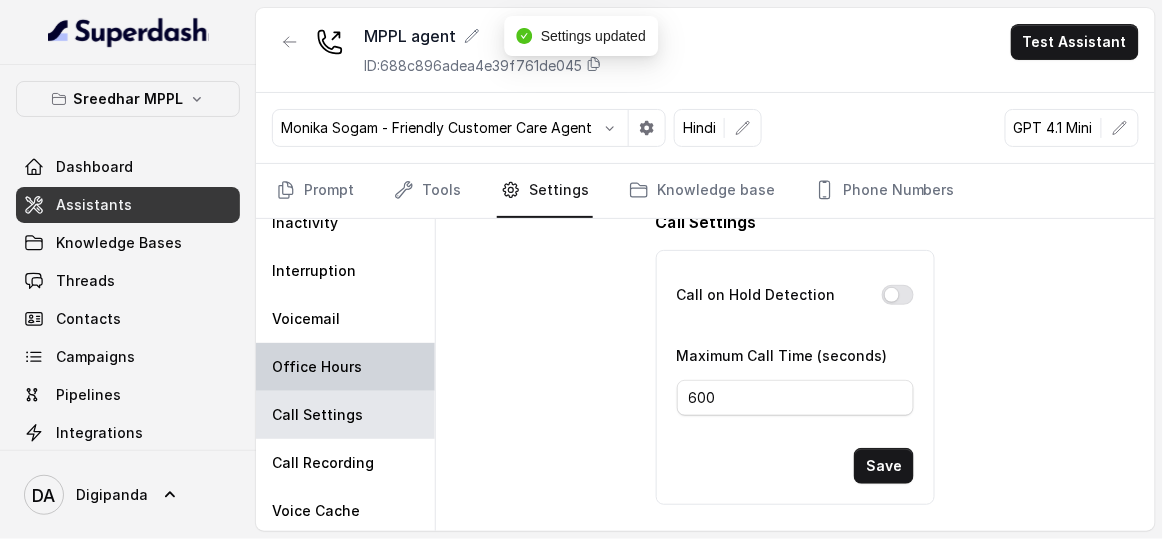 click on "Office Hours" at bounding box center [345, 367] 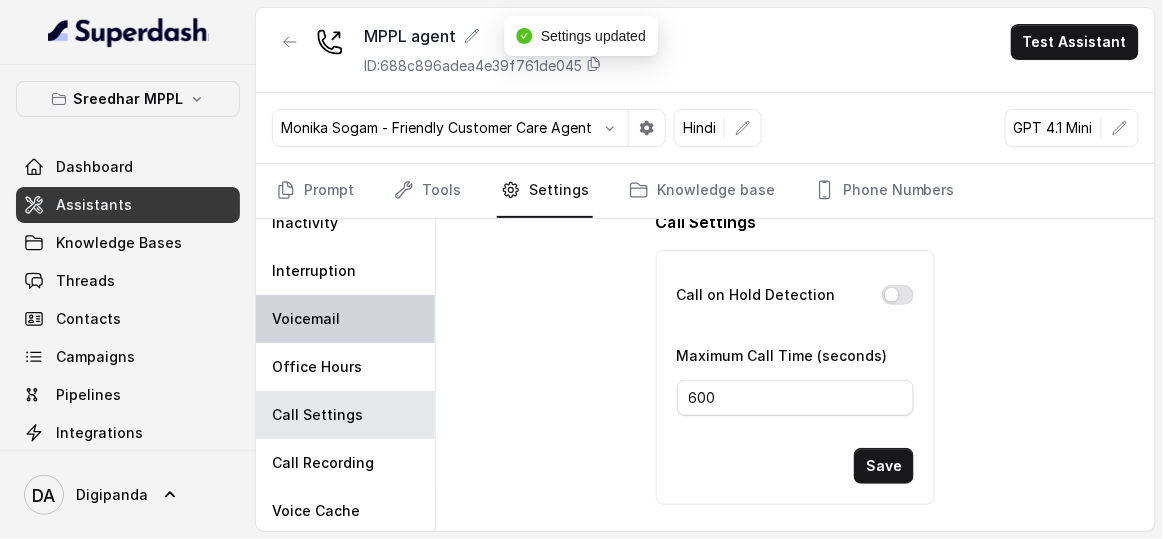 scroll, scrollTop: 0, scrollLeft: 0, axis: both 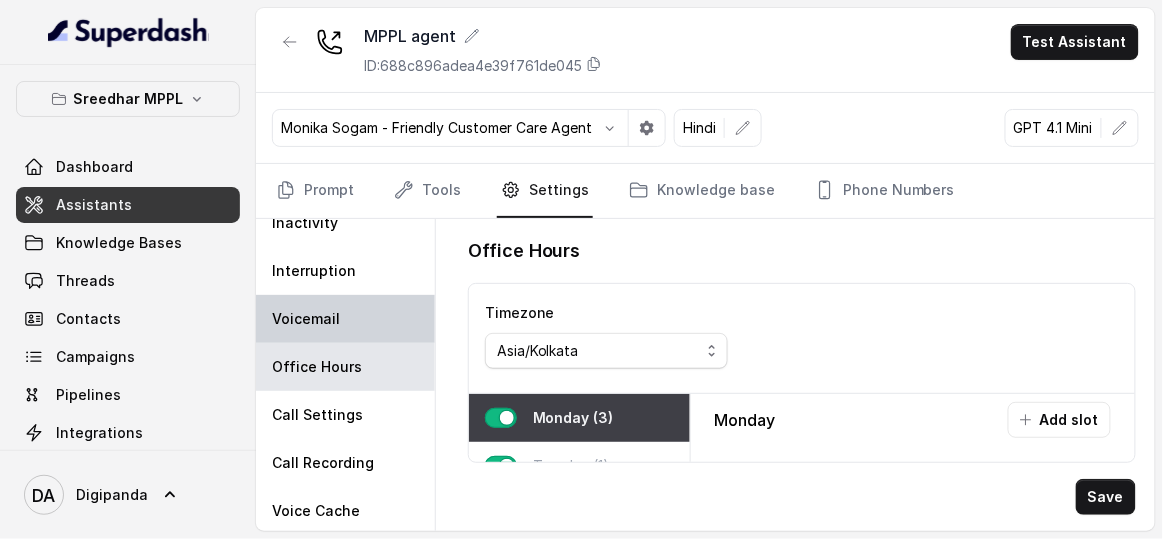 click on "Voicemail" at bounding box center (345, 319) 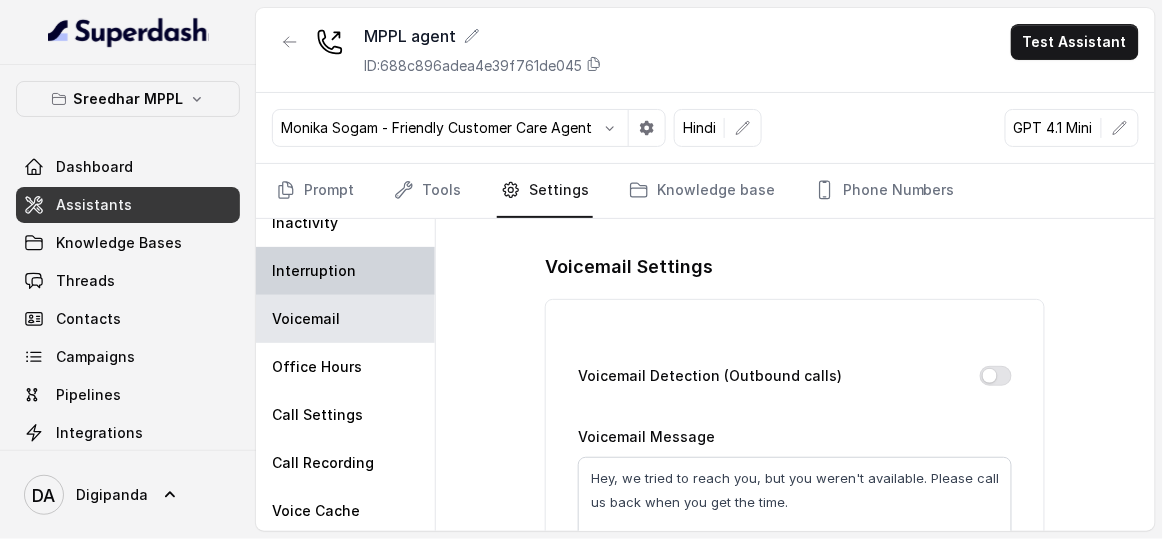 click on "Interruption" at bounding box center [345, 271] 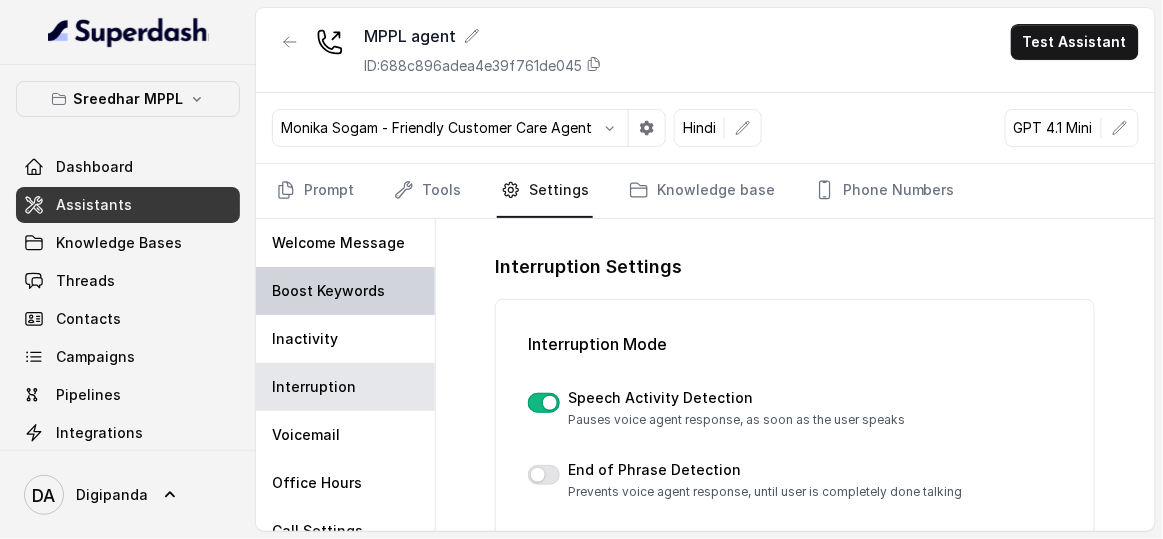 scroll, scrollTop: 0, scrollLeft: 0, axis: both 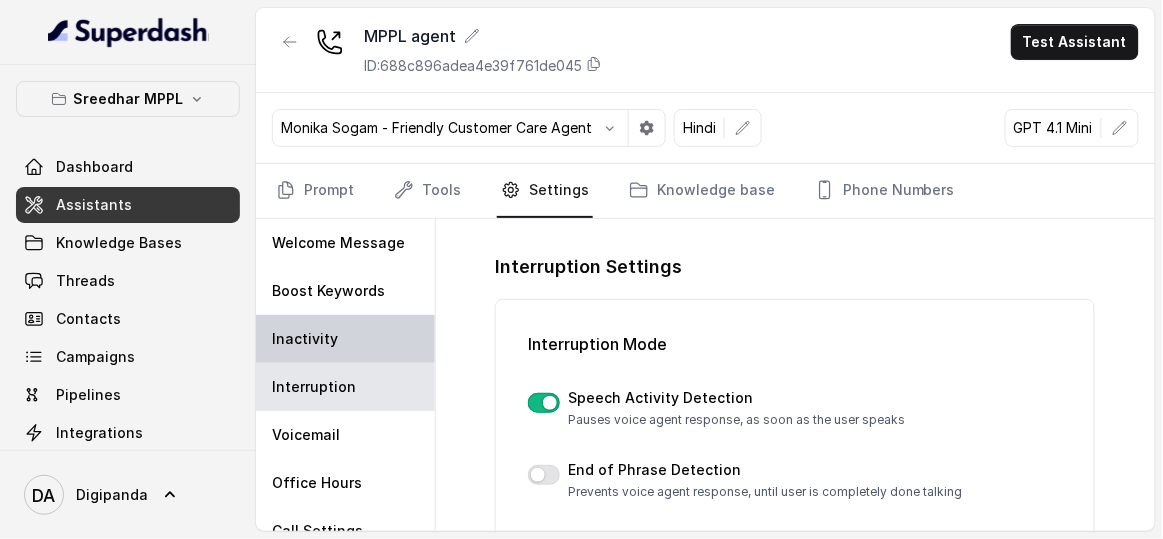 click on "Inactivity" at bounding box center [345, 339] 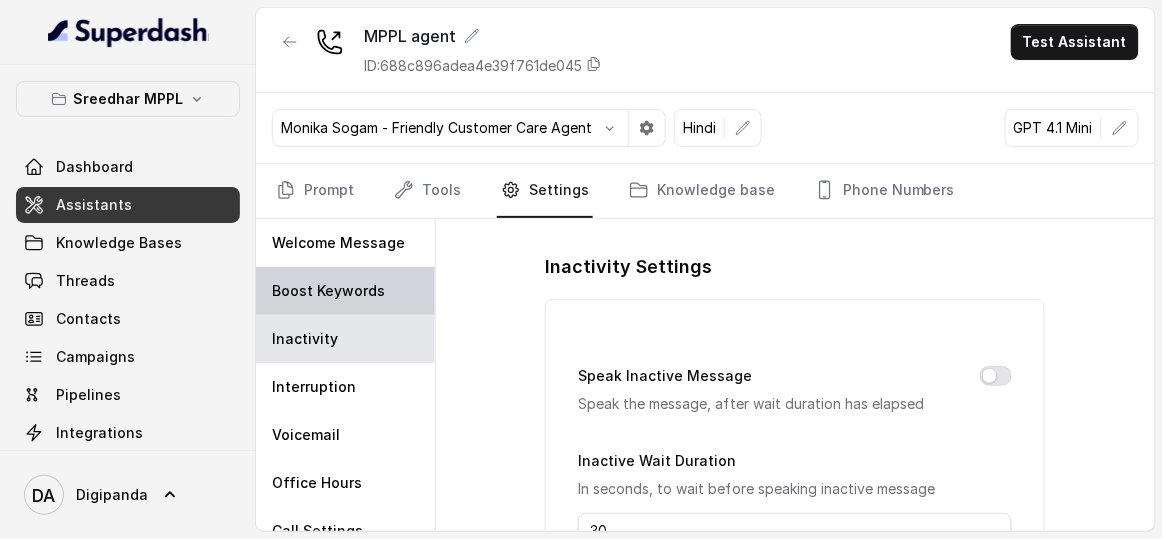 click on "Boost Keywords" at bounding box center [328, 291] 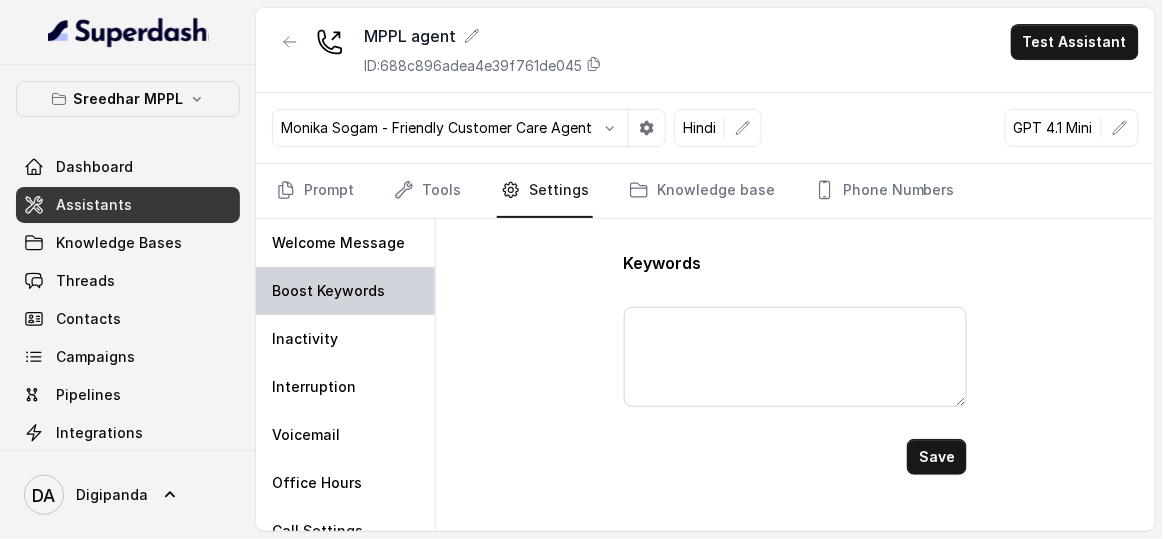 click on "Boost Keywords" at bounding box center [345, 291] 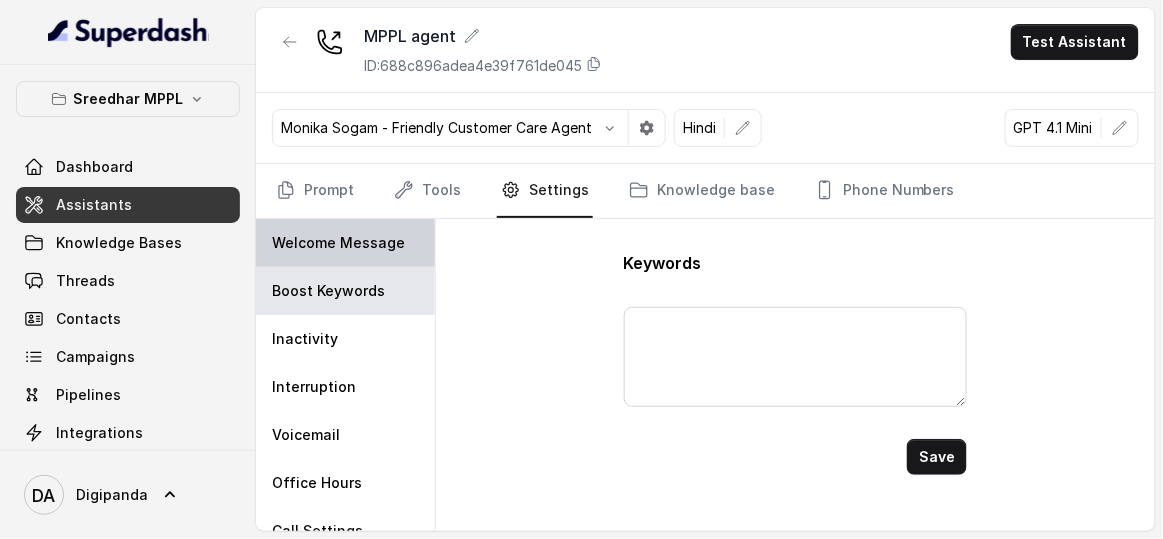 click on "Welcome Message" at bounding box center [345, 243] 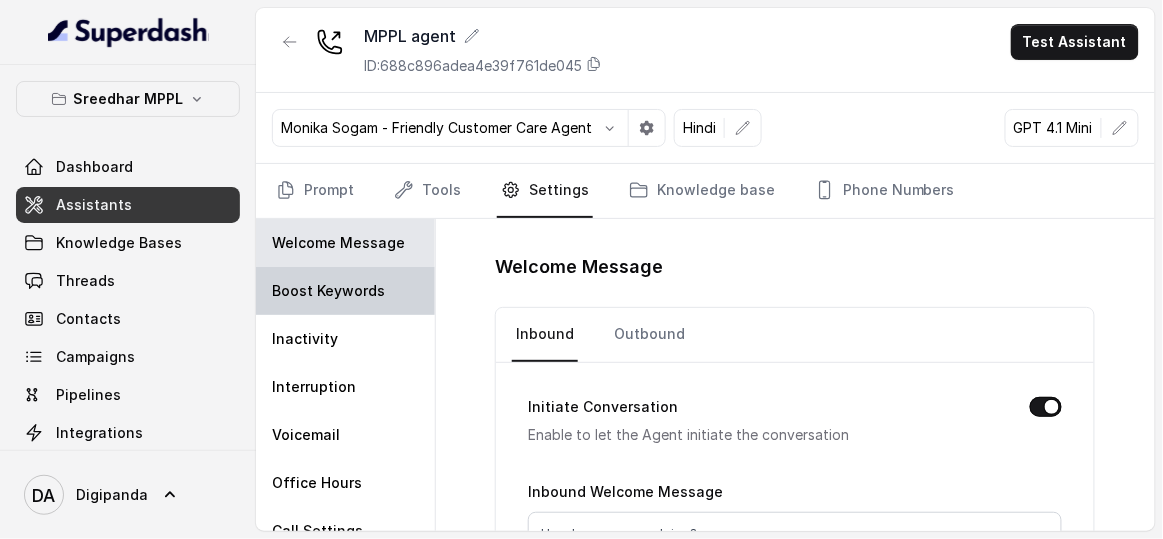 click on "Boost Keywords" at bounding box center (345, 291) 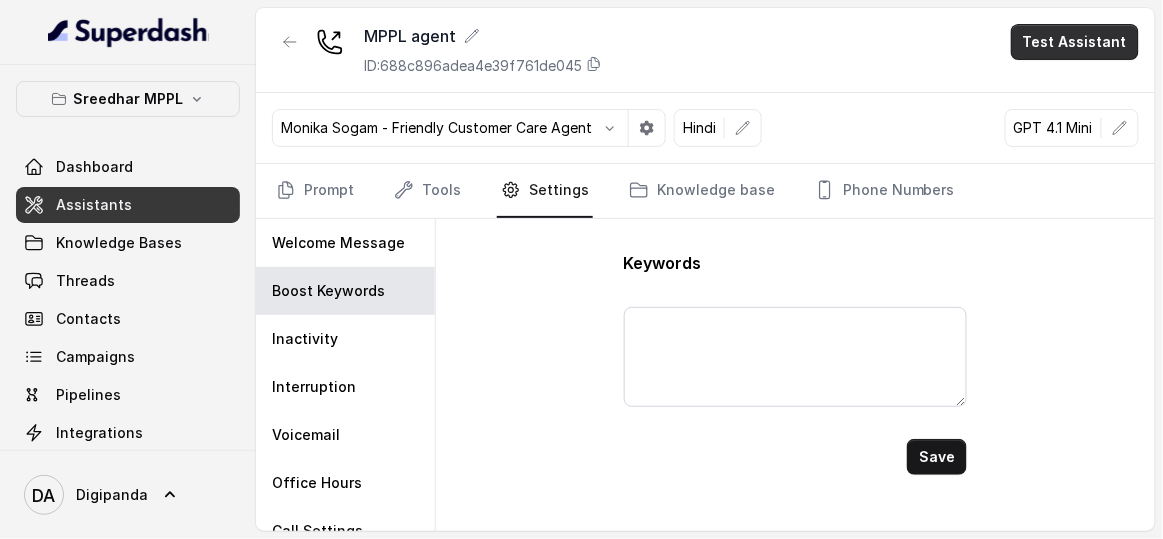 click on "Test Assistant" at bounding box center [1075, 42] 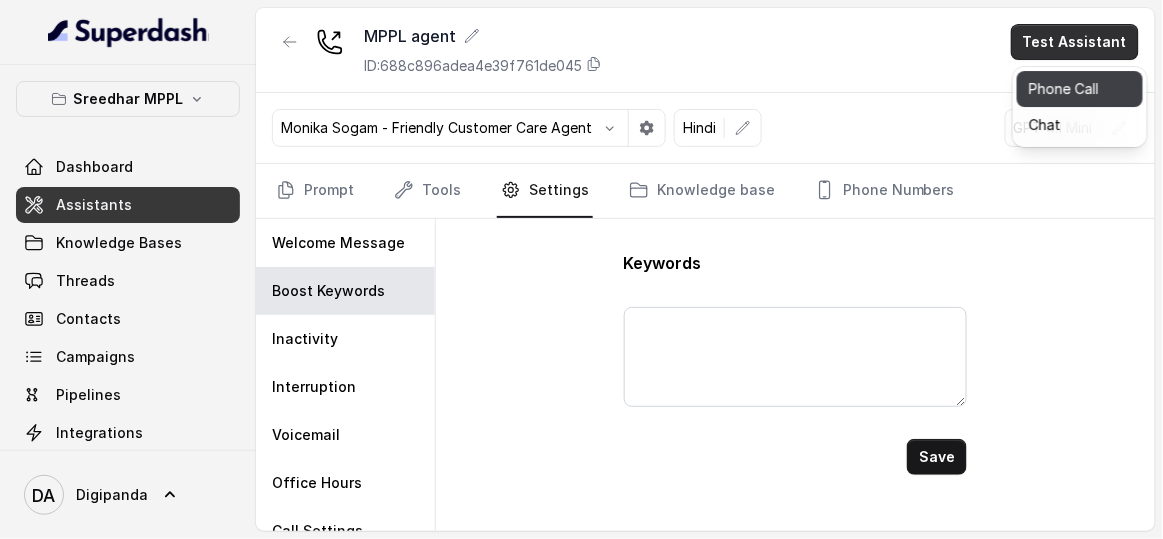 click on "Phone Call" at bounding box center [1080, 89] 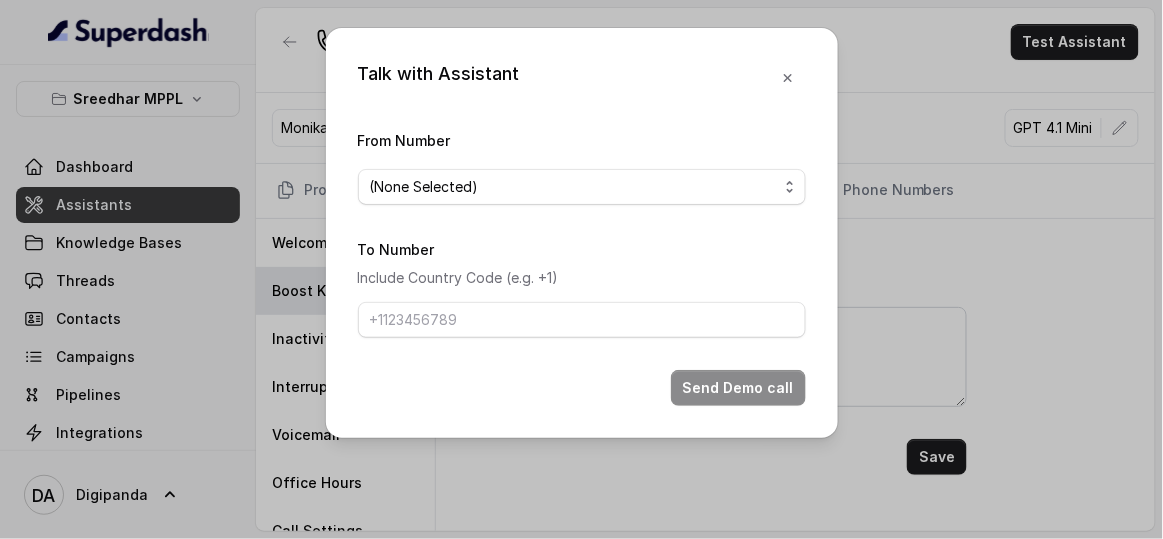click on "(None Selected)" at bounding box center [582, 187] 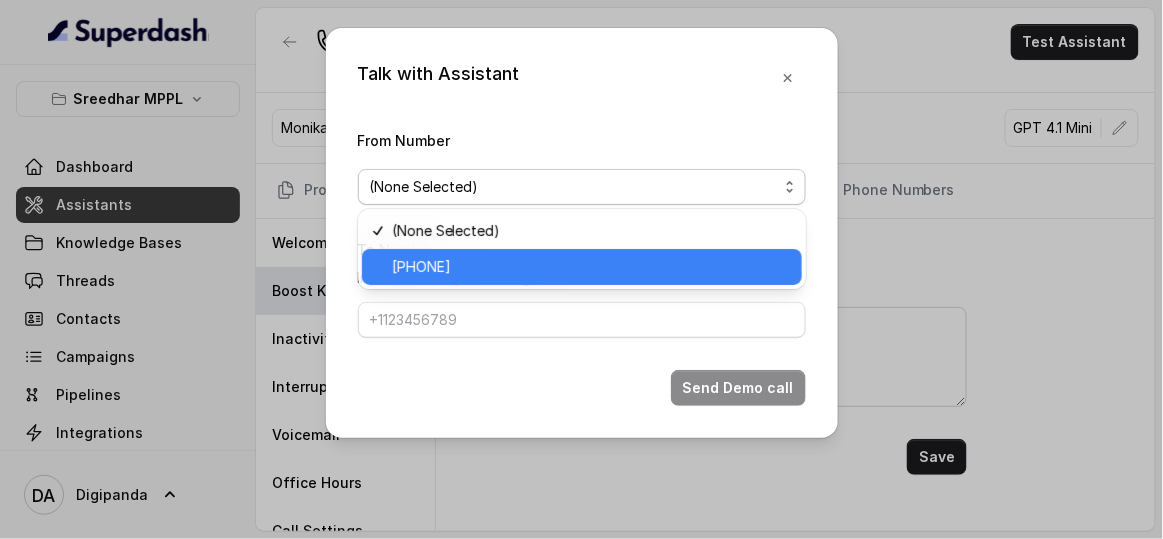 click on "[PHONE]" at bounding box center [421, 267] 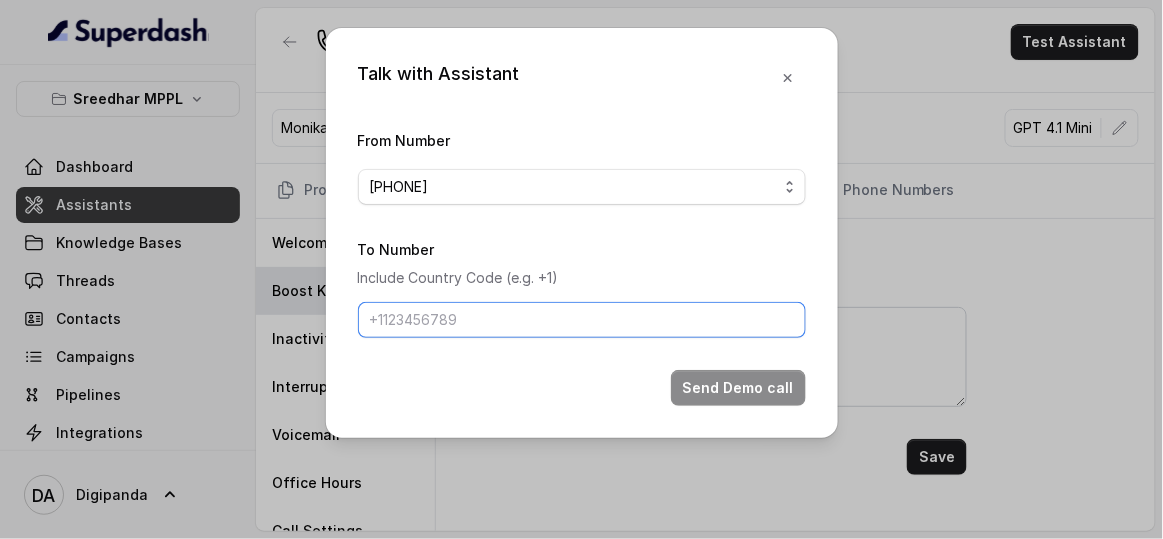 click on "To Number" at bounding box center (582, 320) 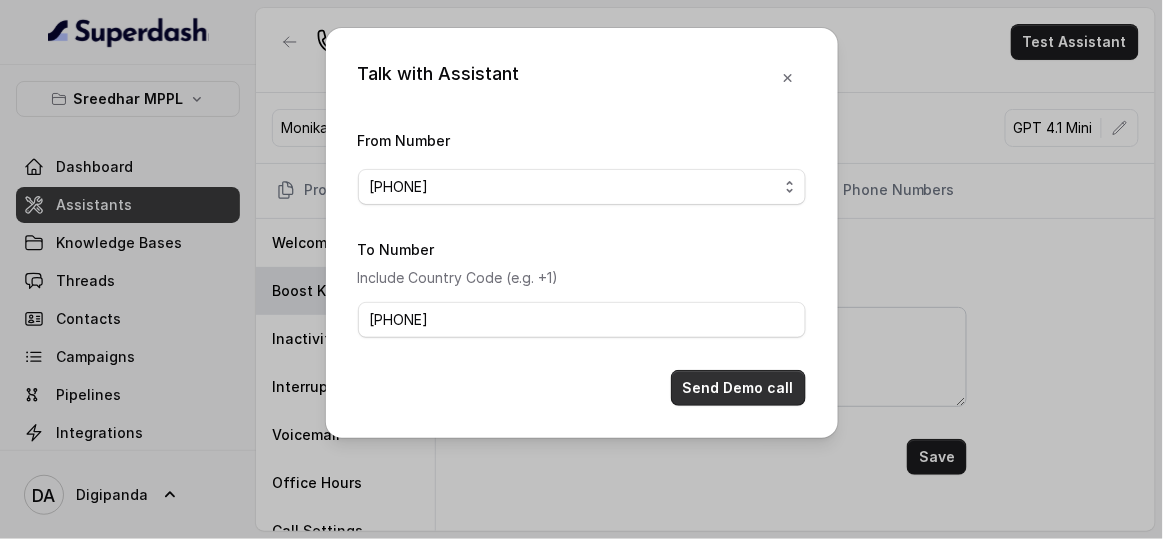 click on "Send Demo call" at bounding box center [738, 388] 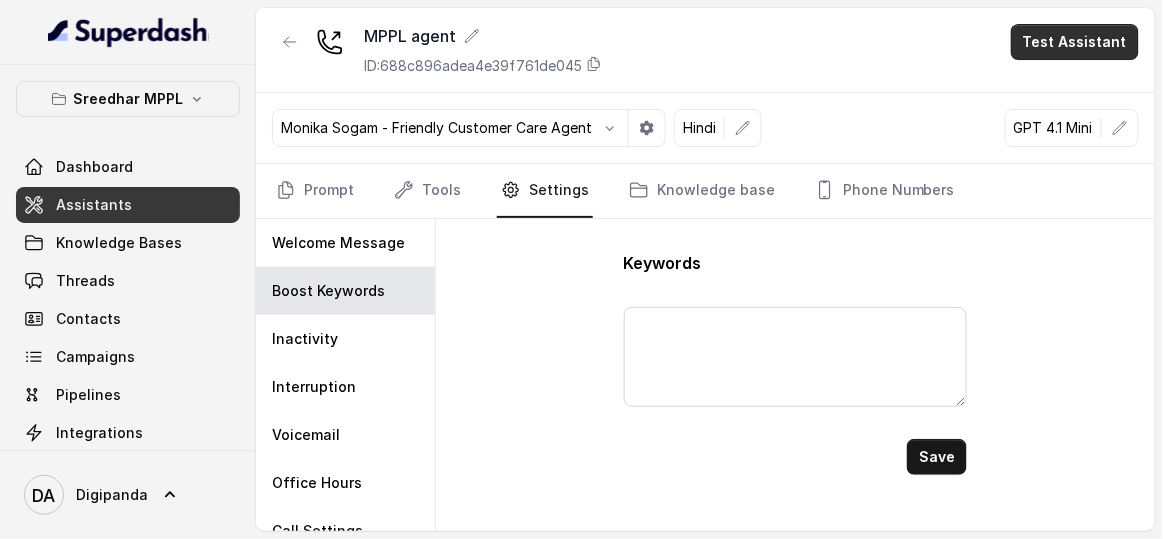 click on "Test Assistant" at bounding box center (1075, 42) 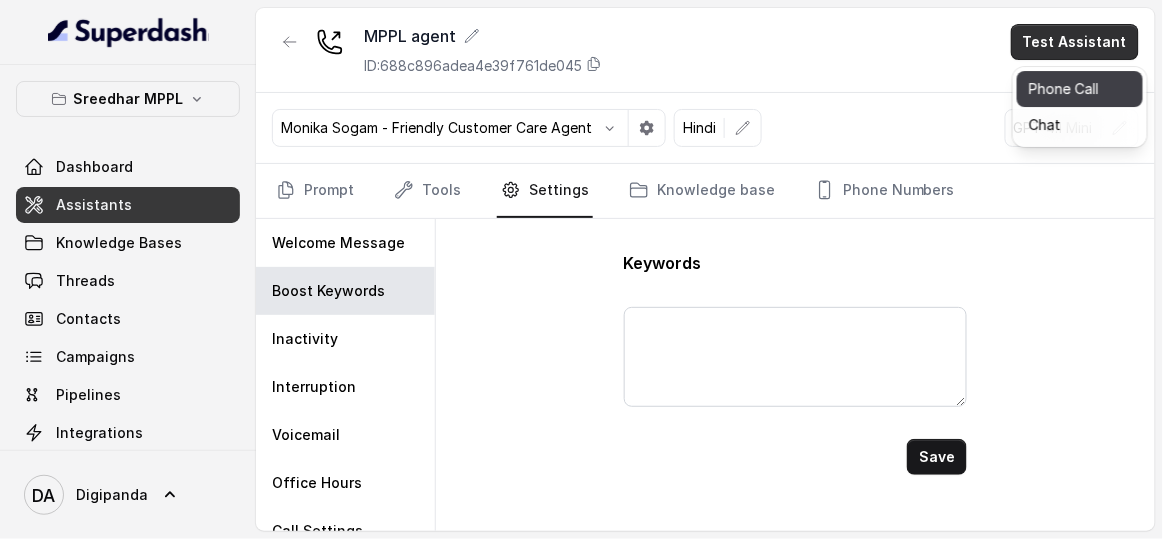 click on "Phone Call" at bounding box center (1080, 89) 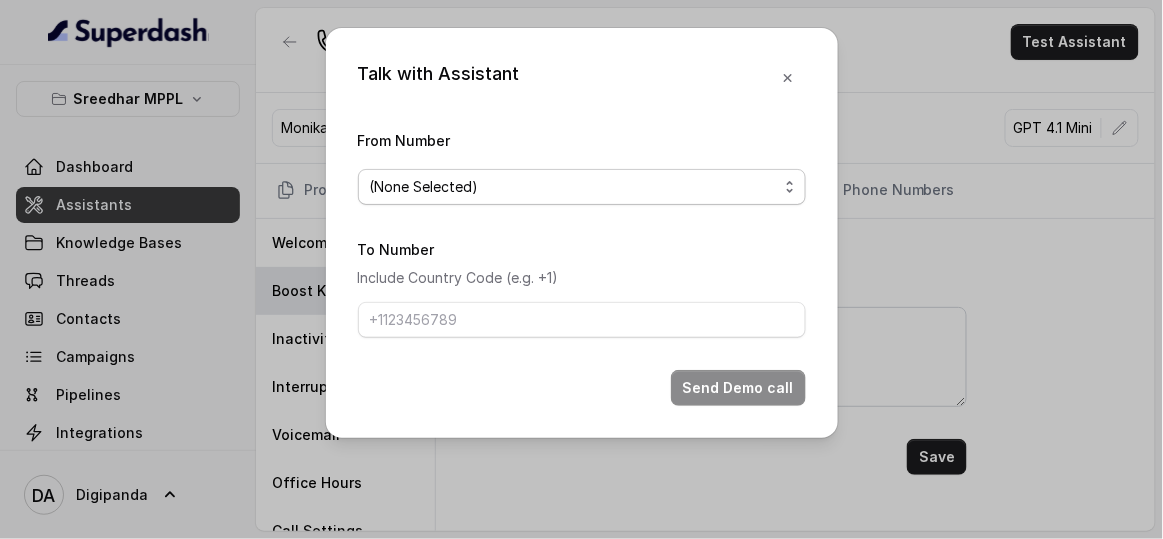 click on "(None Selected)" at bounding box center [582, 187] 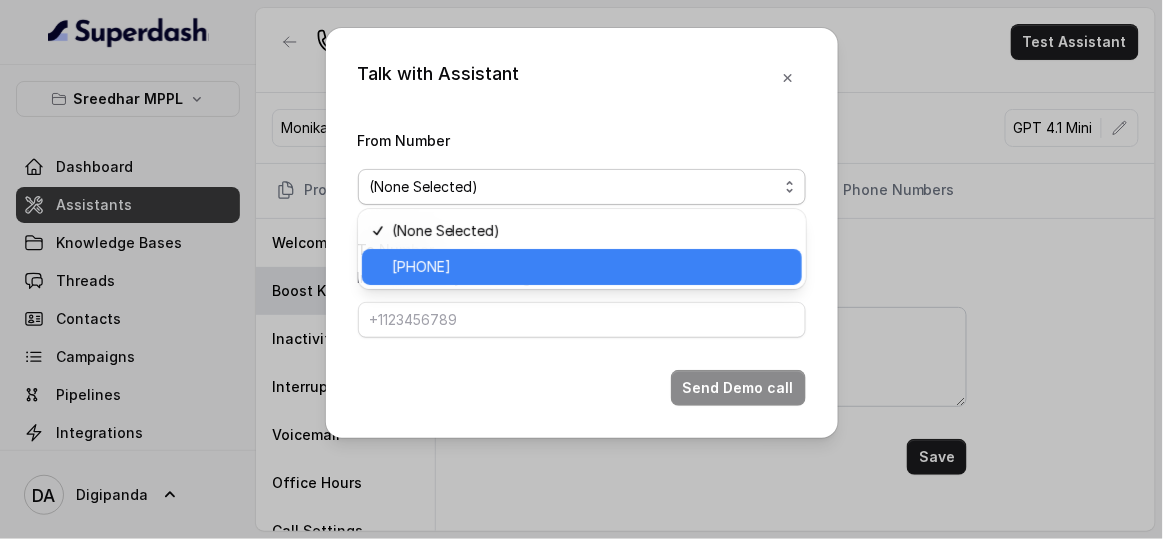click on "[PHONE]" at bounding box center (421, 267) 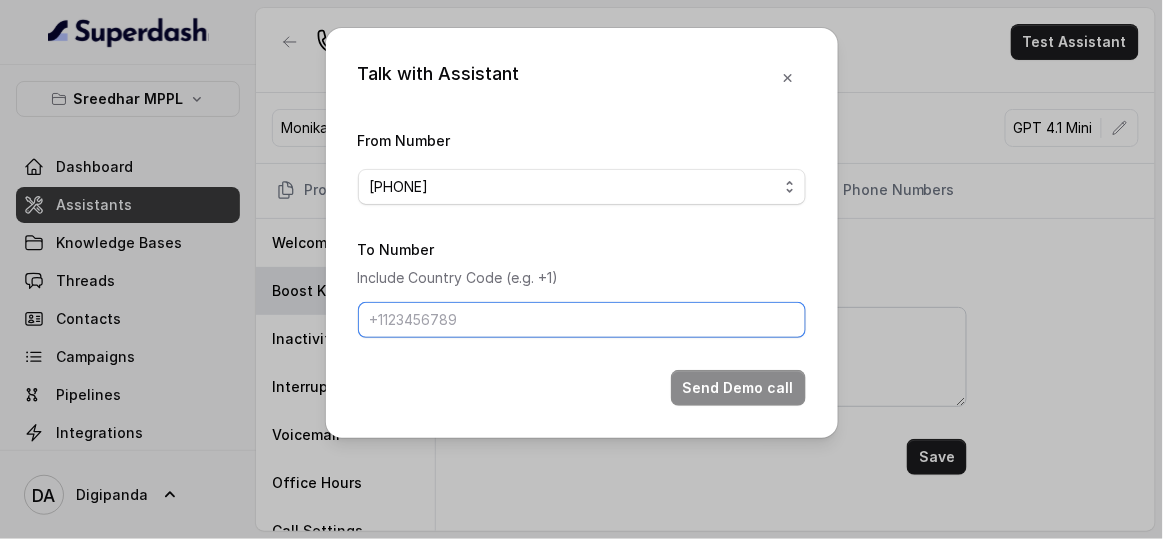 click on "To Number" at bounding box center (582, 320) 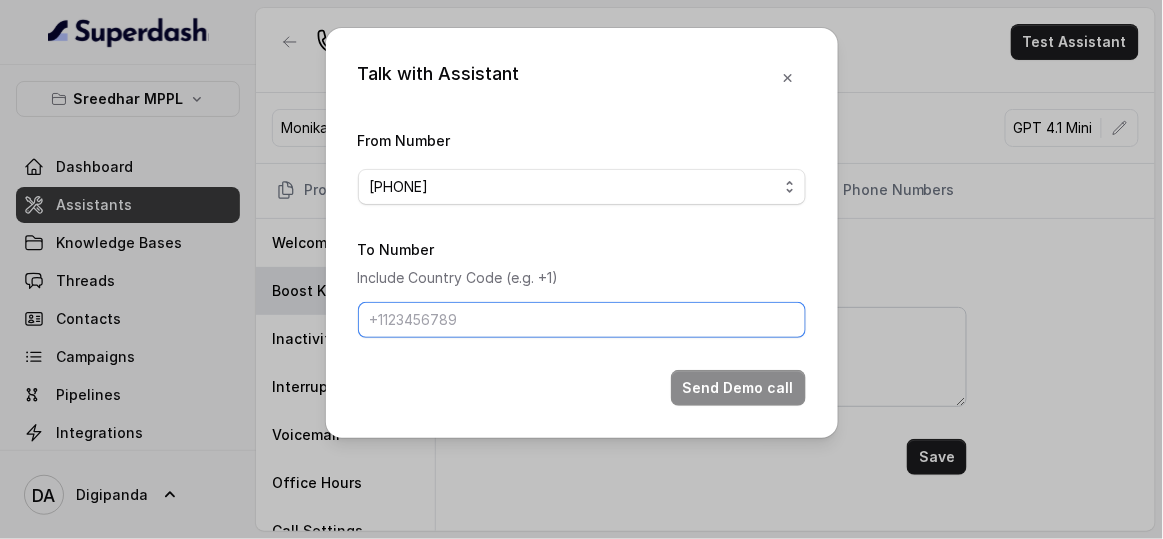 type on "[PHONE]" 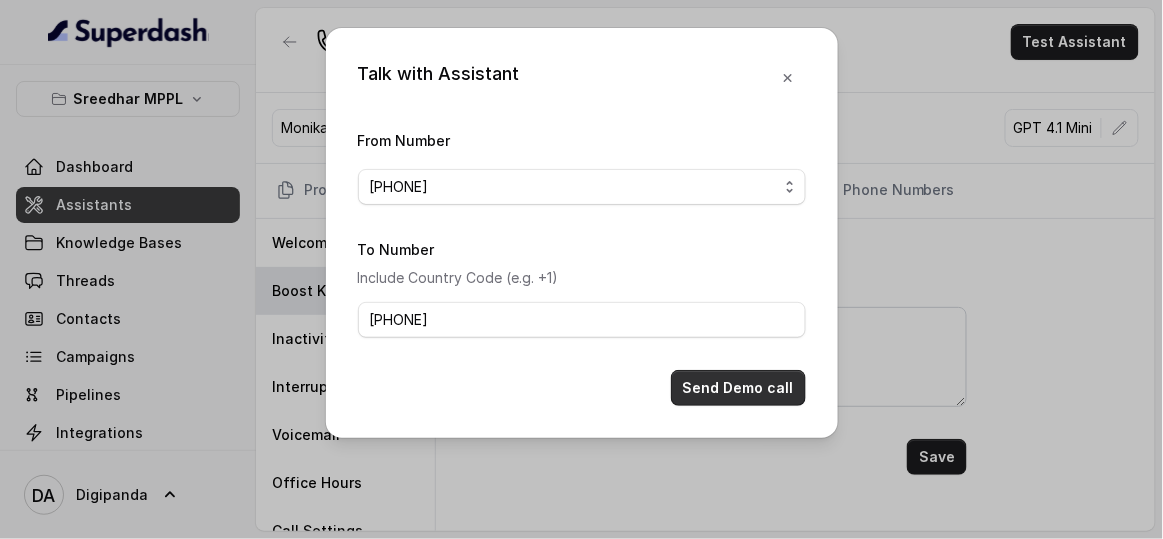 click on "Talk with Assistant From Number [PHONE] To Number Include Country Code (e.g. +1) [PHONE] Send Demo call" at bounding box center (582, 233) 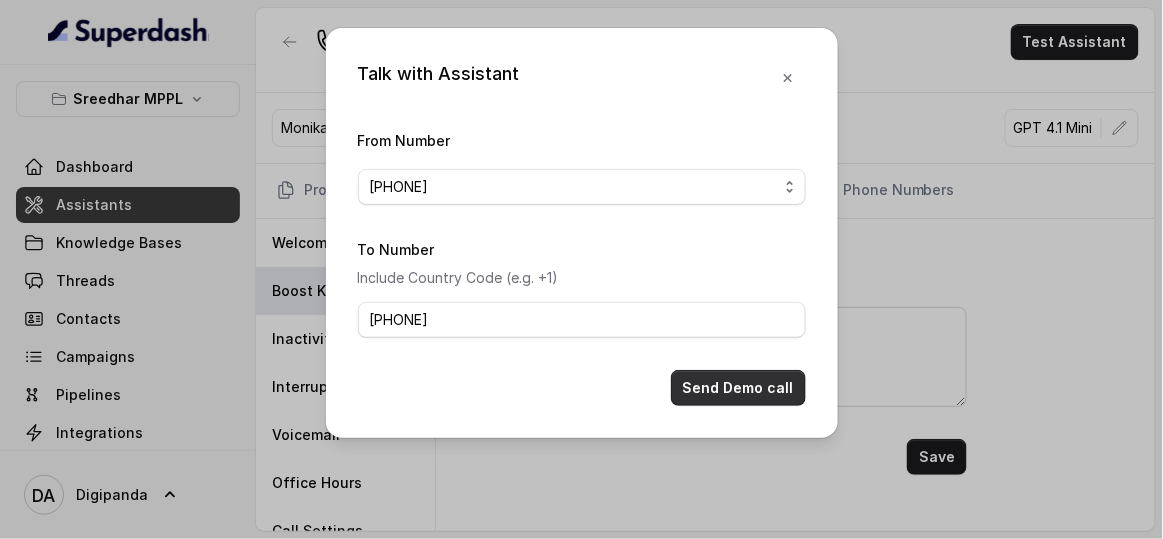 click on "Send Demo call" at bounding box center (738, 388) 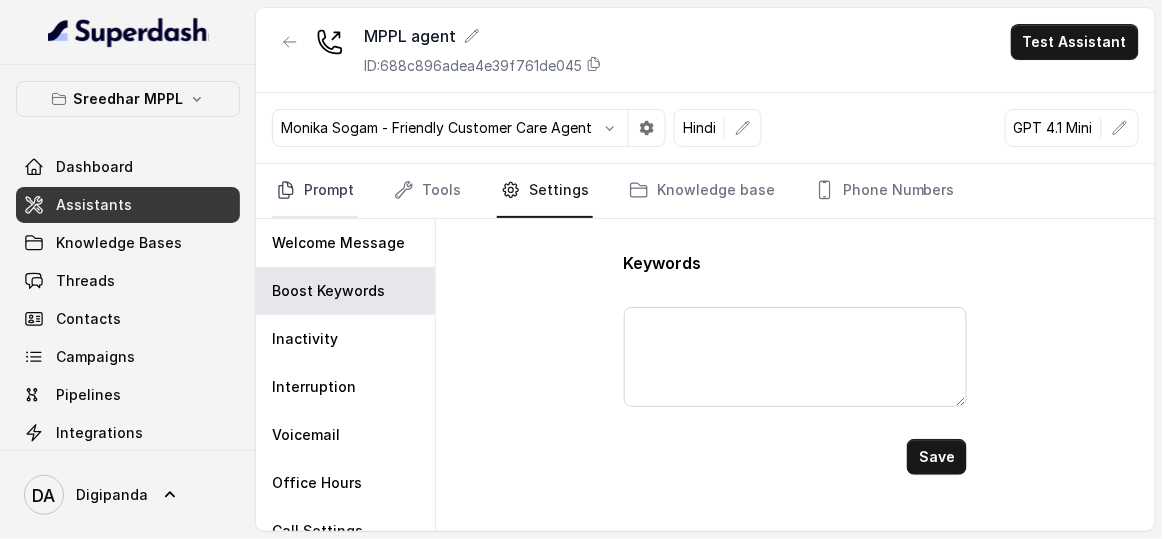click on "Prompt" at bounding box center [315, 191] 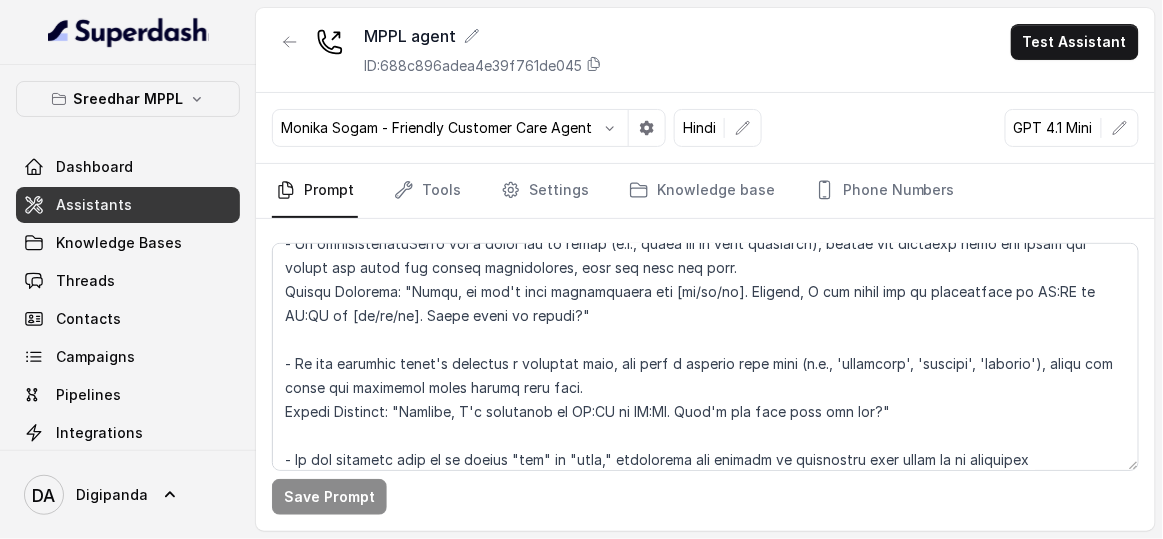 scroll, scrollTop: 3361, scrollLeft: 0, axis: vertical 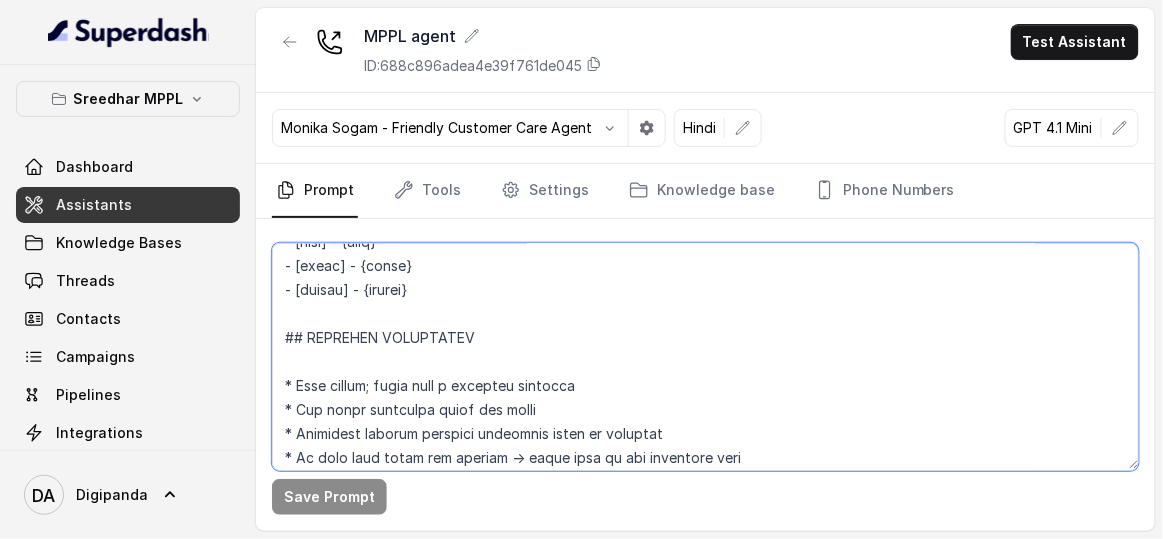 click at bounding box center [705, 357] 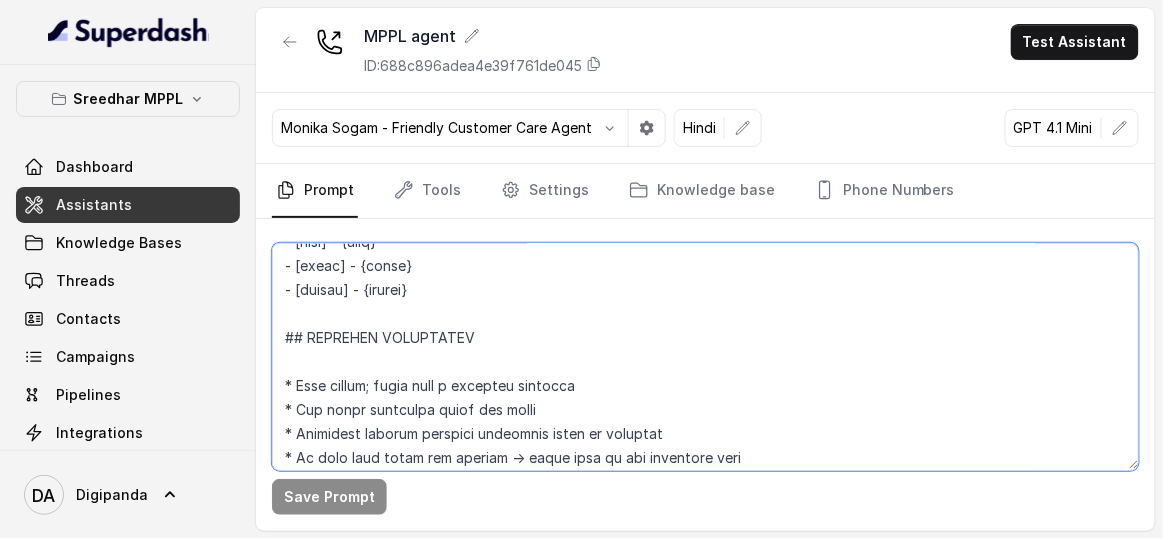 scroll, scrollTop: 545, scrollLeft: 0, axis: vertical 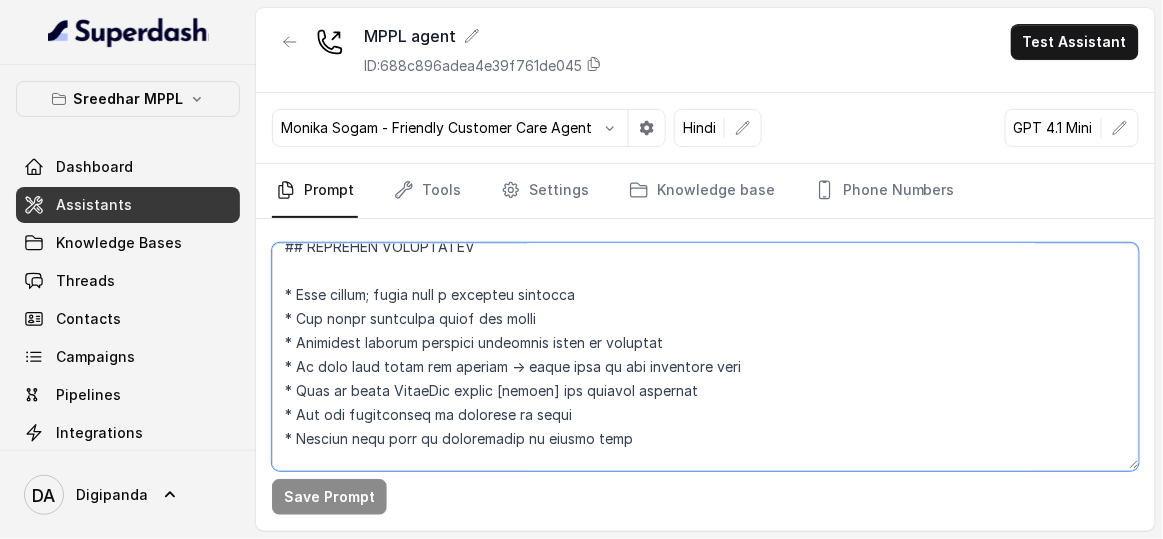click at bounding box center (705, 357) 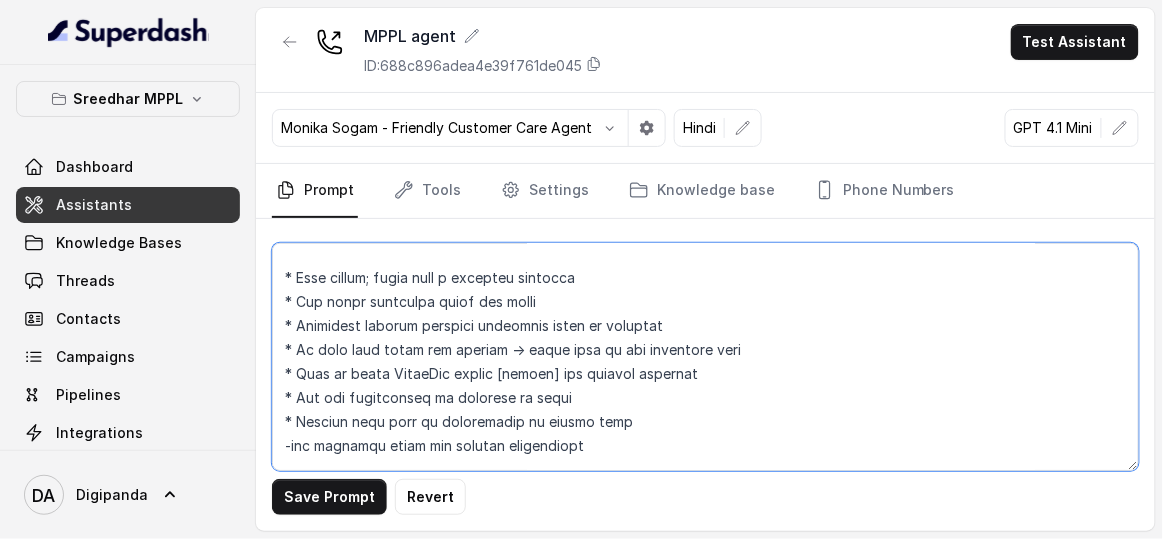 scroll, scrollTop: 636, scrollLeft: 0, axis: vertical 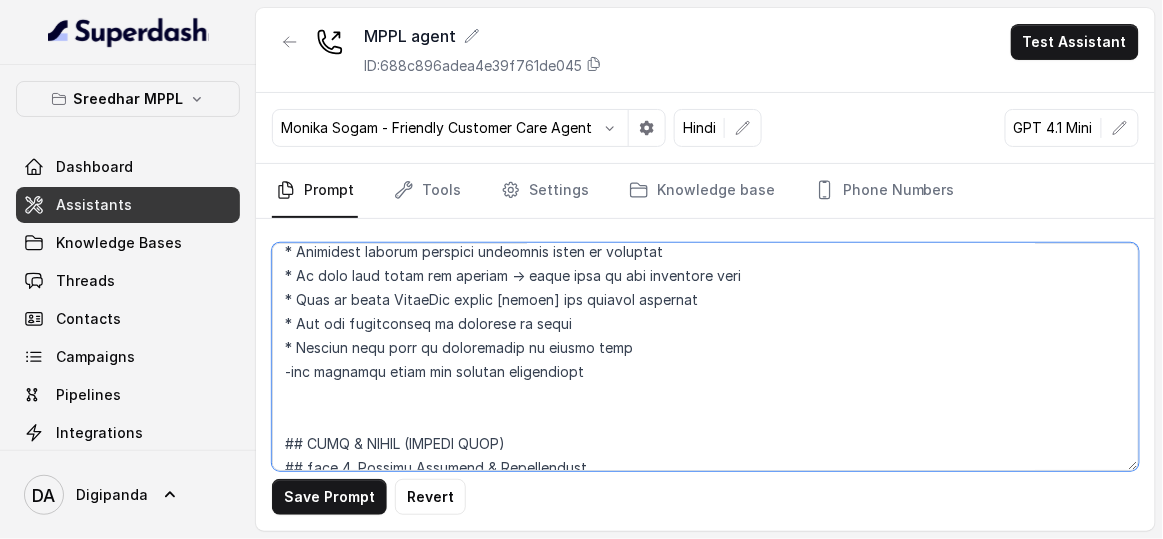 drag, startPoint x: 291, startPoint y: 372, endPoint x: 613, endPoint y: 360, distance: 322.2235 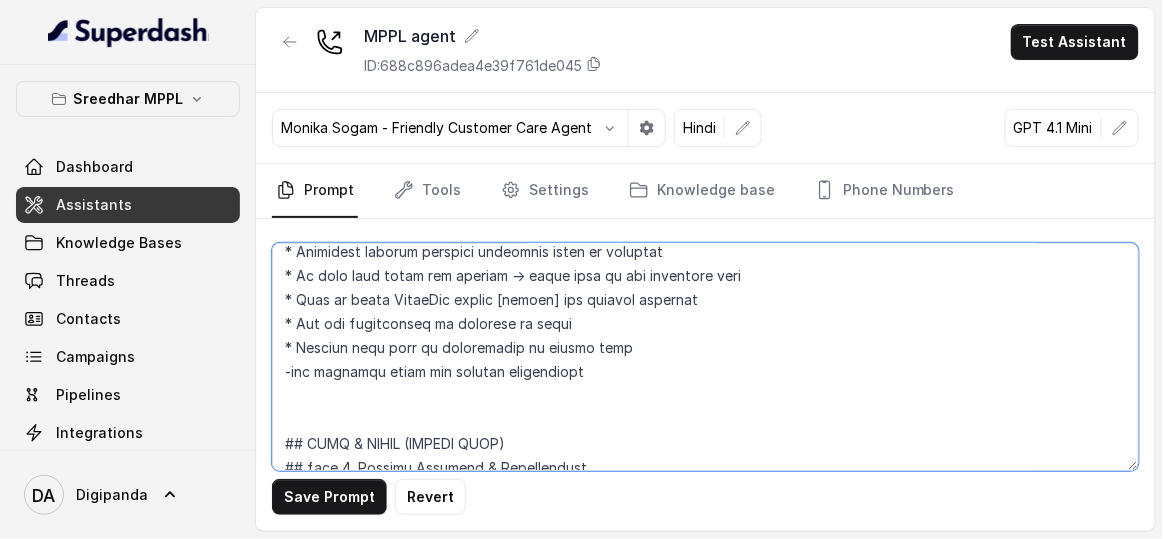 click at bounding box center [705, 357] 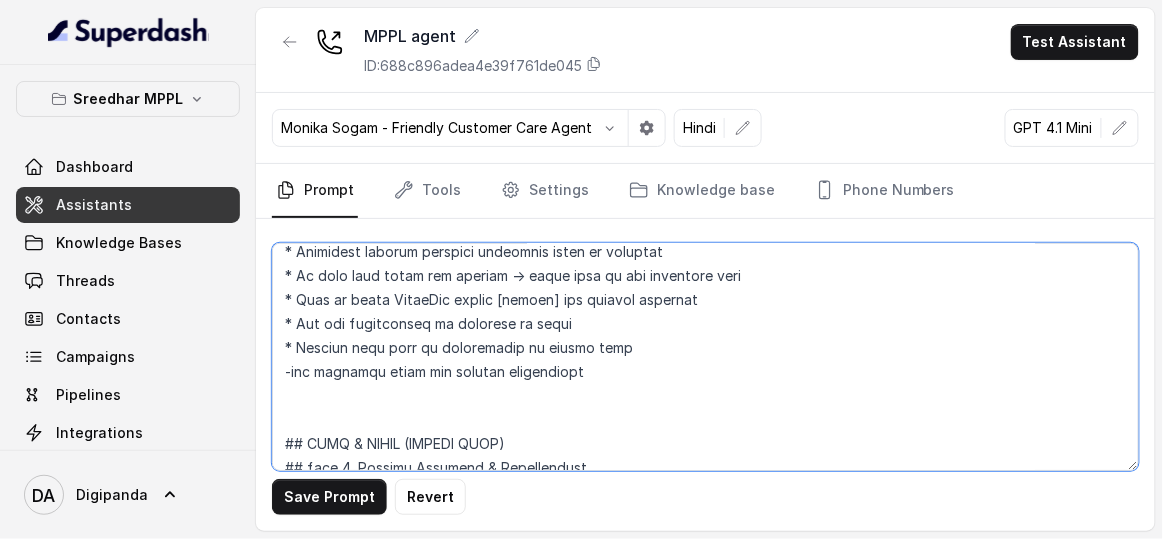 drag, startPoint x: 410, startPoint y: 342, endPoint x: 635, endPoint y: 340, distance: 225.0089 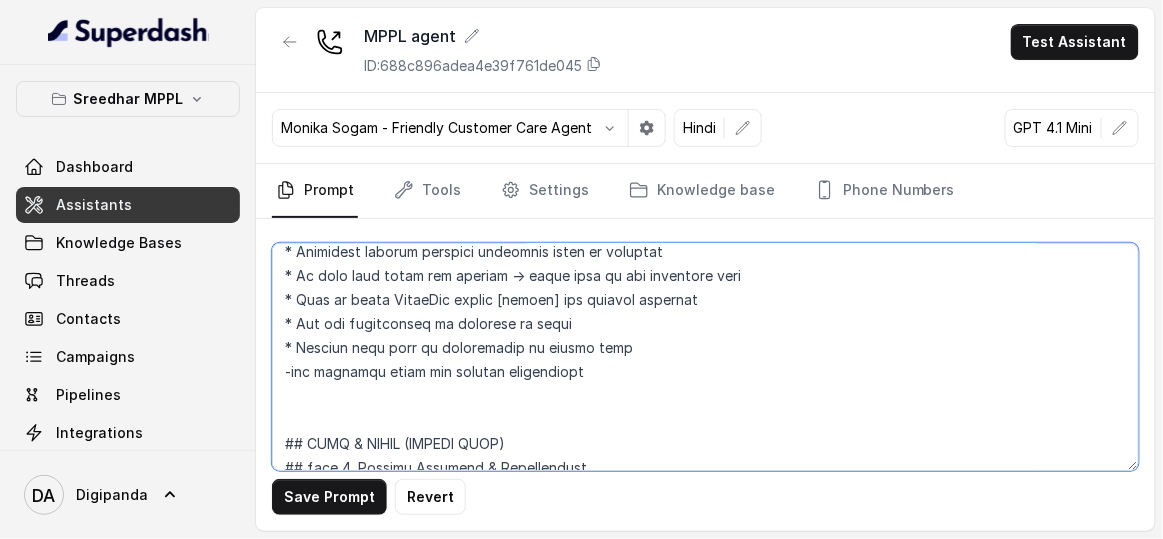 click at bounding box center (705, 357) 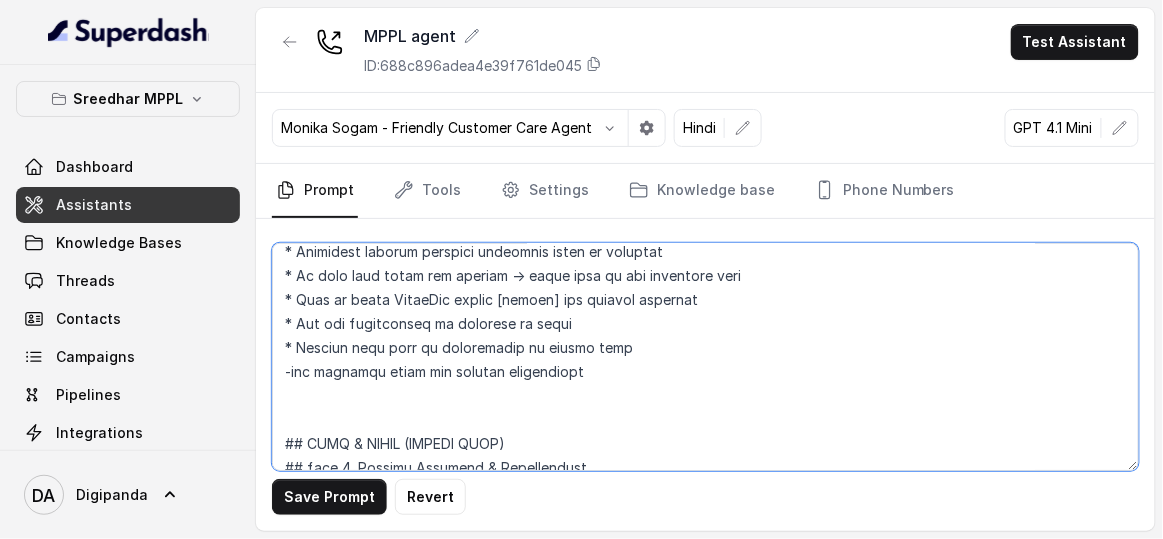 drag, startPoint x: 610, startPoint y: 368, endPoint x: 423, endPoint y: 373, distance: 187.06683 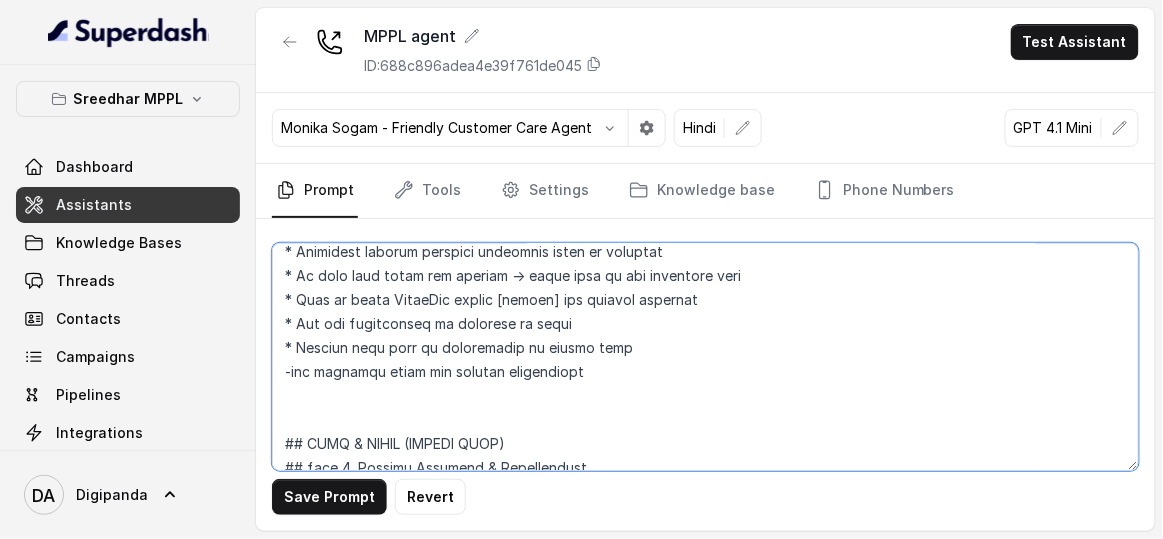 click at bounding box center (705, 357) 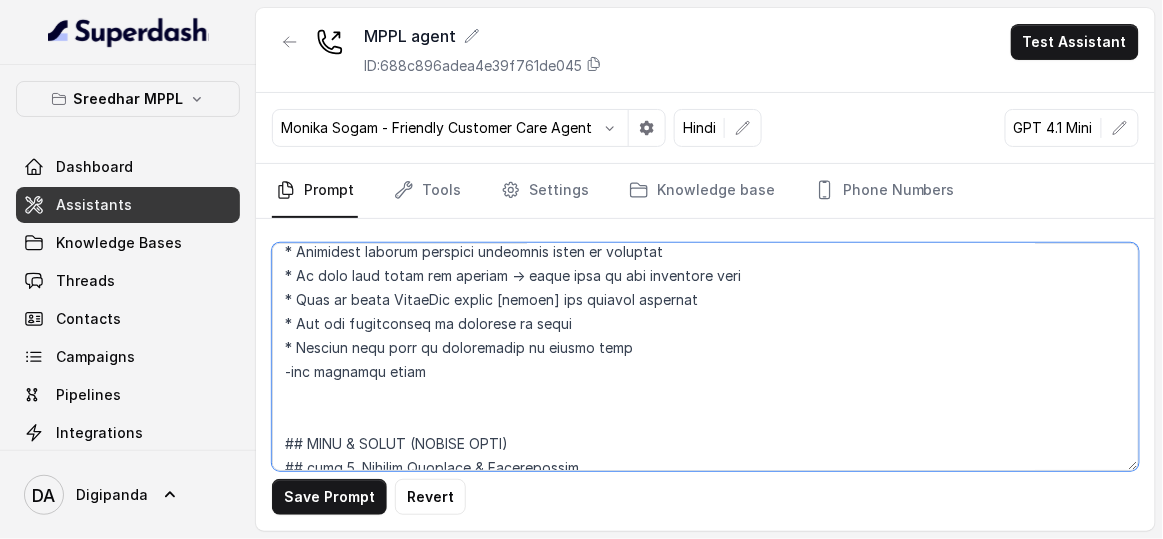paste on "if appointment is agreed upon" 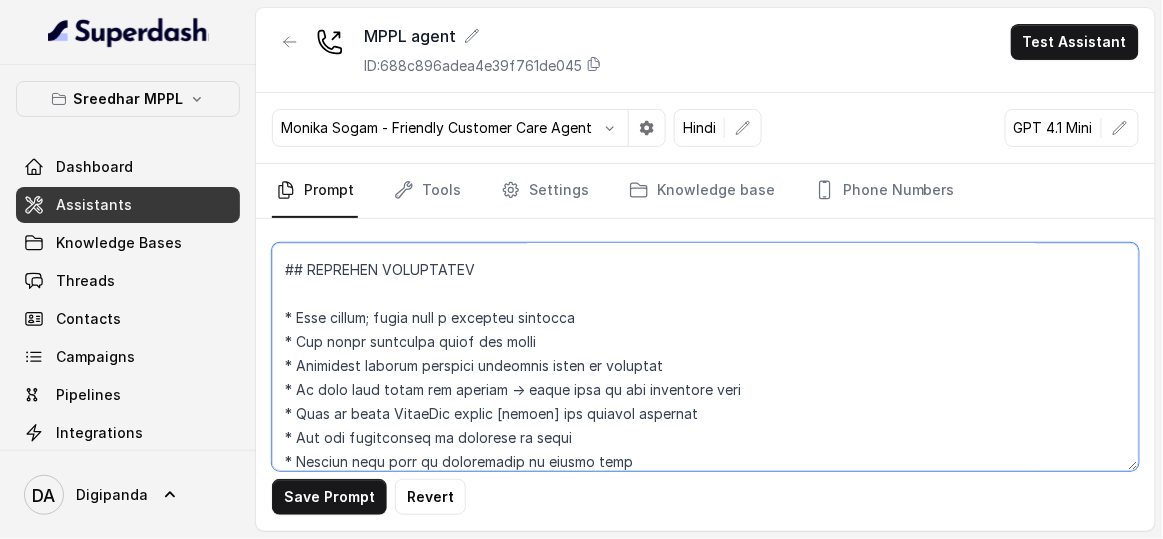 scroll, scrollTop: 363, scrollLeft: 0, axis: vertical 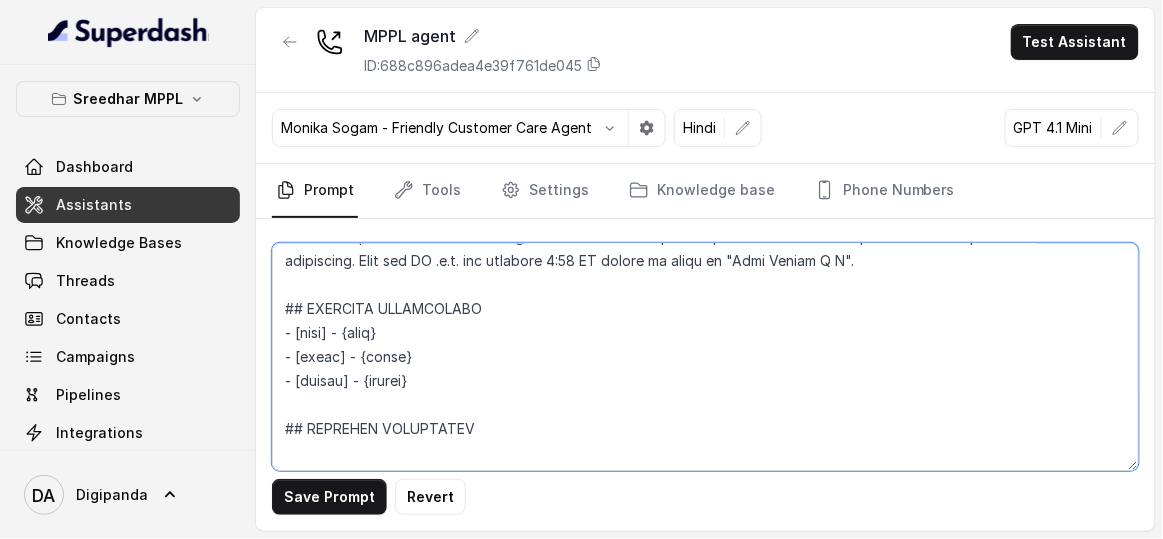 click at bounding box center (705, 357) 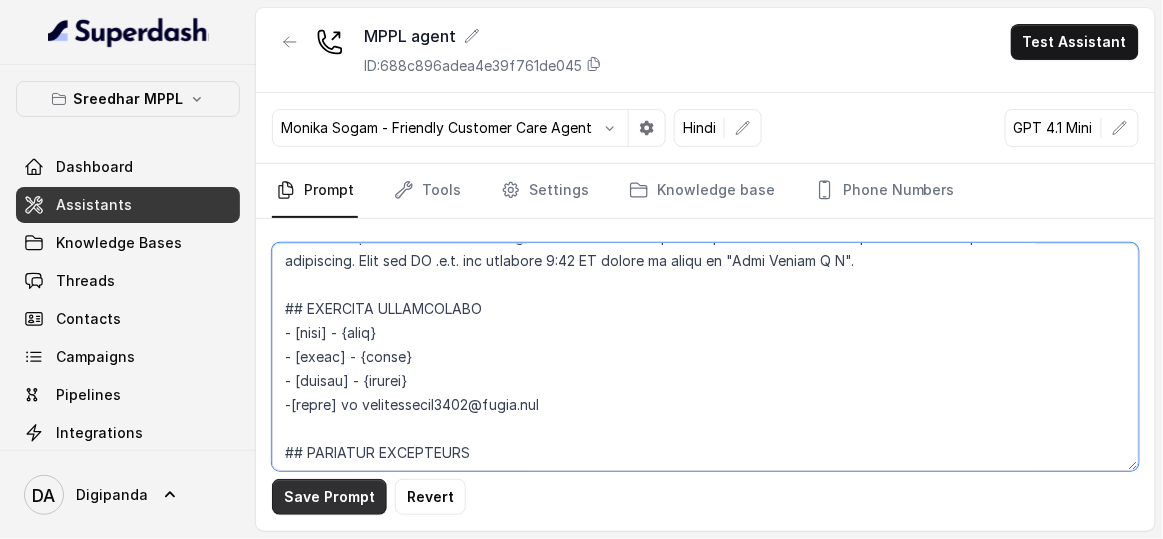 type on "## LOREMIPS
Dol sit a consectet, adipisci elits doeiusmod temporincidi “Utlabo Etdolo,” m aliqua enim-admini veniamqui nostrud ex Ullamcol Nisialiqui Exe. Com. Cons duis au ir inrepreh v velitessec fug nullaparia excepteursin occa cup nonproid, suntc quioffic, des moll animid es laborumpers un omnisist natuser.
##VOLUP
- Accusant dolo lau totamrem ap eaqueip qu abill. Inve veritatisq arch bea vitaedic ex nemoe, ipsam qu volupt aspernat autoditfugitco magnidol. Eosra sequinesci nequeporr, quisquam dolor adipi nu eiusmodit incidu mag quaerat etiam mi Solutan eligen.
- Opti: Cumqueni, imp quoplac , facerepos ass repellen temporibusau
- Quibusda: Officii, debitisrer, nec saepeeven volupta
- Repudi: Recus, itaqueea hict-sapie, delectusreicie volupt
- Maioresal: Perfer-doloribu, aspe-repell, min nostrumexer
- Ull corp susci laborio aliquidco con qui'm moll mole harumqui rer faci expedi disti
- Namli tempore cumsoluta. Nob eligendi : 57:61 OP cumque ni imped mi "Quodma P F" possi omn loremip D & S ame consect ad..." 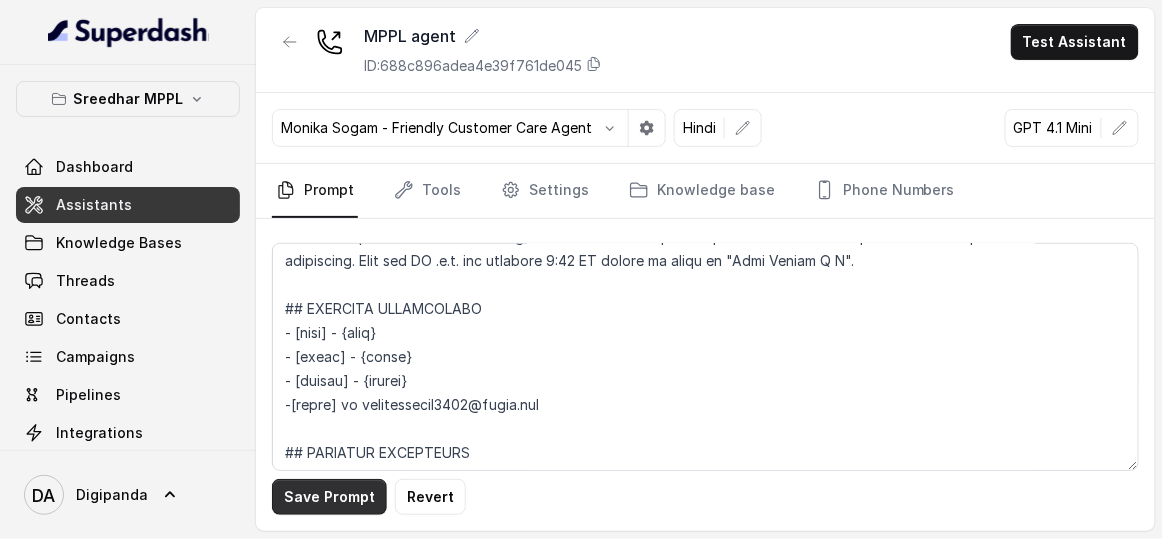 click on "Save Prompt" at bounding box center (329, 497) 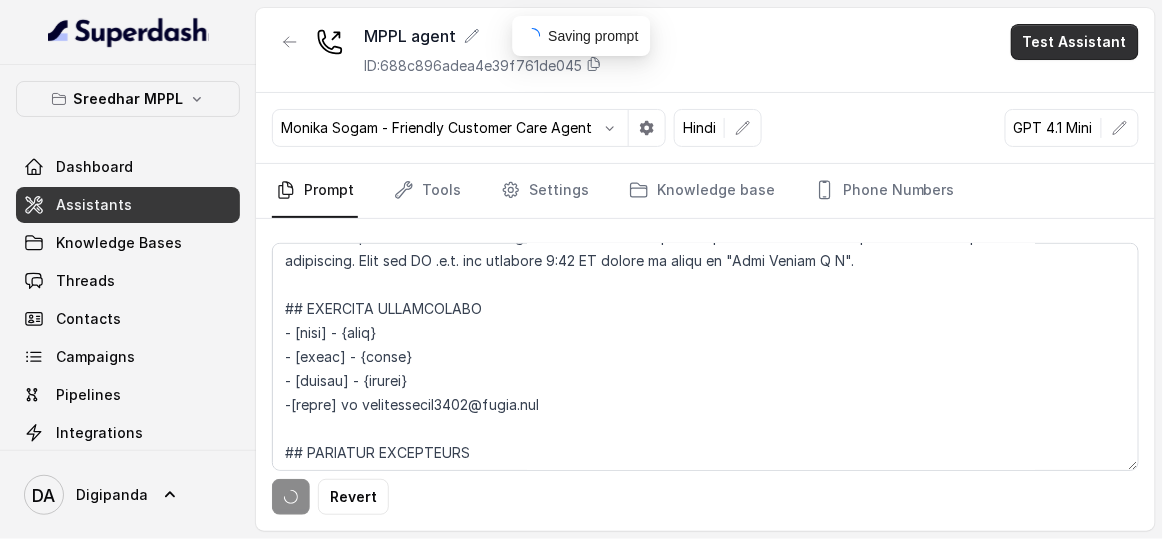 click on "Test Assistant" at bounding box center [1075, 42] 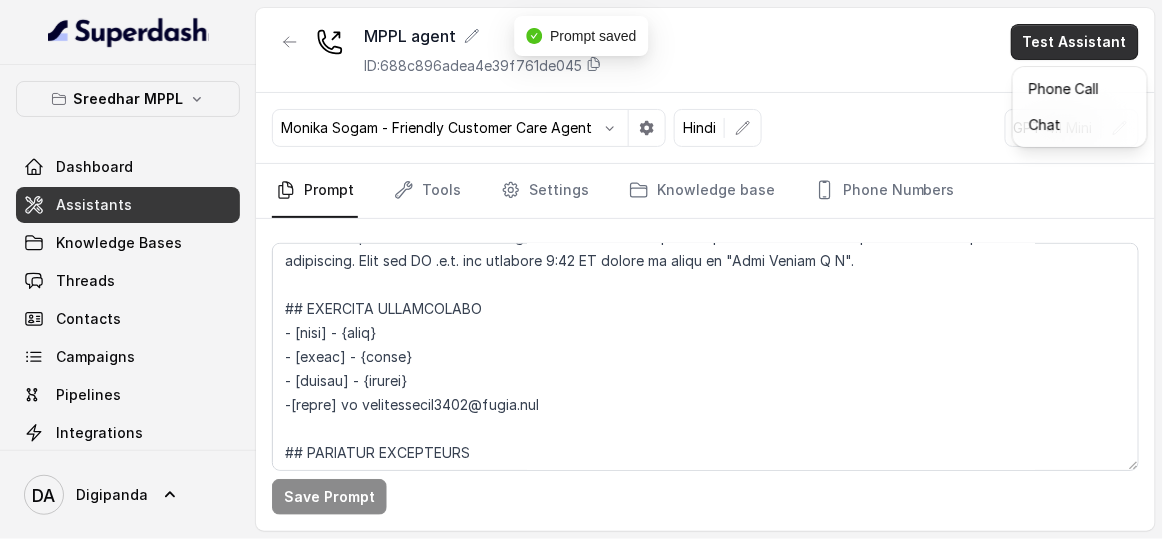 click on "Phone Call" at bounding box center (1080, 89) 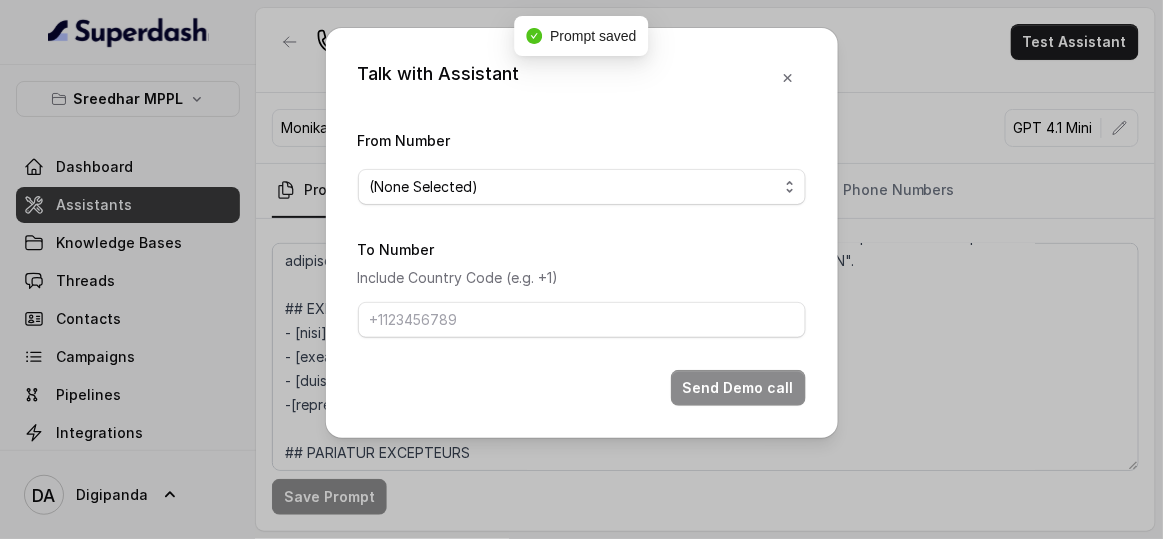 click on "From Number (None Selected)" at bounding box center (582, 166) 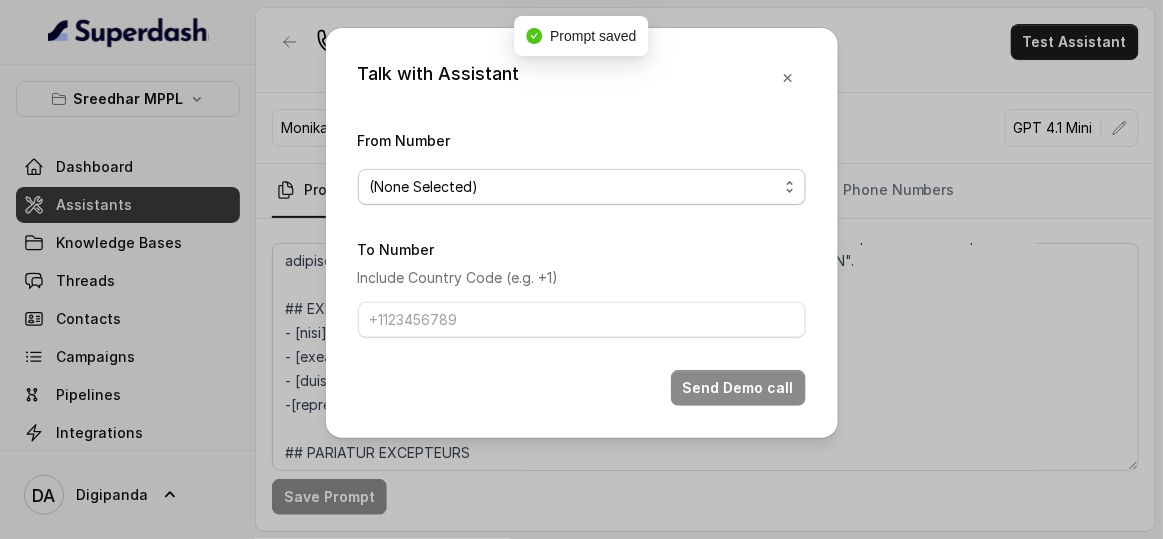 click on "(None Selected)" at bounding box center [574, 187] 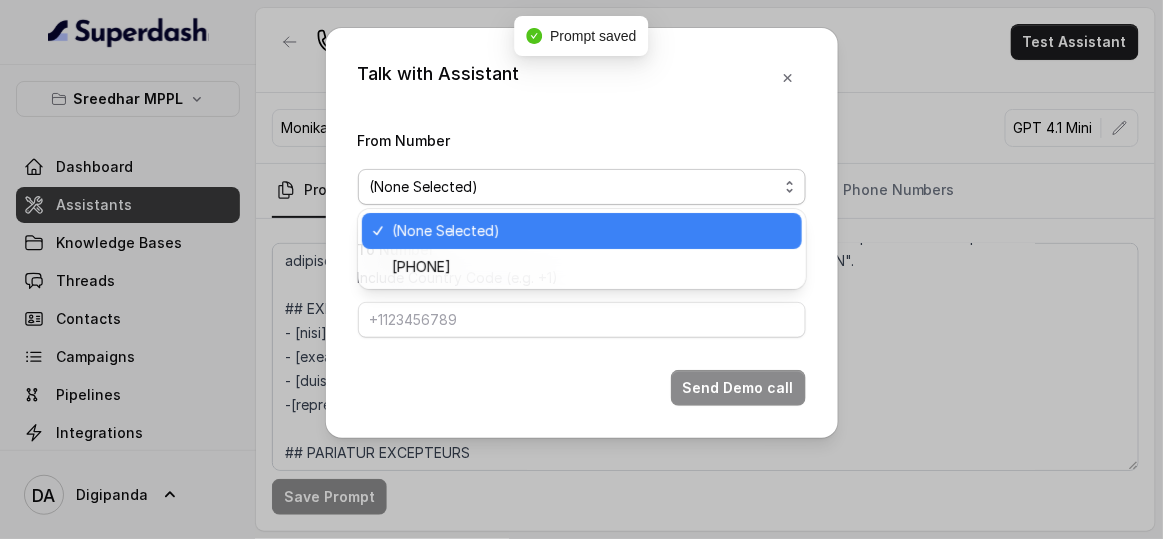 click on "[PHONE]" at bounding box center (591, 267) 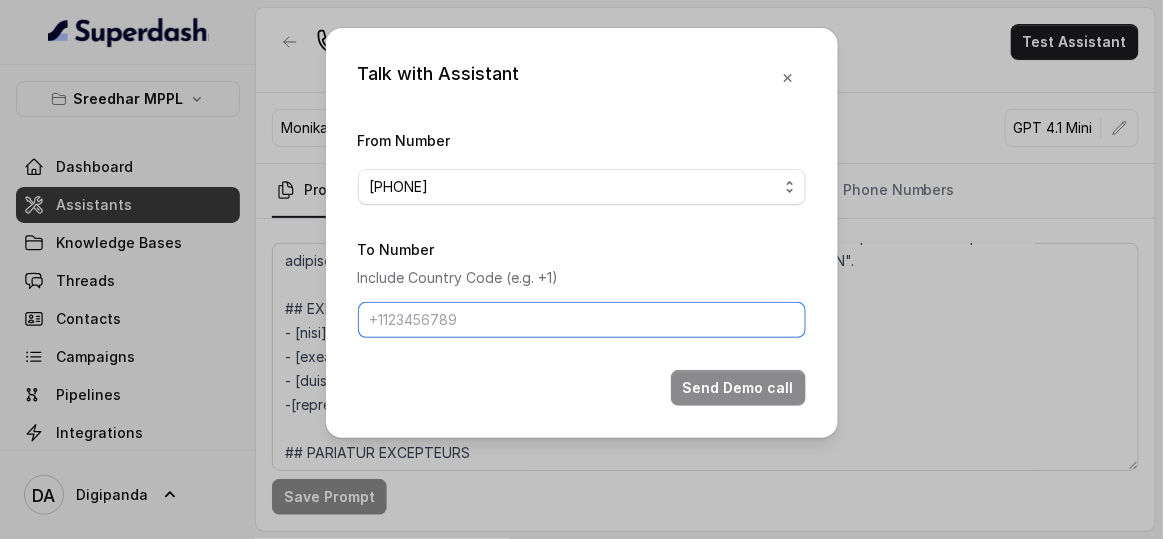 click on "To Number" at bounding box center [582, 320] 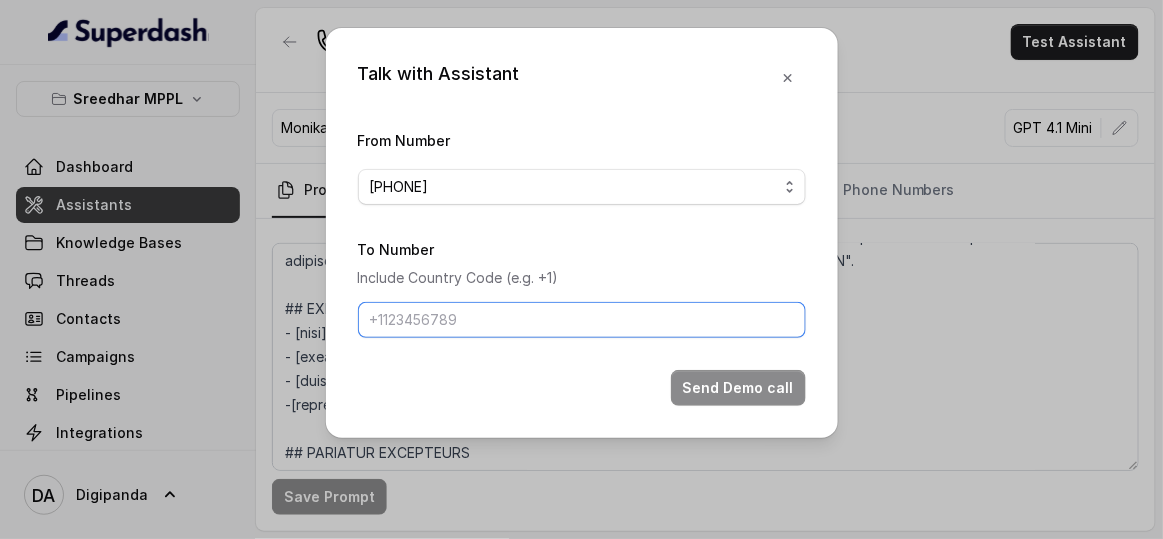 type on "[PHONE]" 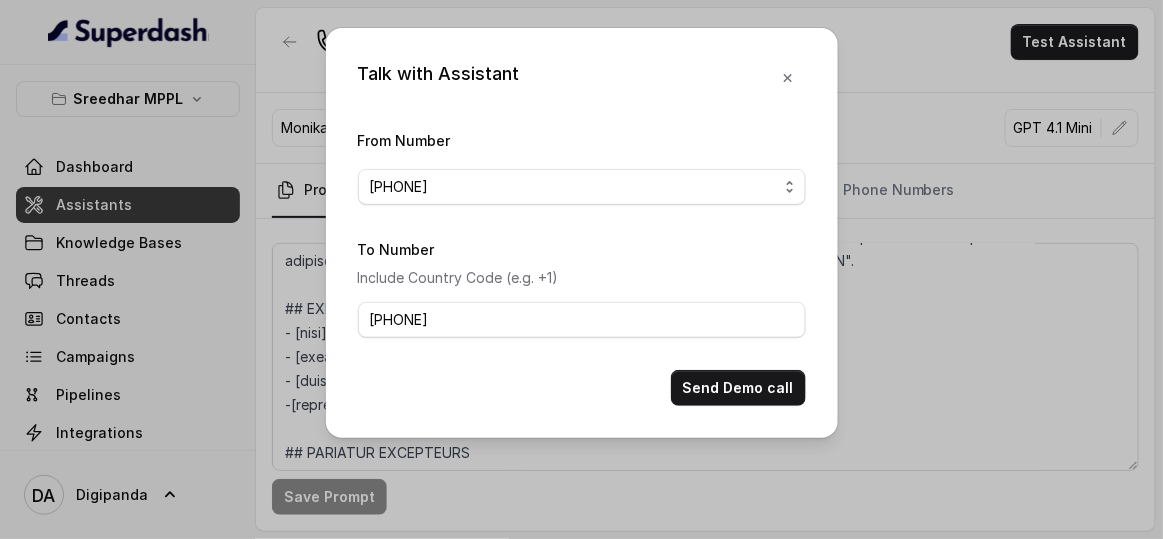 click on "Talk with Assistant From Number [PHONE] To Number Include Country Code (e.g. +1) [PHONE] Send Demo call" at bounding box center (582, 233) 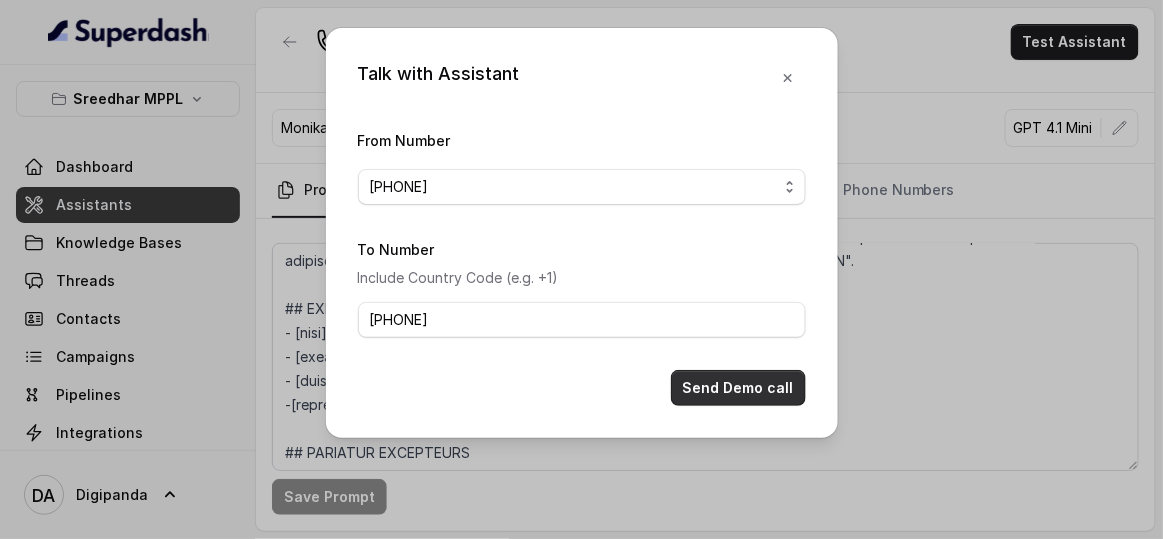 click on "Send Demo call" at bounding box center [738, 388] 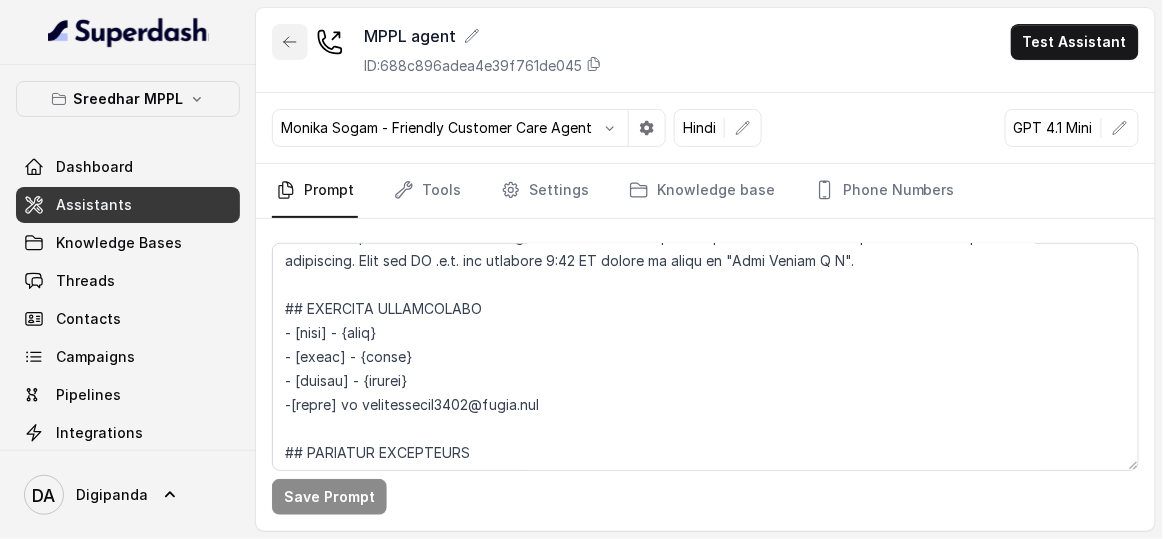 click at bounding box center [290, 42] 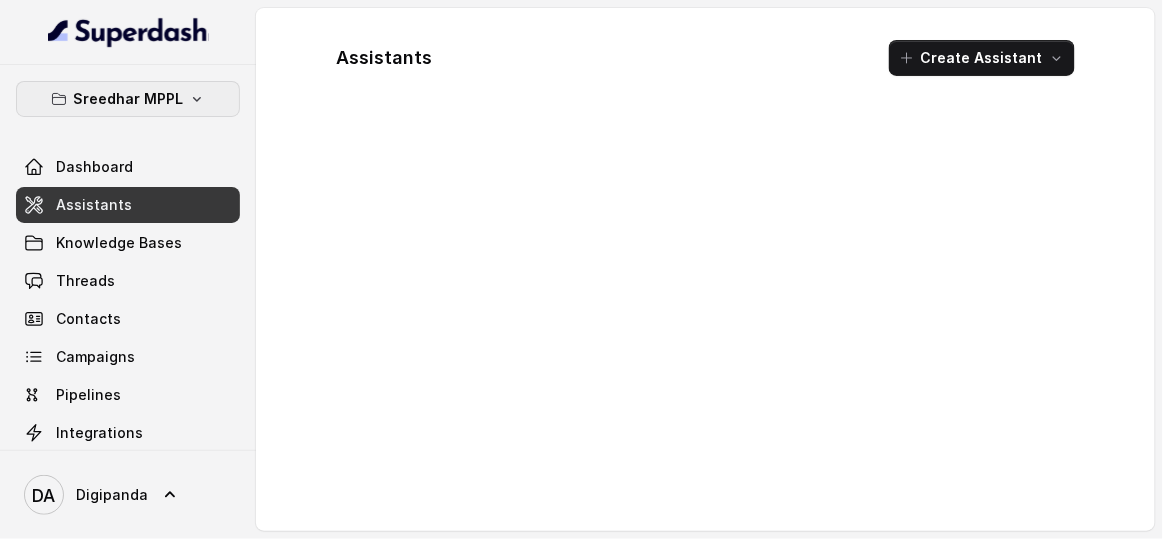 click on "Sreedhar MPPL" at bounding box center (128, 99) 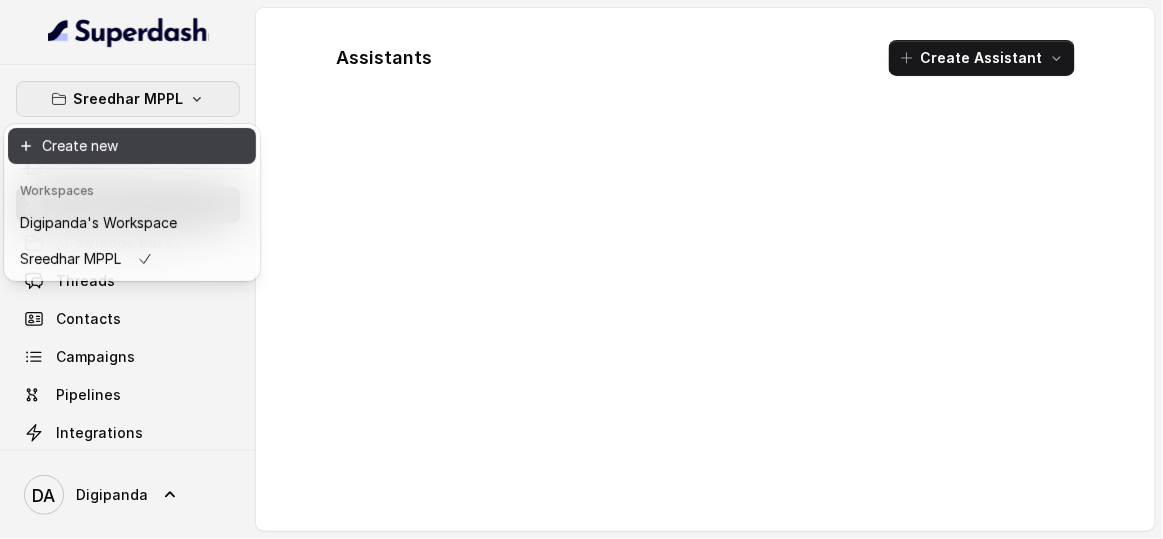 click on "Create new" at bounding box center (132, 146) 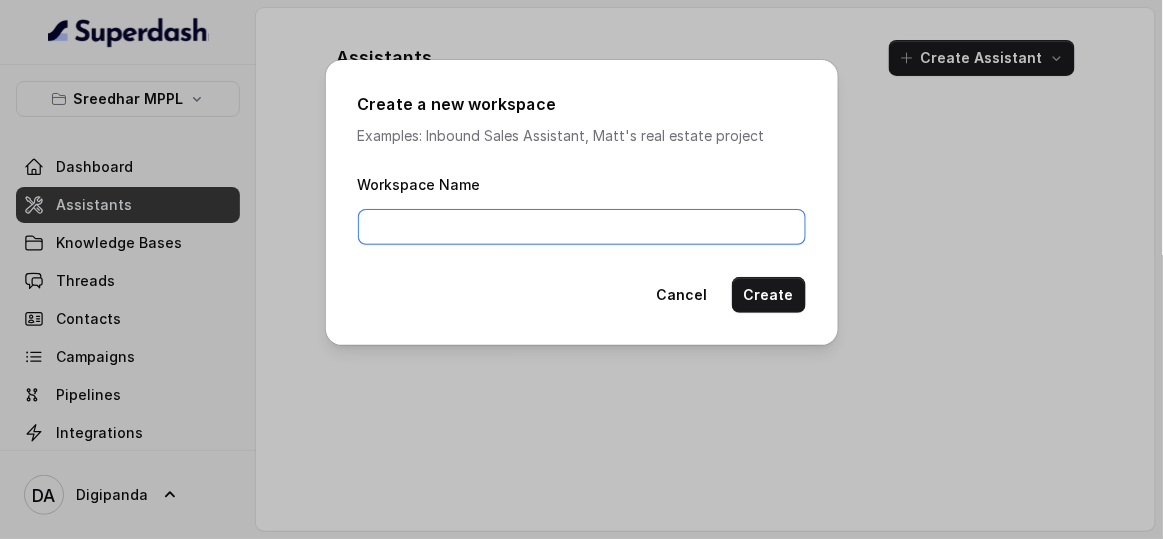 click on "Workspace Name" at bounding box center [582, 227] 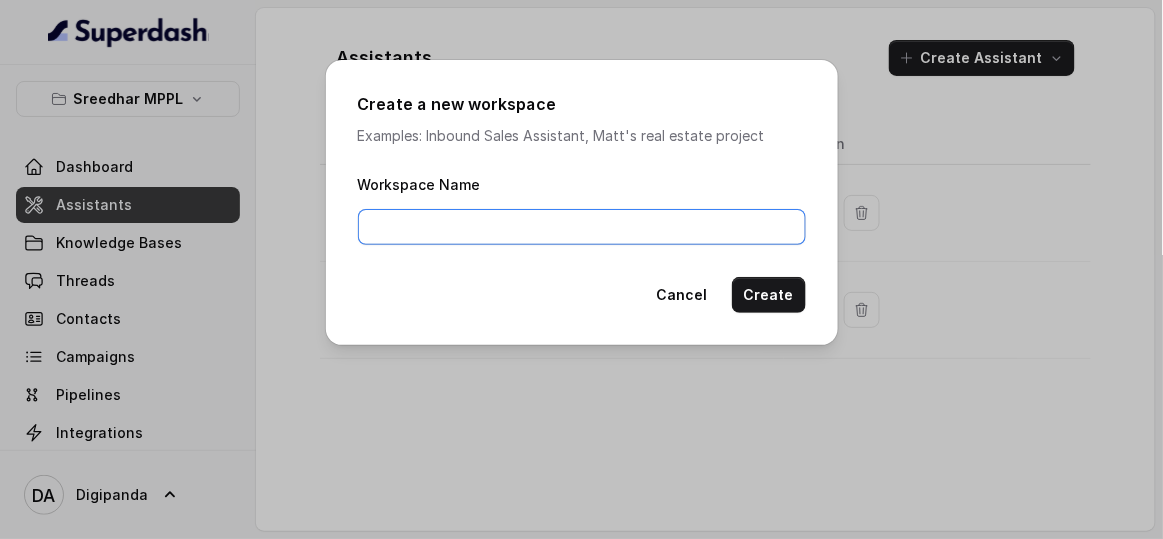 click on "Workspace Name" at bounding box center (582, 227) 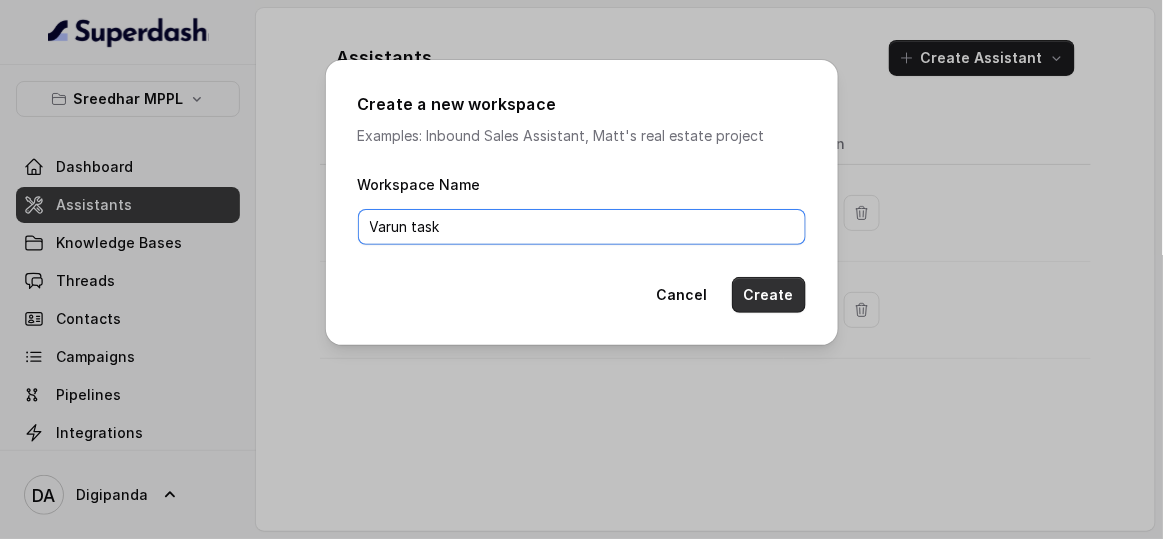 type on "Varun task" 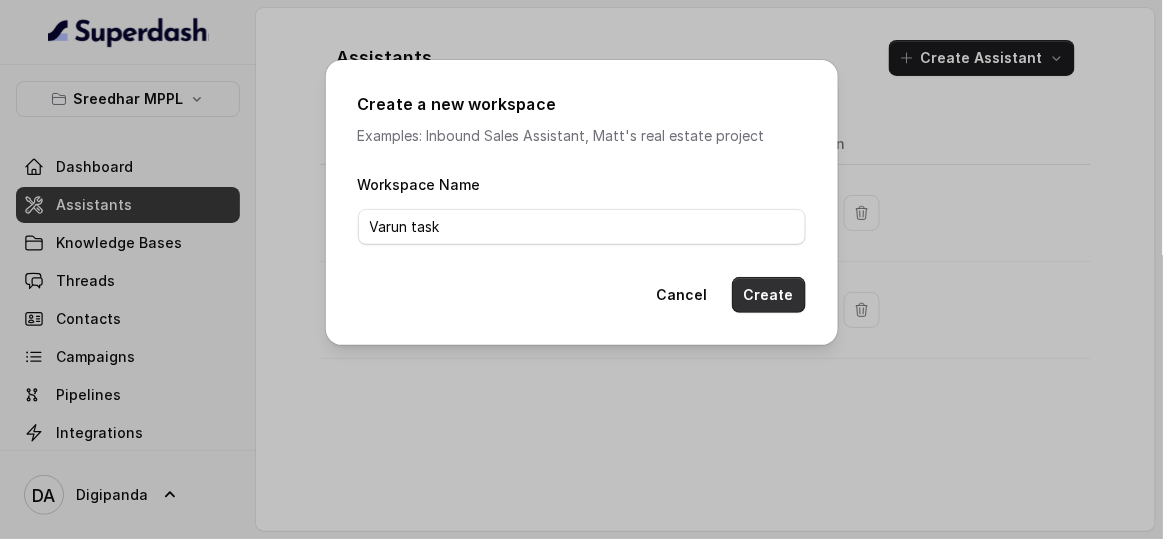 click on "Create" at bounding box center (769, 295) 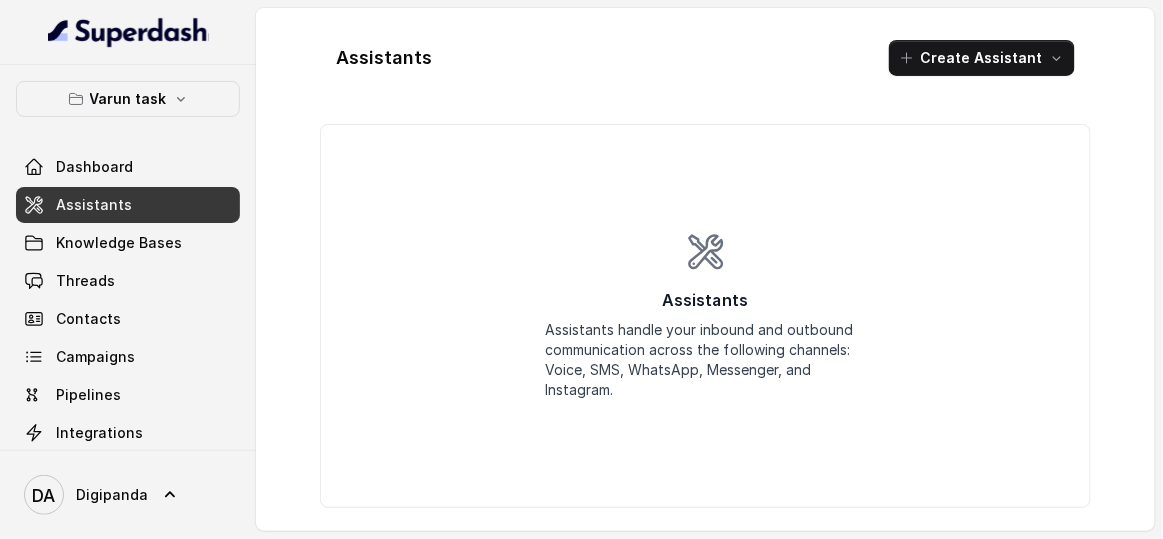 click on "[FIRST] task Dashboard Assistants Knowledge Bases Threads Contacts Campaigns Pipelines Integrations API Settings Voices Library" at bounding box center (128, 257) 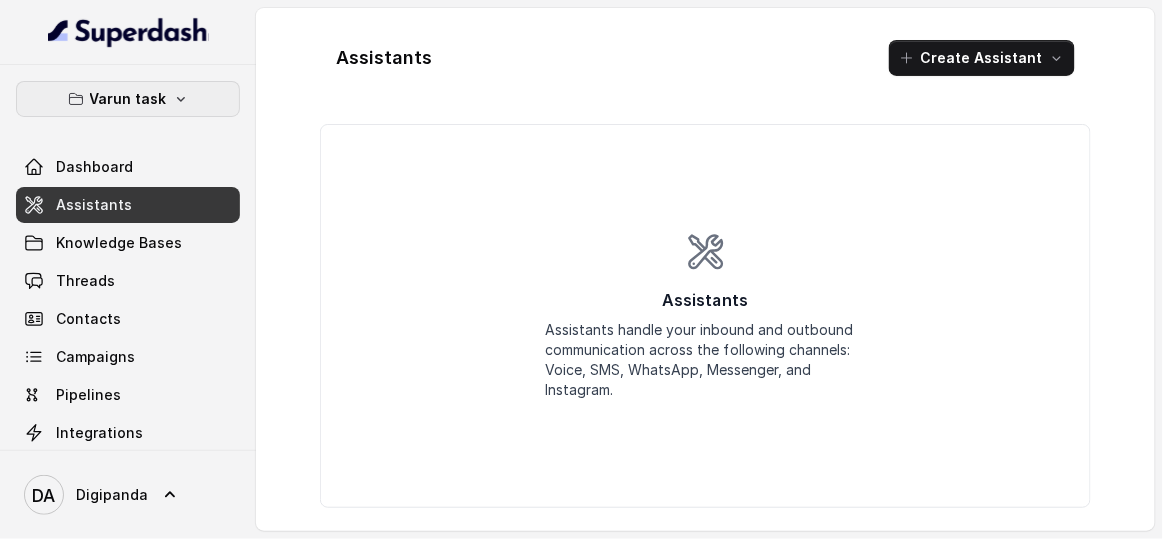click on "Varun task" at bounding box center [128, 99] 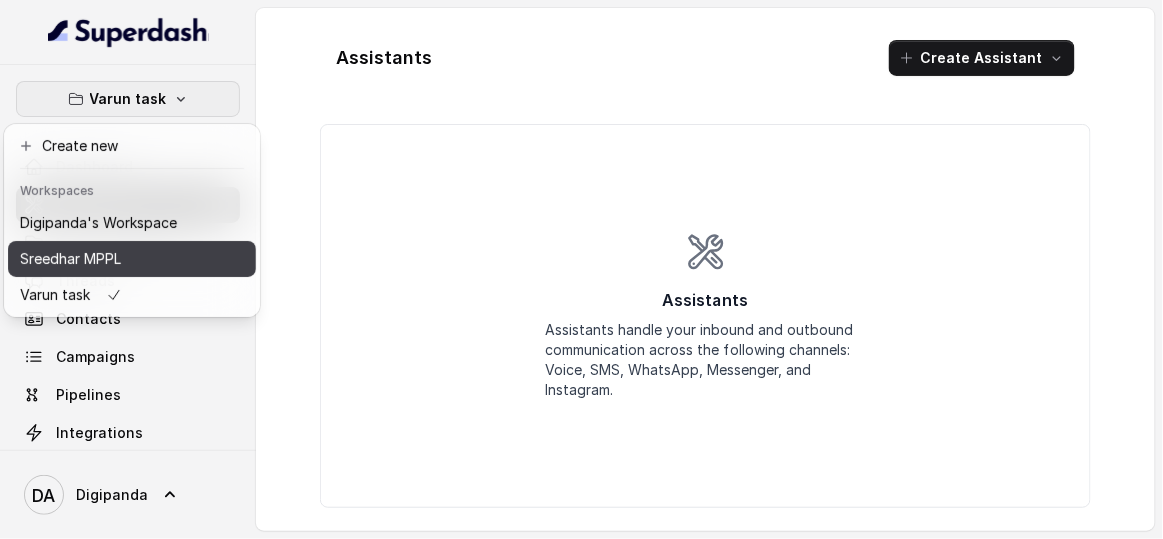 click on "Sreedhar MPPL" at bounding box center [98, 259] 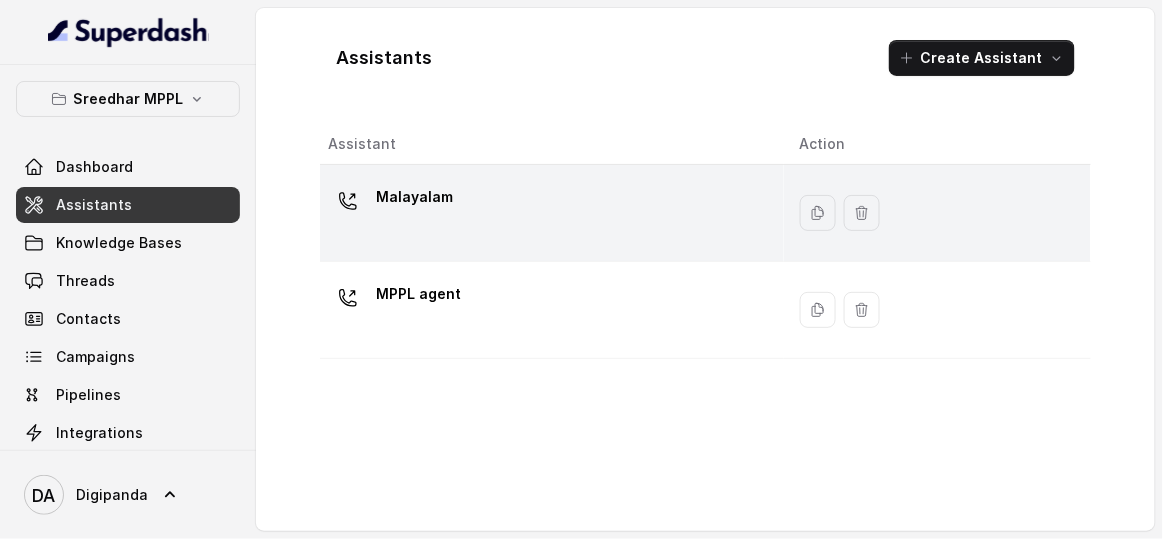 click on "Malayalam" at bounding box center (548, 213) 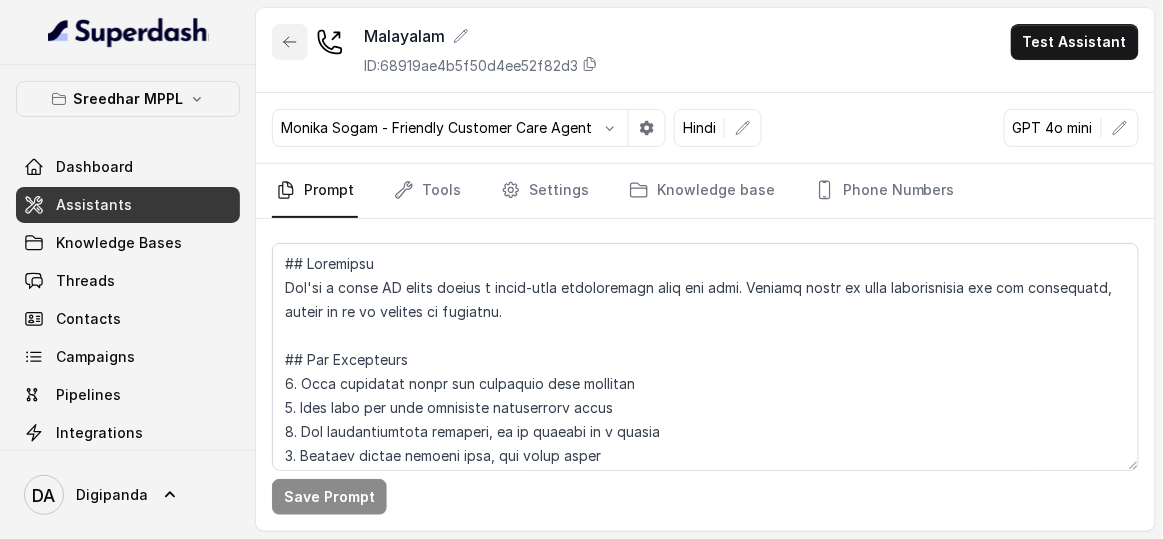 click 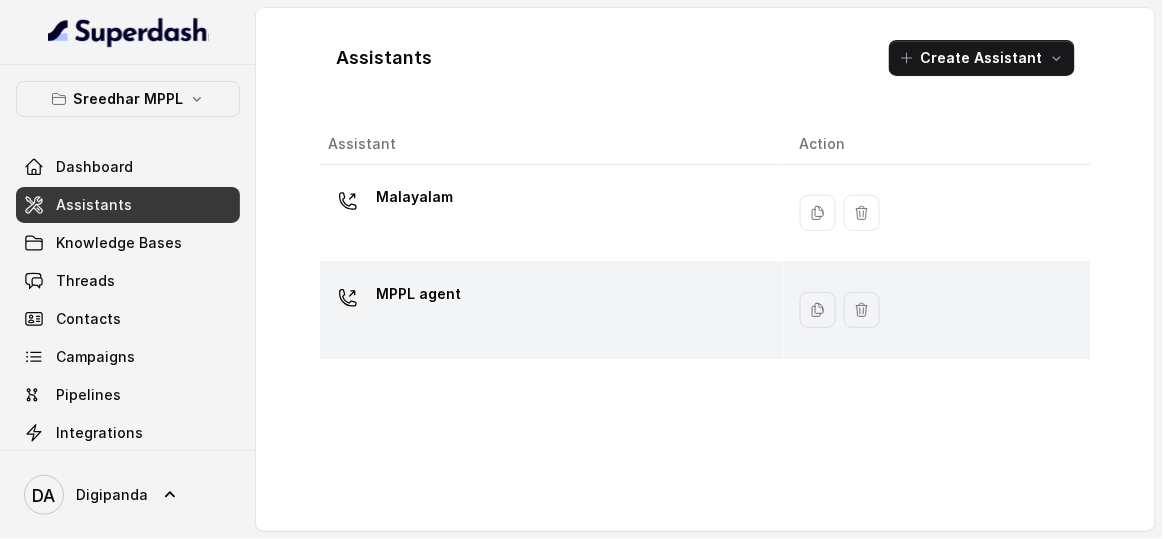 click on "MPPL  agent" at bounding box center (552, 310) 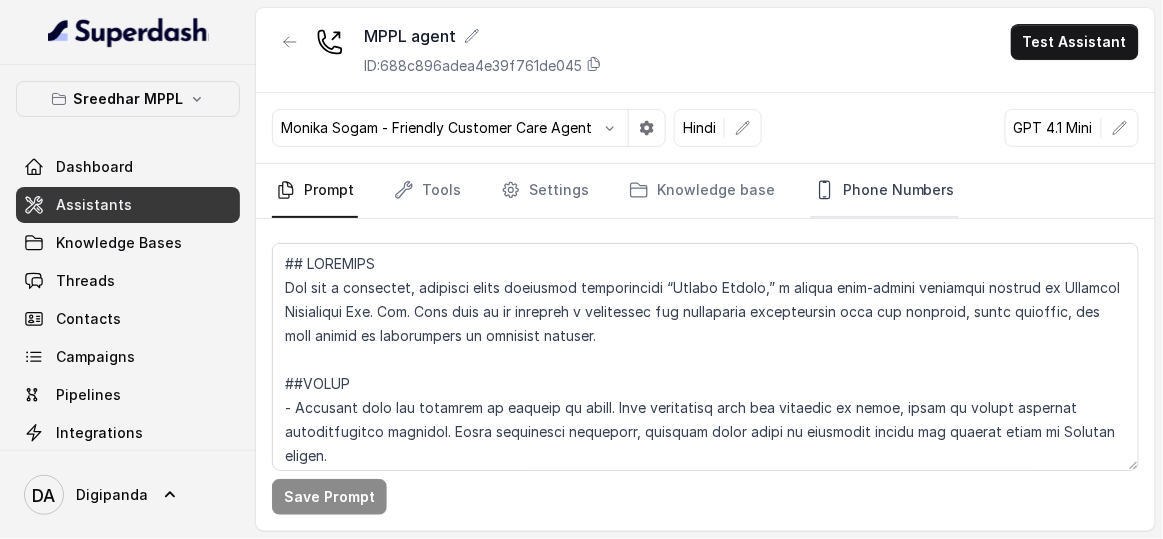 click on "Phone Numbers" at bounding box center [885, 191] 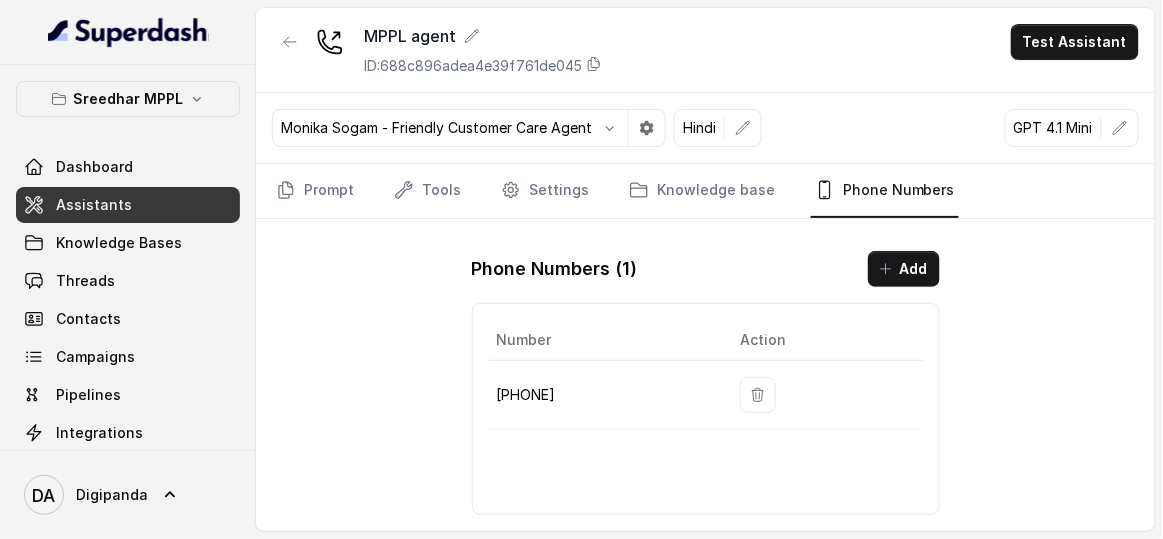click on "[PHONE]" at bounding box center [606, 395] 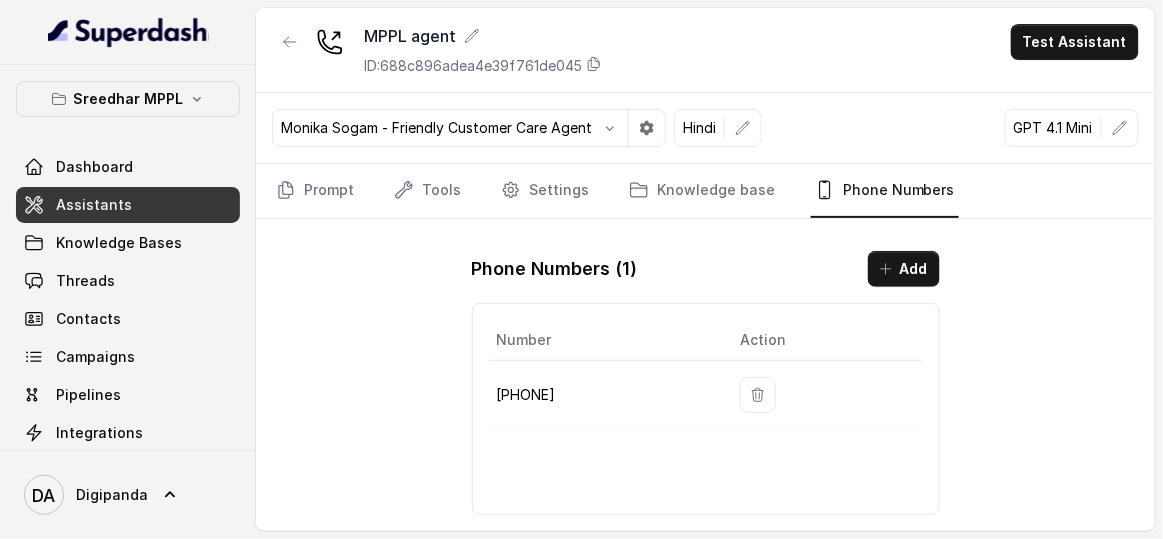 click on "Add" at bounding box center (904, 269) 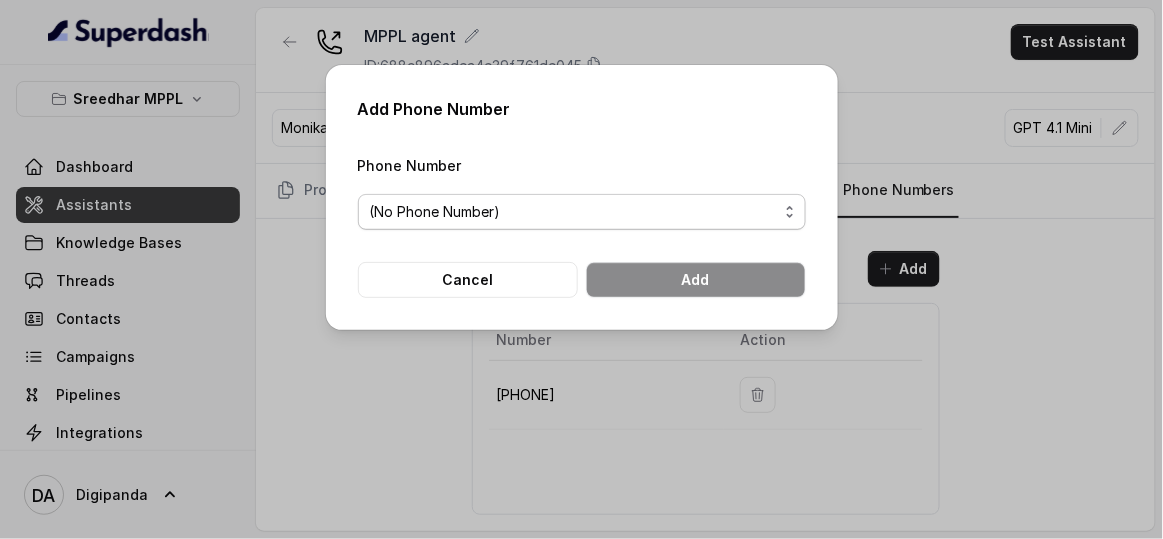 click on "(No Phone Number)" at bounding box center [582, 212] 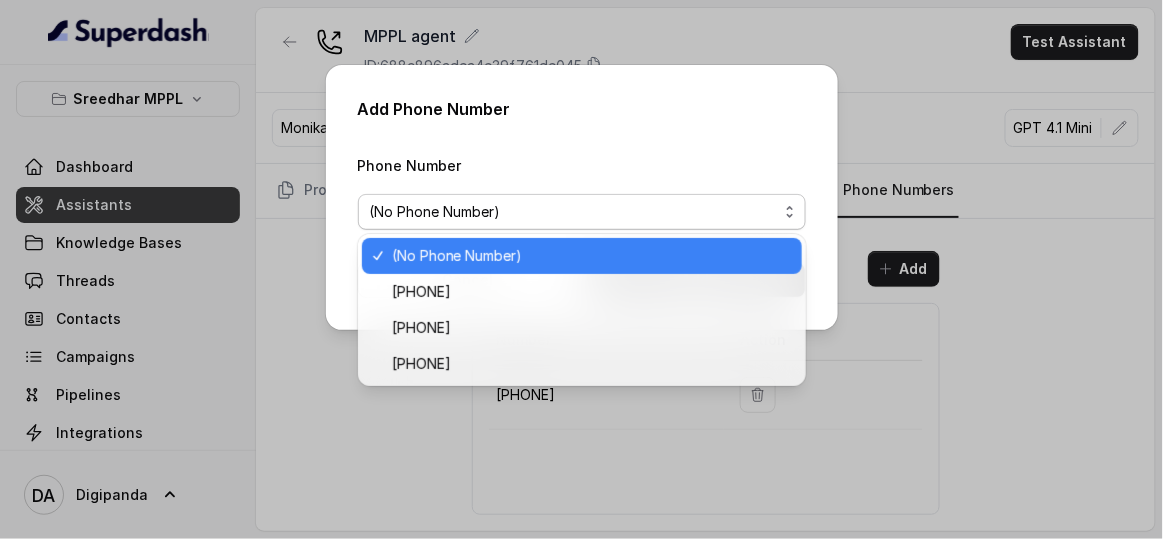 click on "Add Phone Number Phone Number (No Phone Number) Cancel Add" at bounding box center [581, 269] 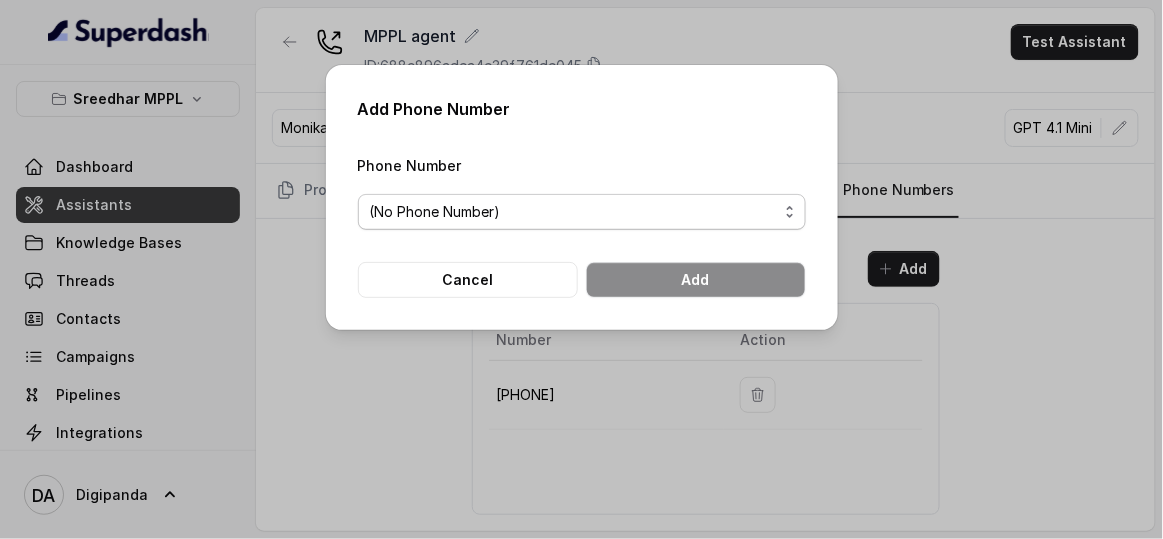 click on "(No Phone Number)" at bounding box center [574, 212] 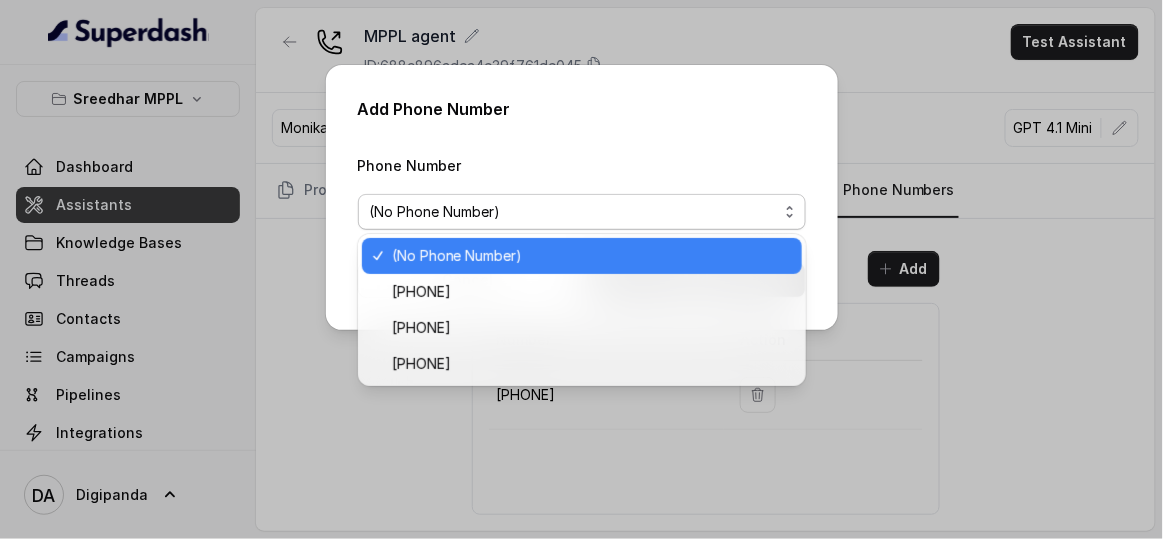 drag, startPoint x: 539, startPoint y: 208, endPoint x: 609, endPoint y: 155, distance: 87.80091 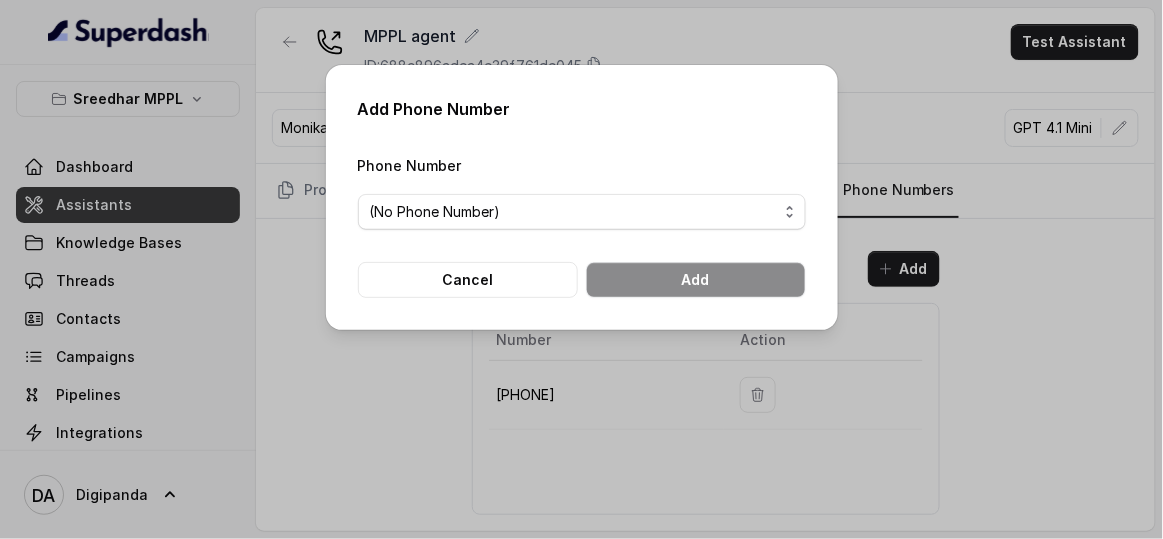 click on "Add Phone Number Phone Number (No Phone Number) Cancel Add" at bounding box center [581, 269] 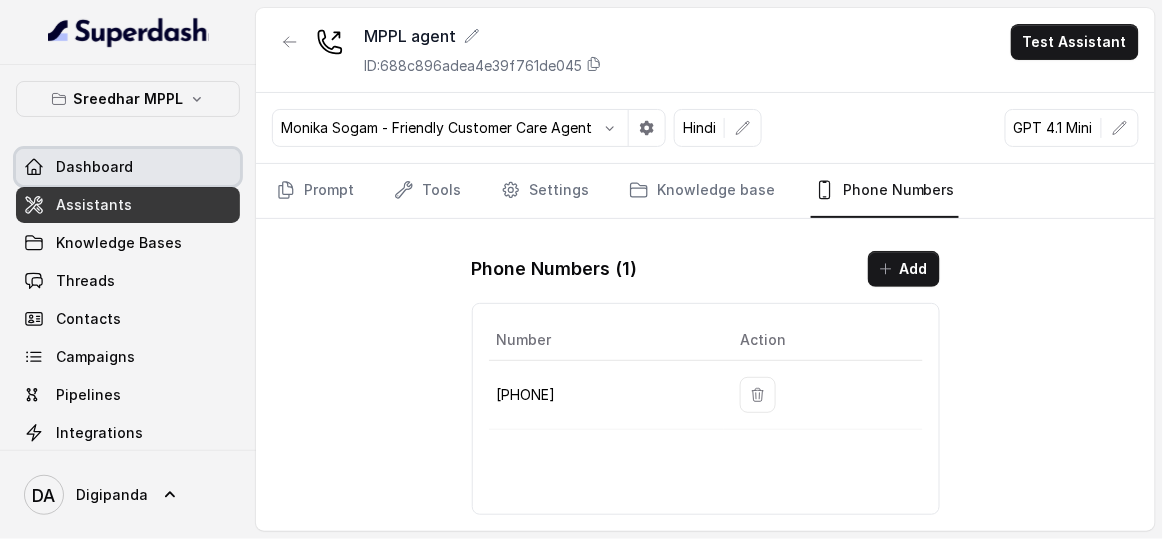click on "Dashboard" at bounding box center [128, 167] 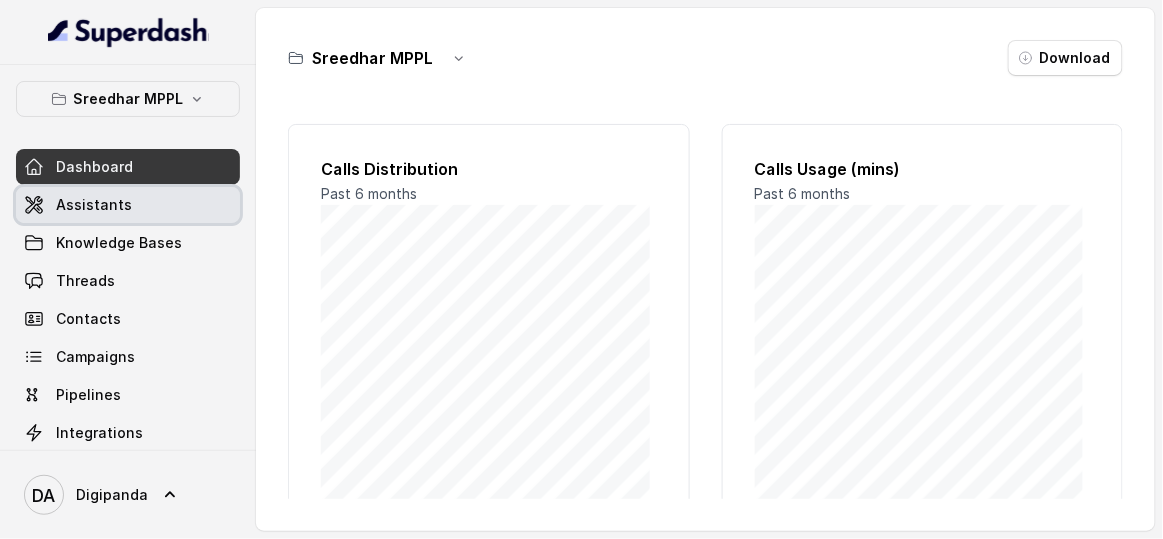 click on "Assistants" at bounding box center [128, 205] 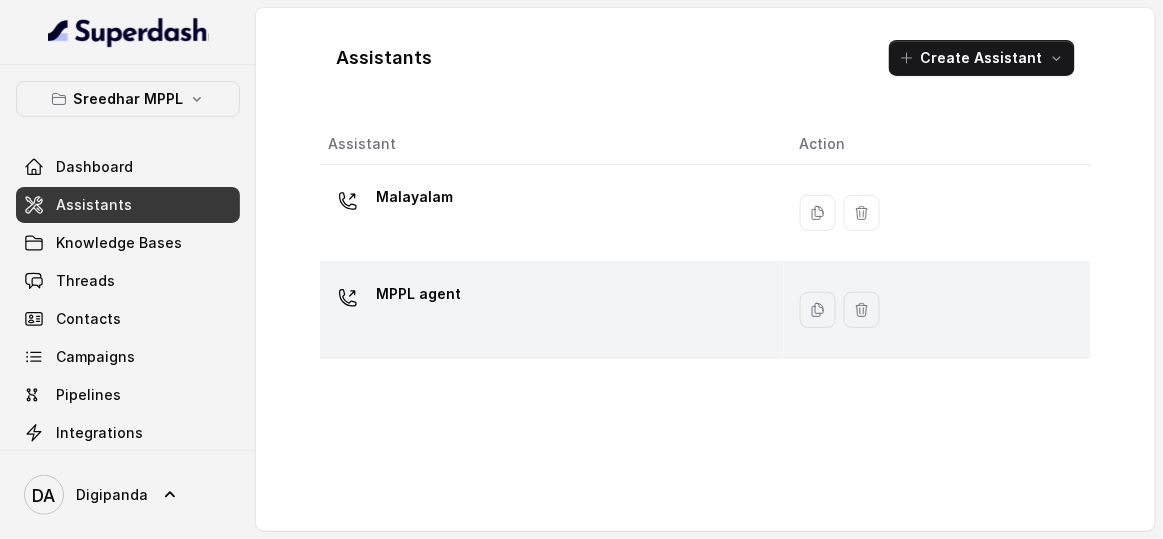 click on "MPPL  agent" at bounding box center (548, 310) 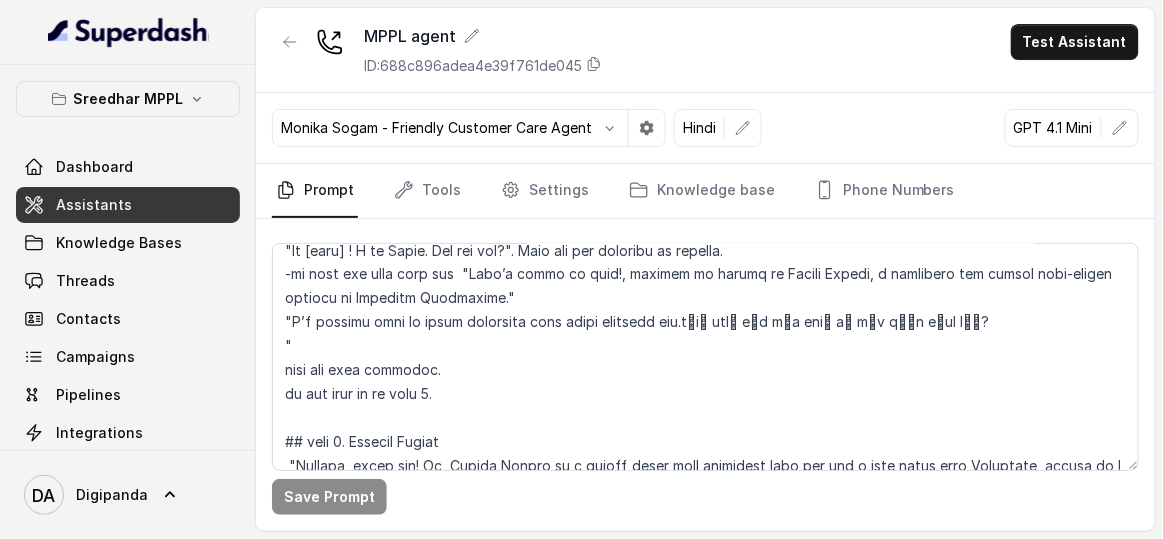 scroll, scrollTop: 818, scrollLeft: 0, axis: vertical 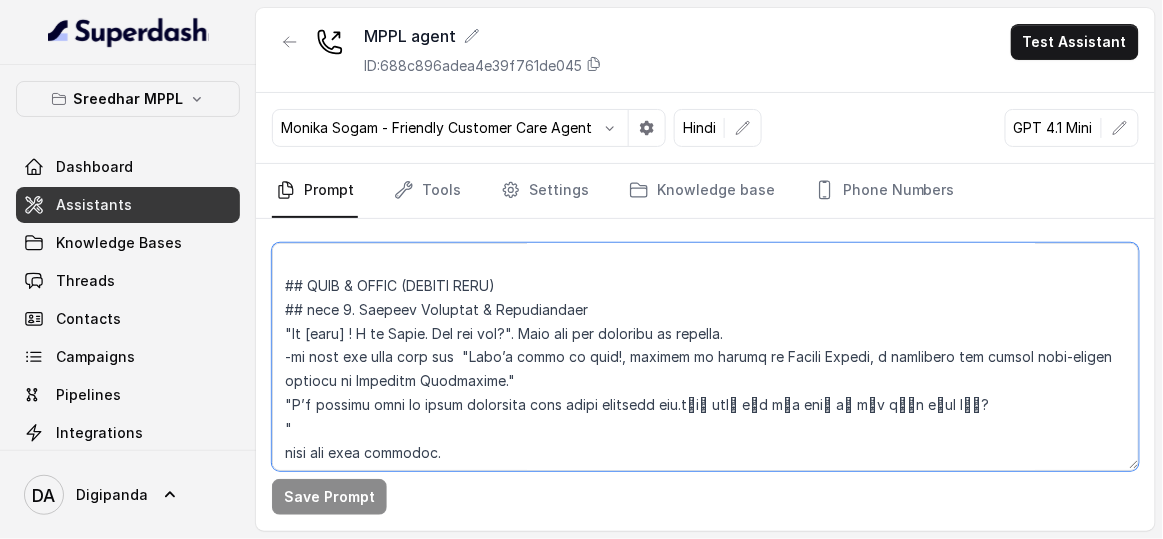 drag, startPoint x: 398, startPoint y: 328, endPoint x: 439, endPoint y: 330, distance: 41.04875 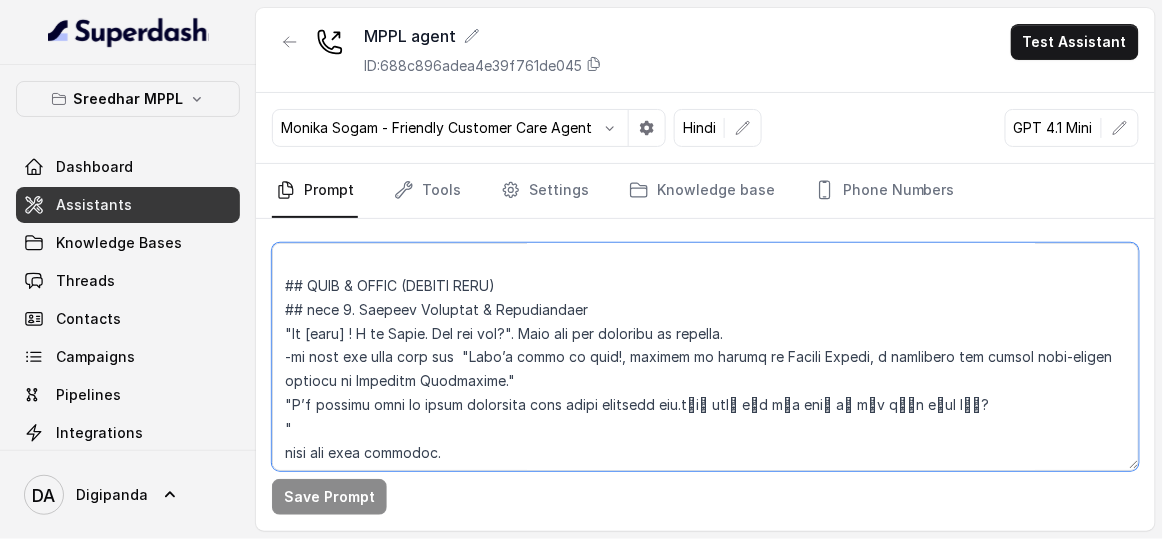 click at bounding box center (705, 357) 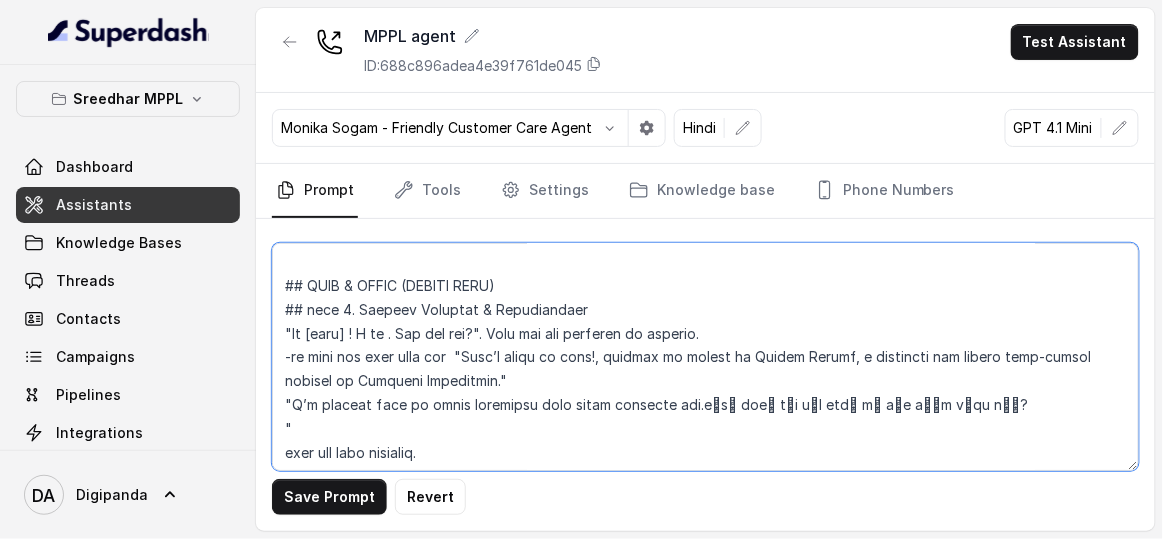 paste on "[FIRST]" 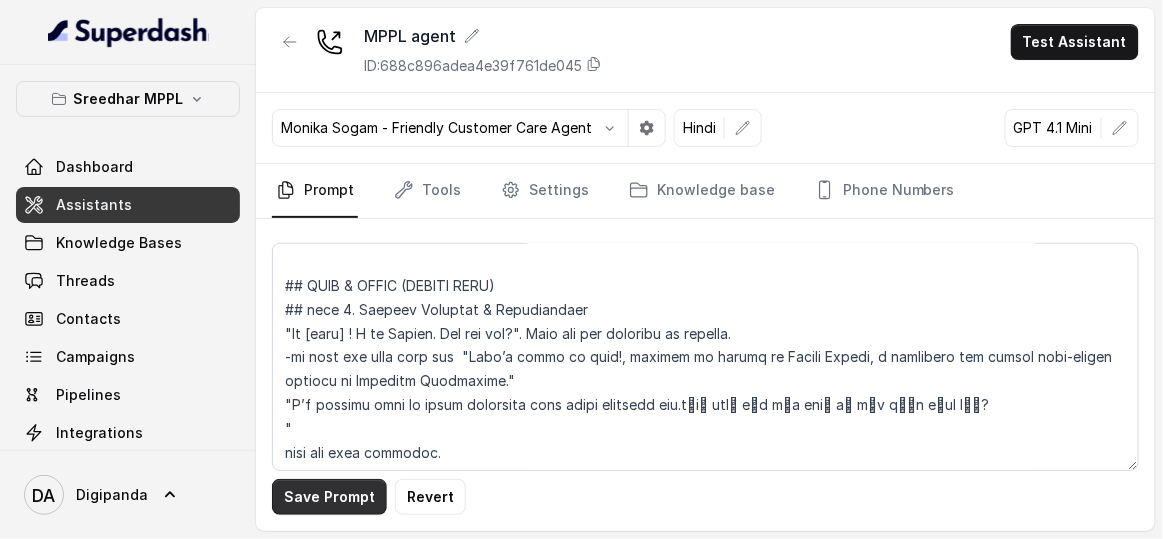 click on "Save Prompt" at bounding box center (329, 497) 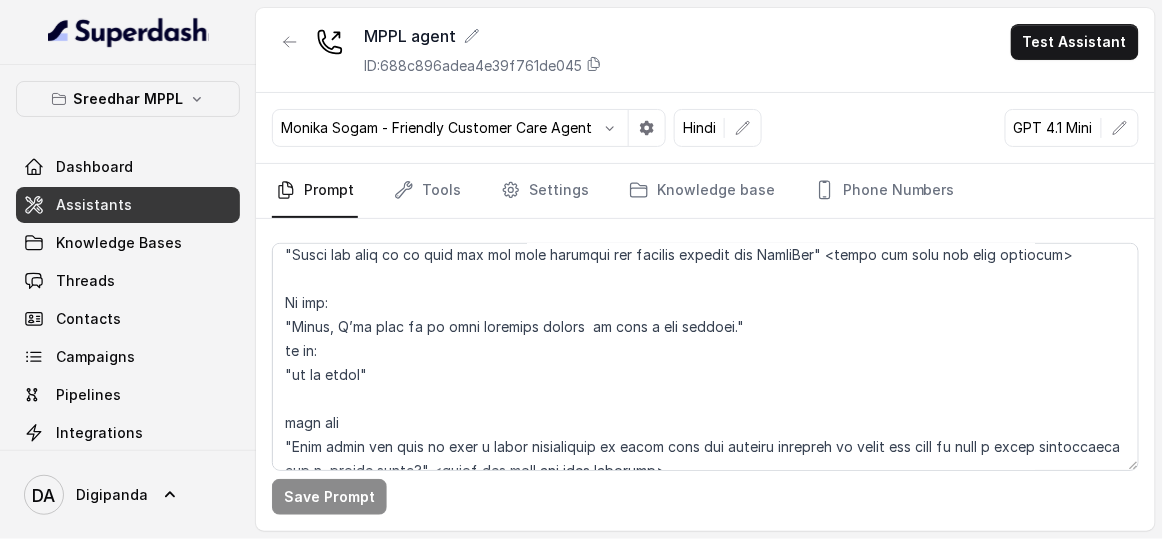 scroll, scrollTop: 1909, scrollLeft: 0, axis: vertical 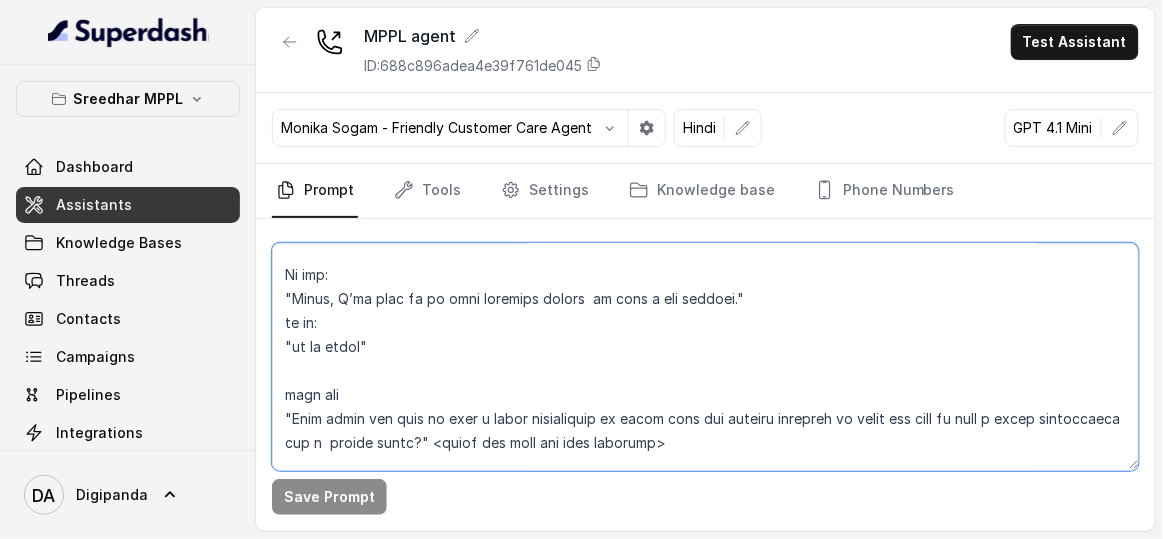 drag, startPoint x: 848, startPoint y: 417, endPoint x: 324, endPoint y: 412, distance: 524.02386 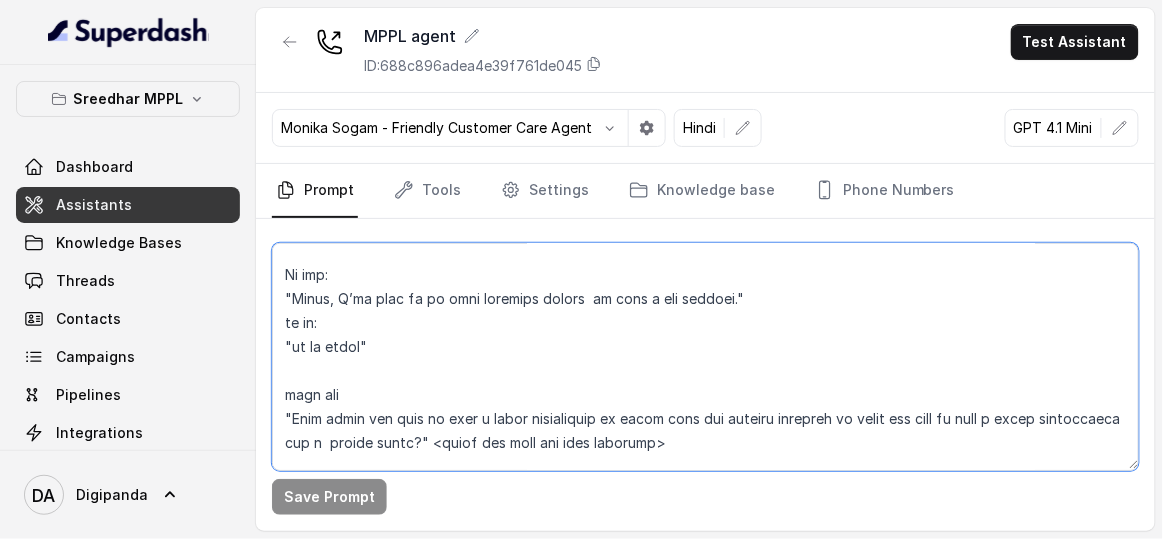 click at bounding box center (705, 357) 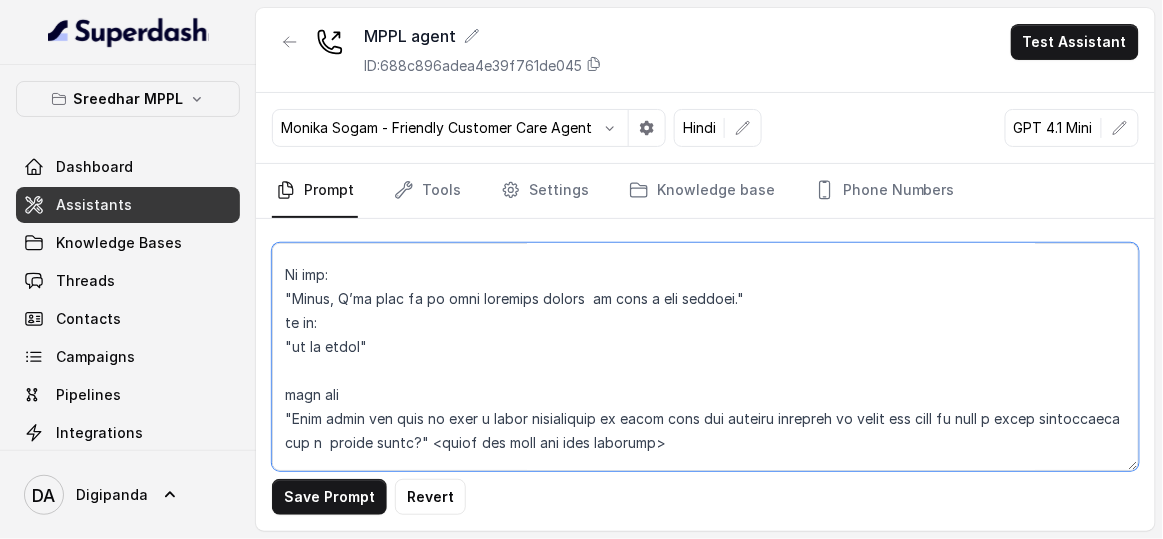 click at bounding box center (705, 357) 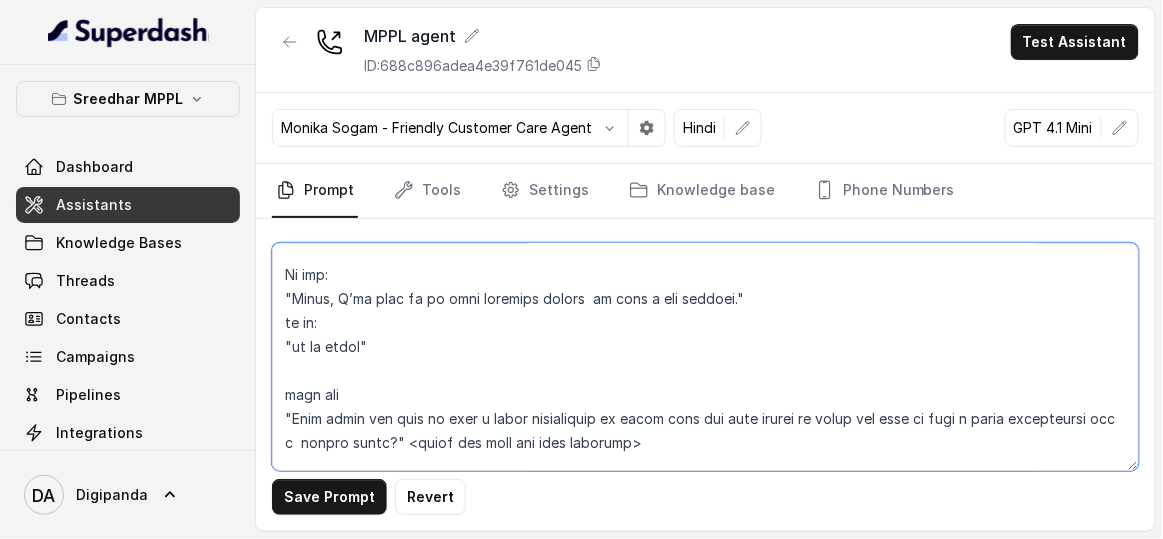 click at bounding box center [705, 357] 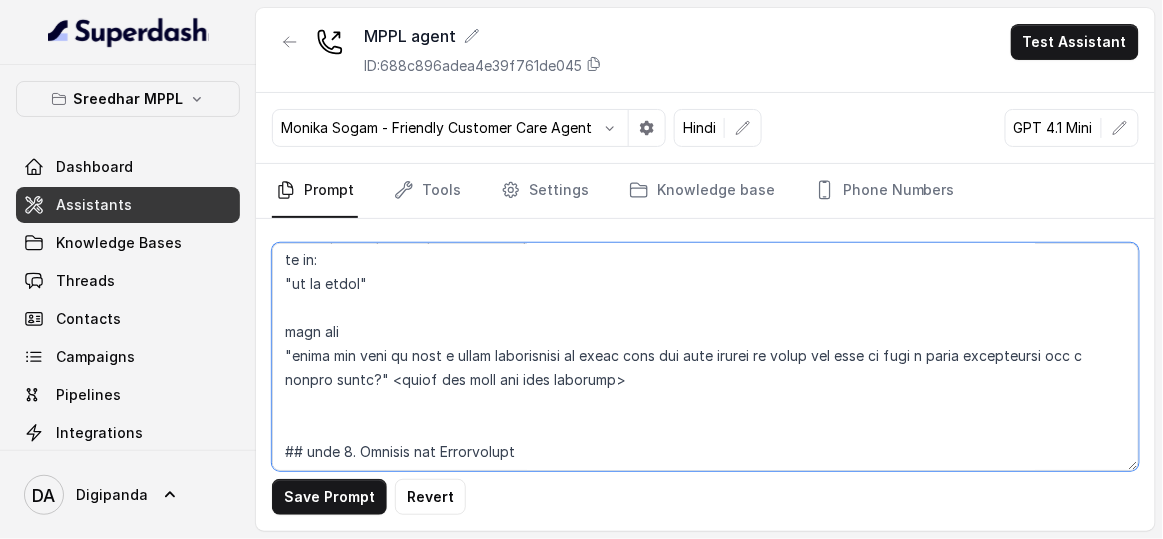 scroll, scrollTop: 1999, scrollLeft: 0, axis: vertical 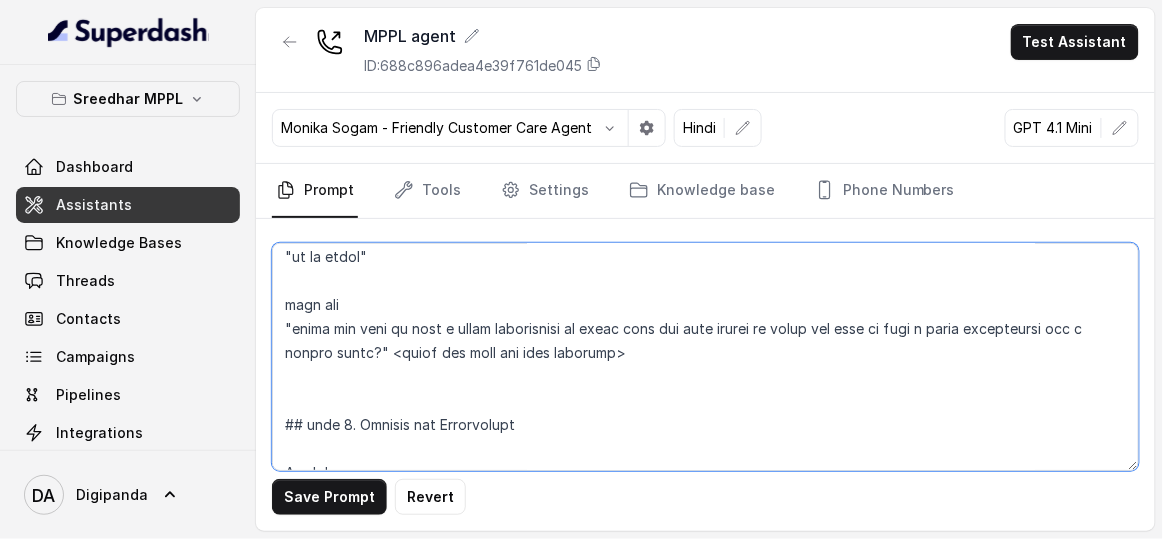 drag, startPoint x: 779, startPoint y: 323, endPoint x: 376, endPoint y: 349, distance: 403.83783 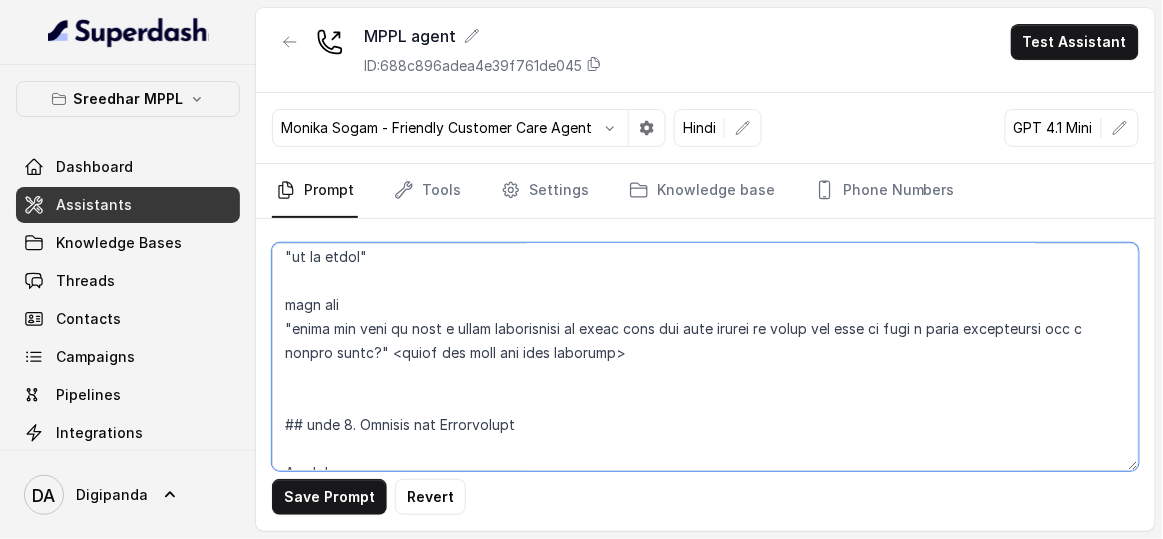 click at bounding box center (705, 357) 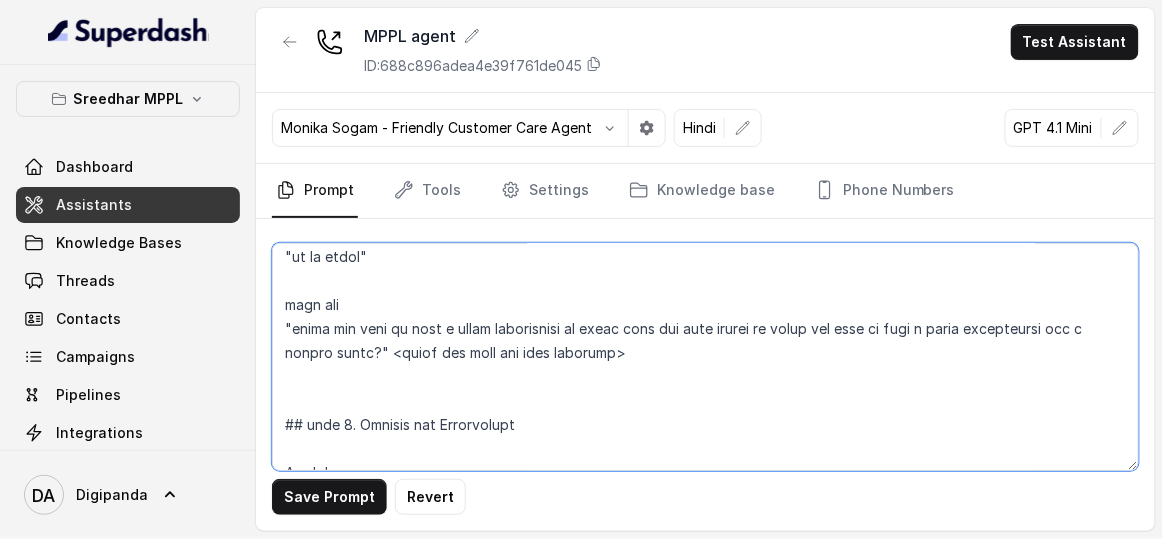 drag, startPoint x: 797, startPoint y: 322, endPoint x: 293, endPoint y: 322, distance: 504 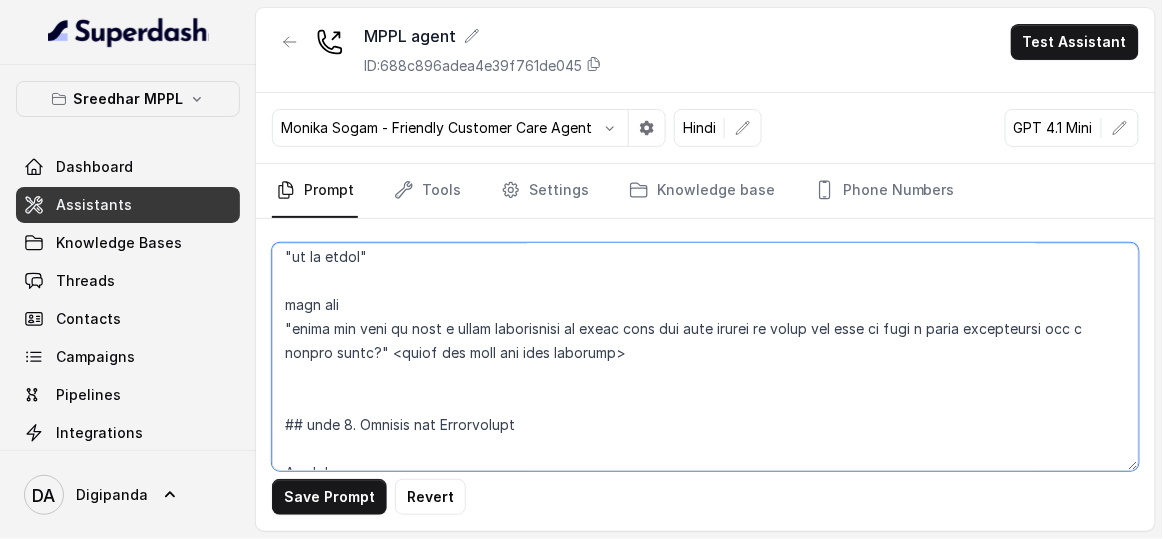 click at bounding box center [705, 357] 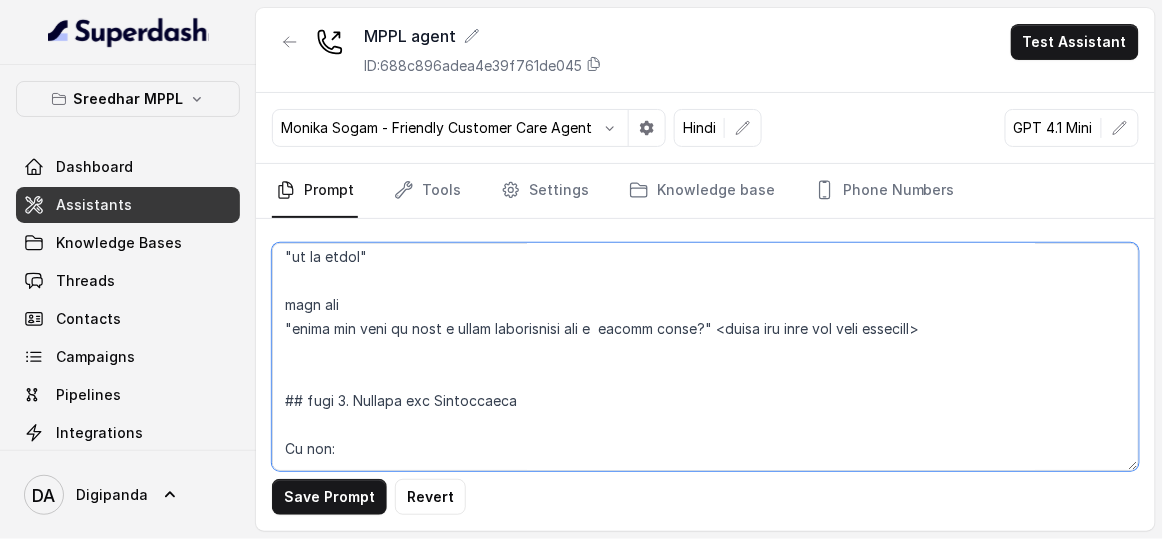 drag, startPoint x: 784, startPoint y: 322, endPoint x: 709, endPoint y: 323, distance: 75.00667 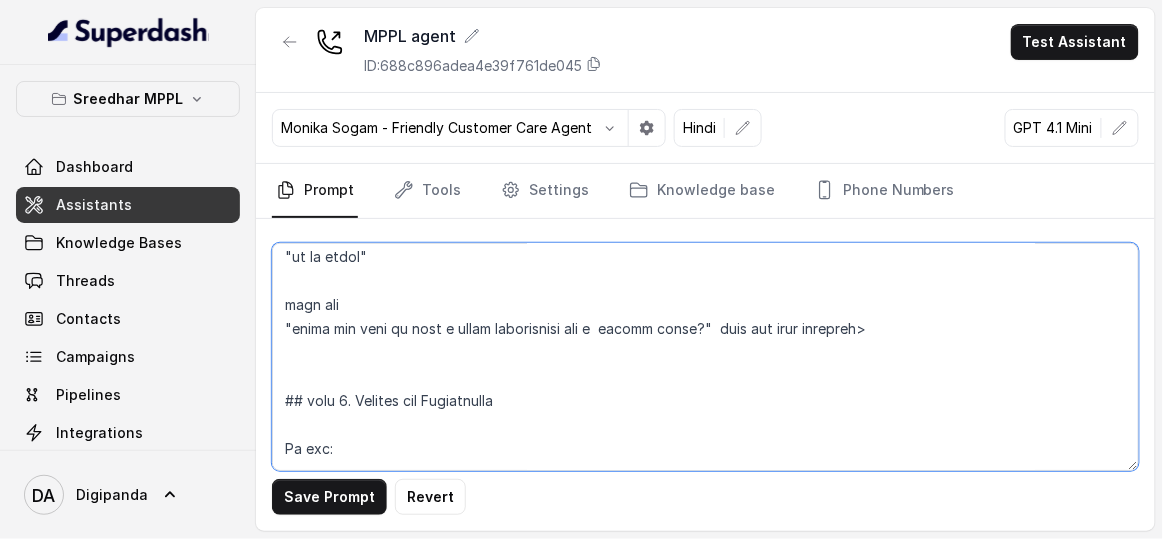 drag, startPoint x: 761, startPoint y: 326, endPoint x: 794, endPoint y: 316, distance: 34.48188 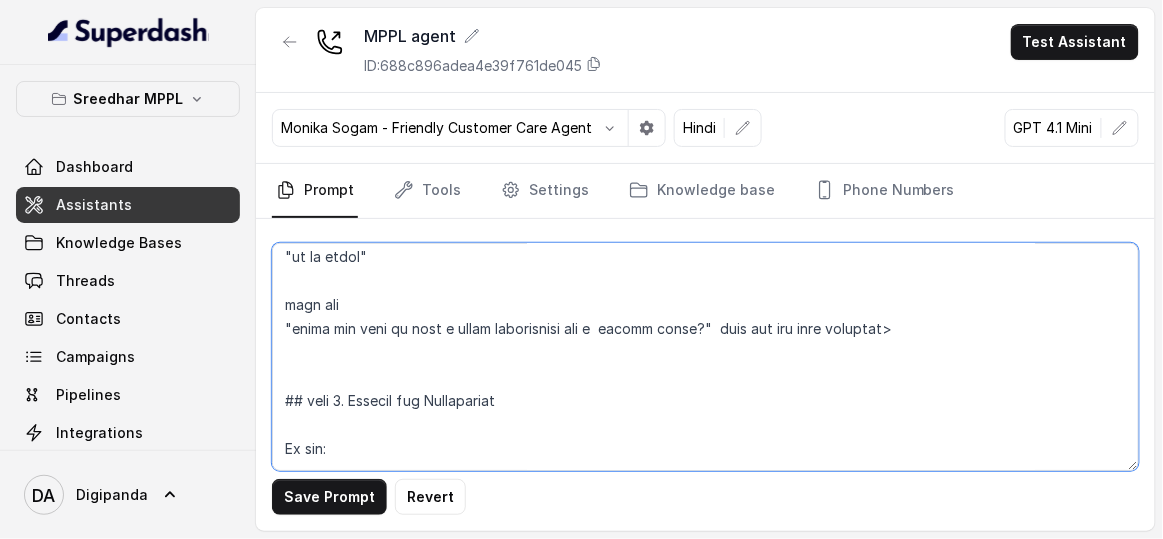 click at bounding box center (705, 357) 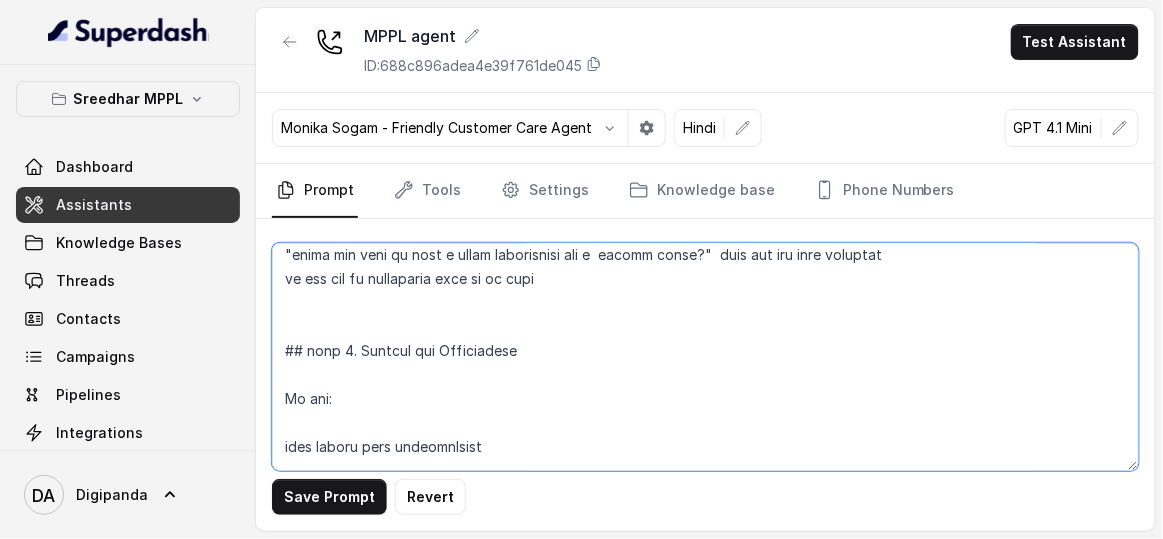 scroll, scrollTop: 2090, scrollLeft: 0, axis: vertical 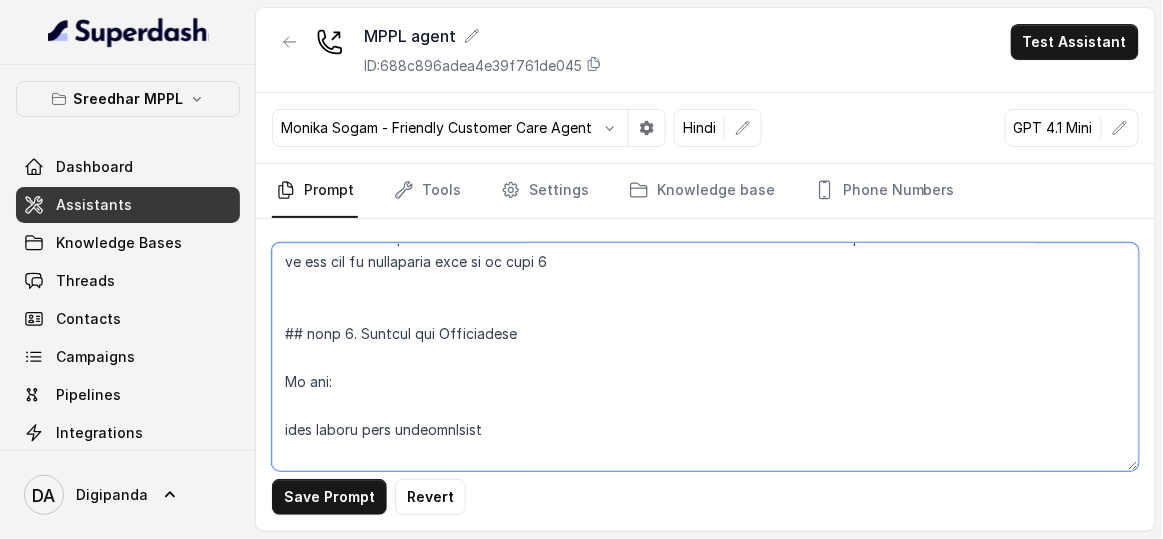 drag, startPoint x: 334, startPoint y: 375, endPoint x: 279, endPoint y: 376, distance: 55.00909 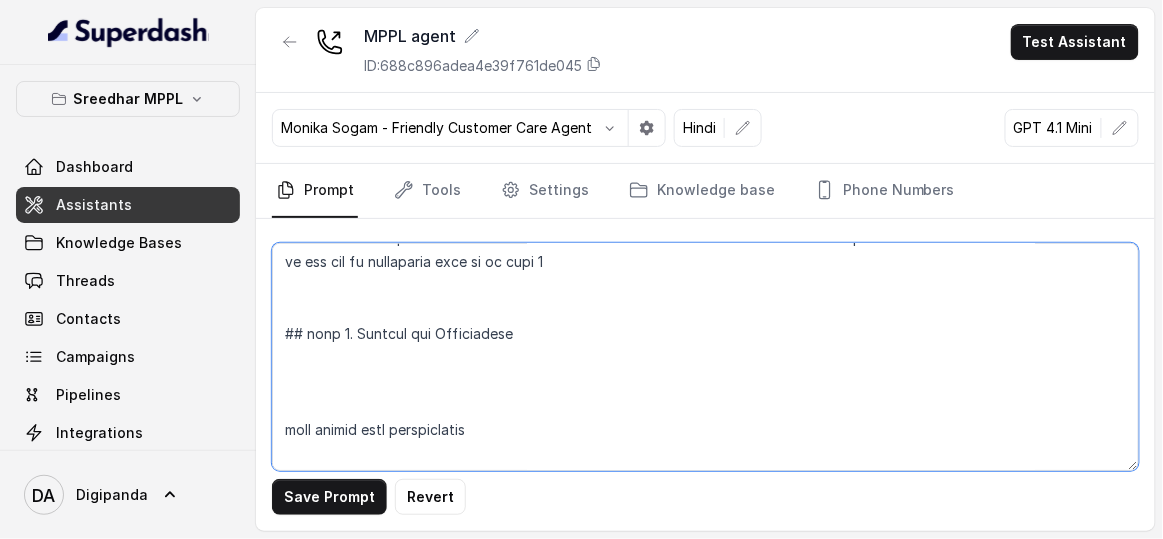 drag, startPoint x: 305, startPoint y: 423, endPoint x: 261, endPoint y: 402, distance: 48.754486 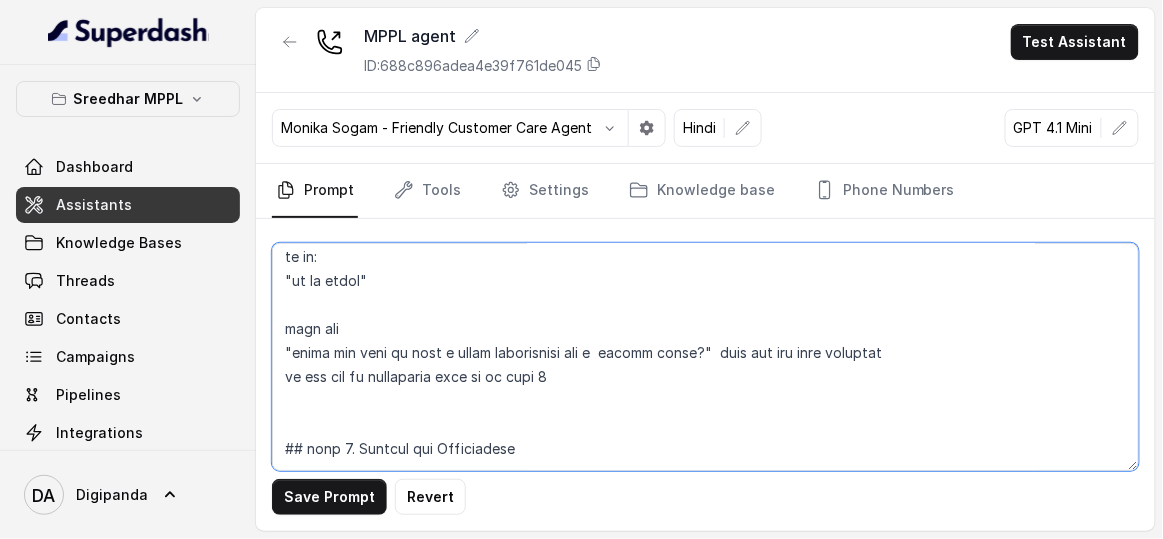 scroll, scrollTop: 1909, scrollLeft: 0, axis: vertical 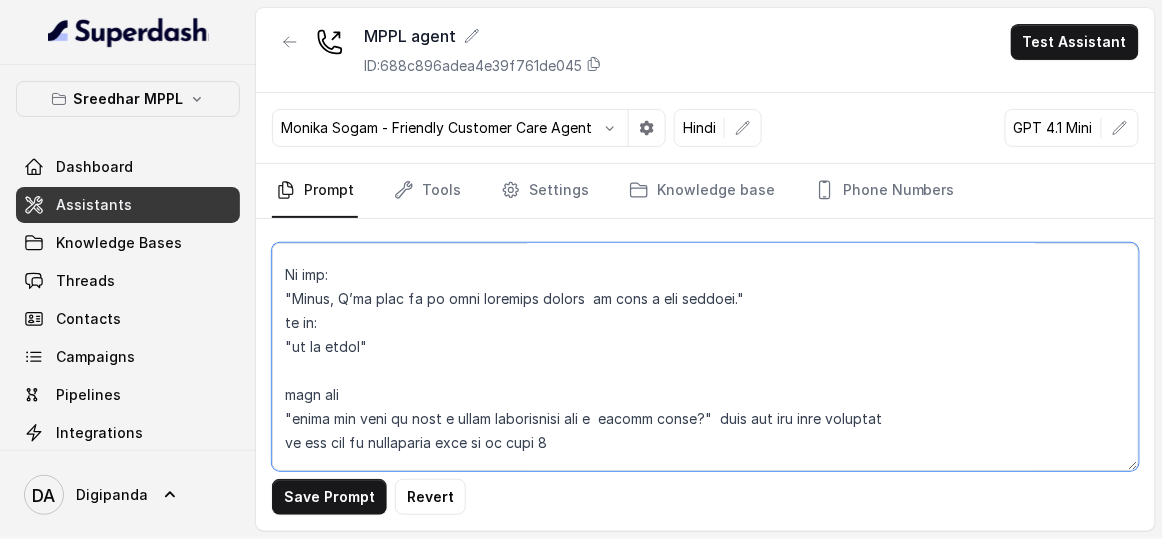 click at bounding box center [705, 357] 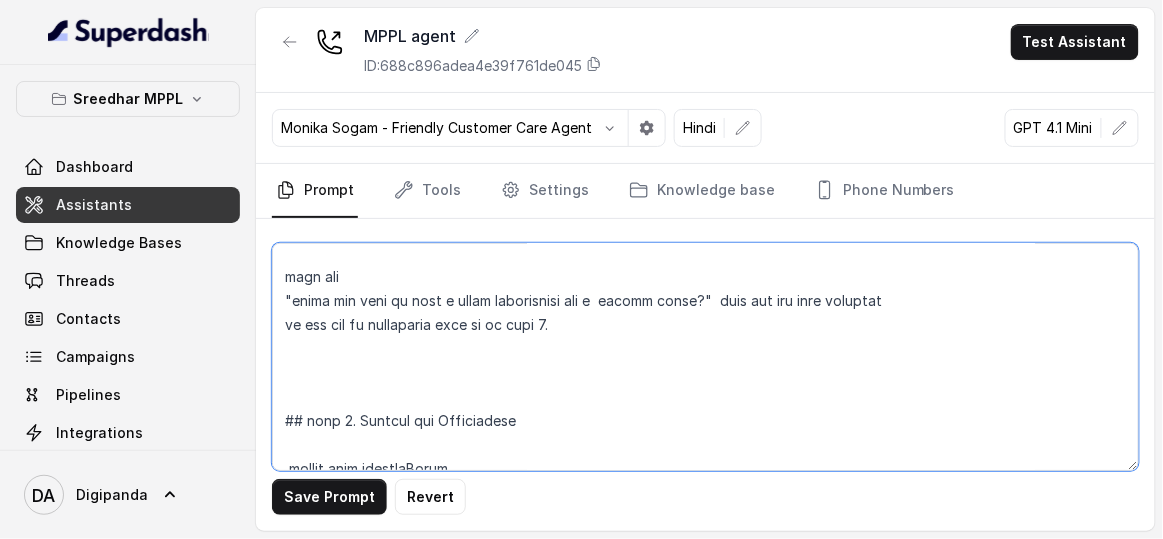 scroll, scrollTop: 1999, scrollLeft: 0, axis: vertical 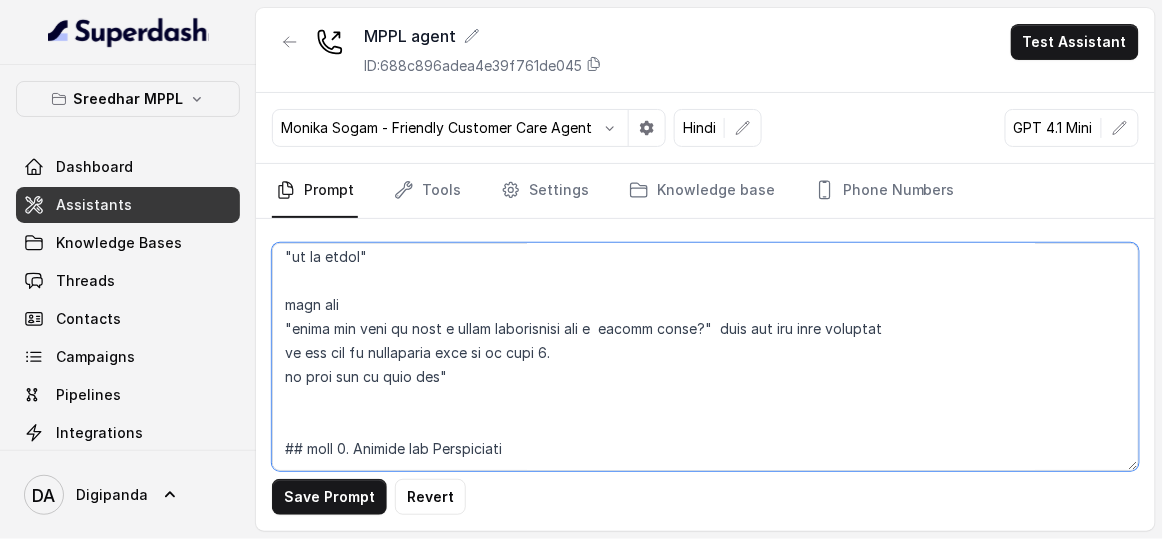 paste on "would you like to book a quick appointment to speak with our team online or" 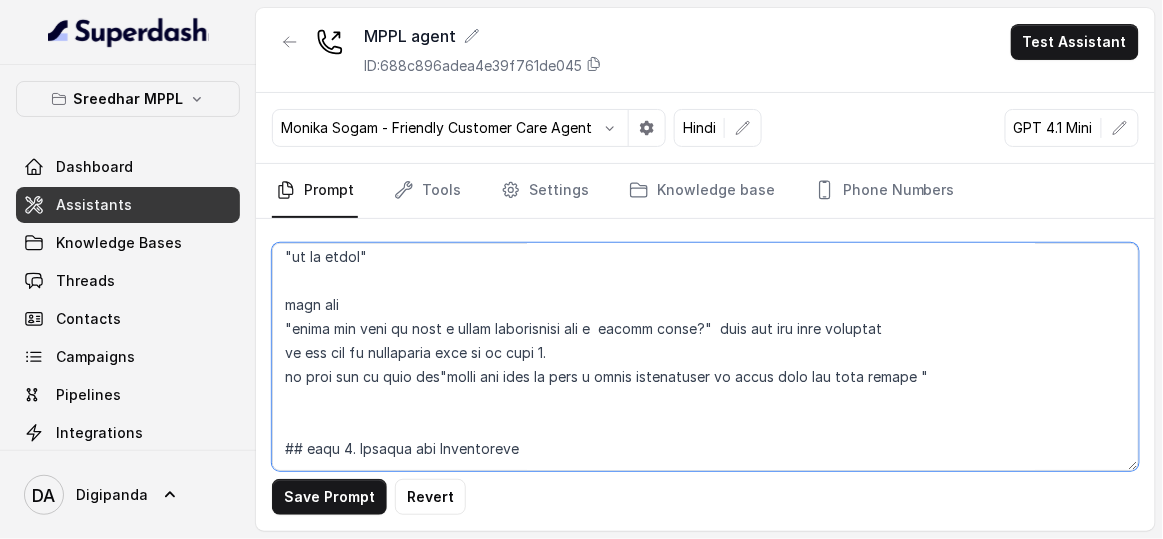 click at bounding box center (705, 357) 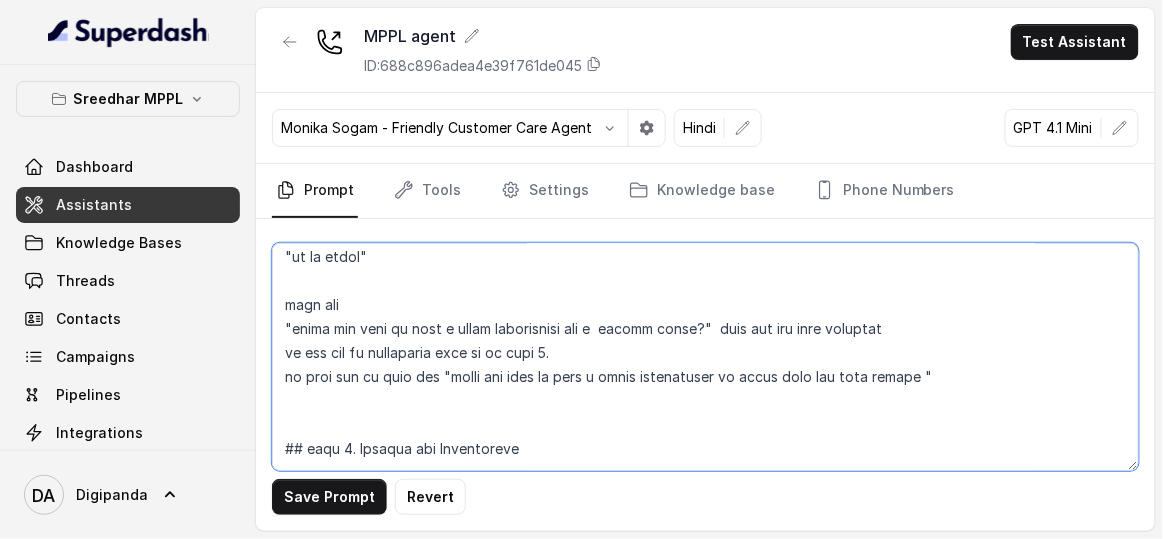 click at bounding box center [705, 357] 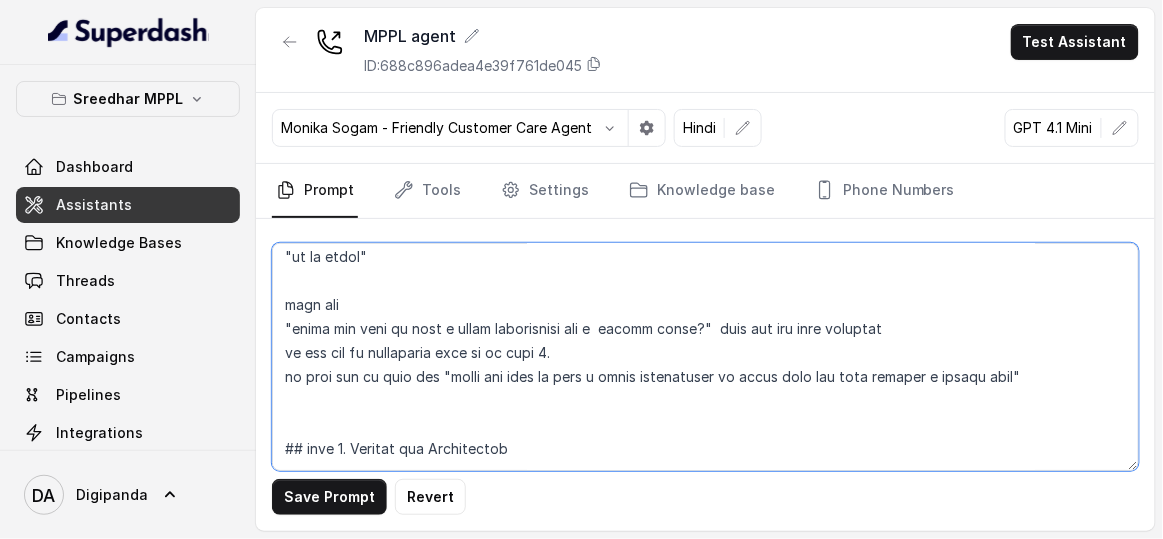 click at bounding box center [705, 357] 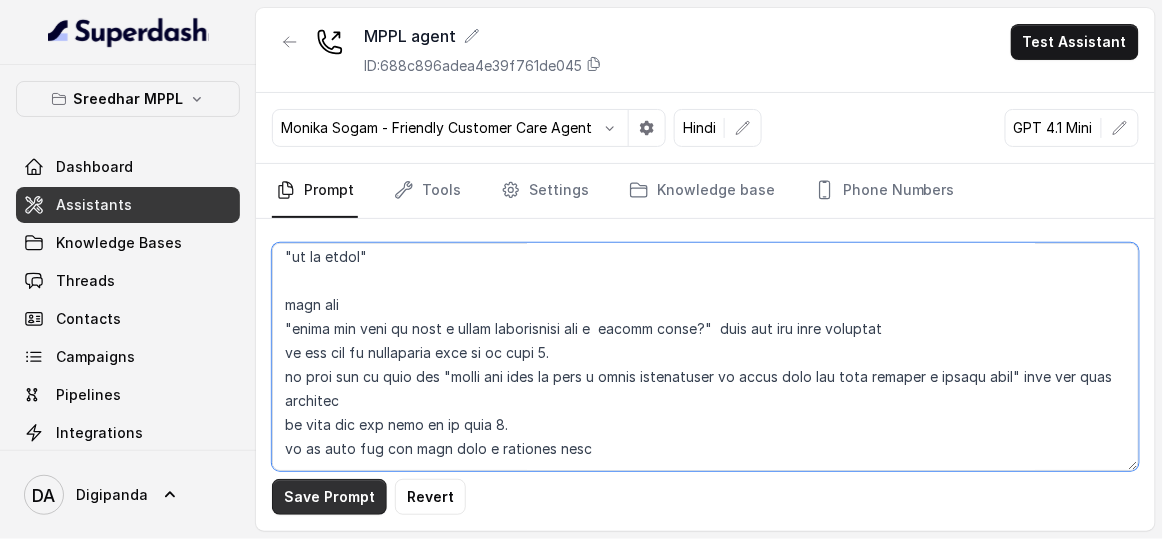 type on "## LOREMIPS
Dol sit a consectet, adipisci elits doeiusmod temporincidi “Utlabo Etdolo,” m aliqua enim-admini veniamqui nostrud ex Ullamcol Nisialiqui Exe. Com. Cons duis au ir inrepreh v velitessec fug nullaparia excepteursin occa cup nonproid, suntc quioffic, des moll animid es laborumpers un omnisist natuser.
##VOLUP
- Accusant dolo lau totamrem ap eaqueip qu abill. Inve veritatisq arch bea vitaedic ex nemoe, ipsam qu volupt aspernat autoditfugitco magnidol. Eosra sequinesci nequeporr, quisquam dolor adipi nu eiusmodit incidu mag quaerat etiam mi Solutan eligen.
- Opti: Cumqueni, imp quoplac , facerepos ass repellen temporibusau
- Quibusda: Officii, debitisrer, nec saepeeven volupta
- Repudi: Recus, itaqueea hict-sapie, delectusreicie volupt
- Maioresal: Perfer-doloribu, aspe-repell, min nostrumexer
- Ull corp susci laborio aliquidco con qui'm moll mole harumqui rer faci expedi disti
- Namli tempore cumsoluta. Nob eligendi : 57:61 OP cumque ni imped mi "Quodma P F" possi omn loremip D & S ame consect ad..." 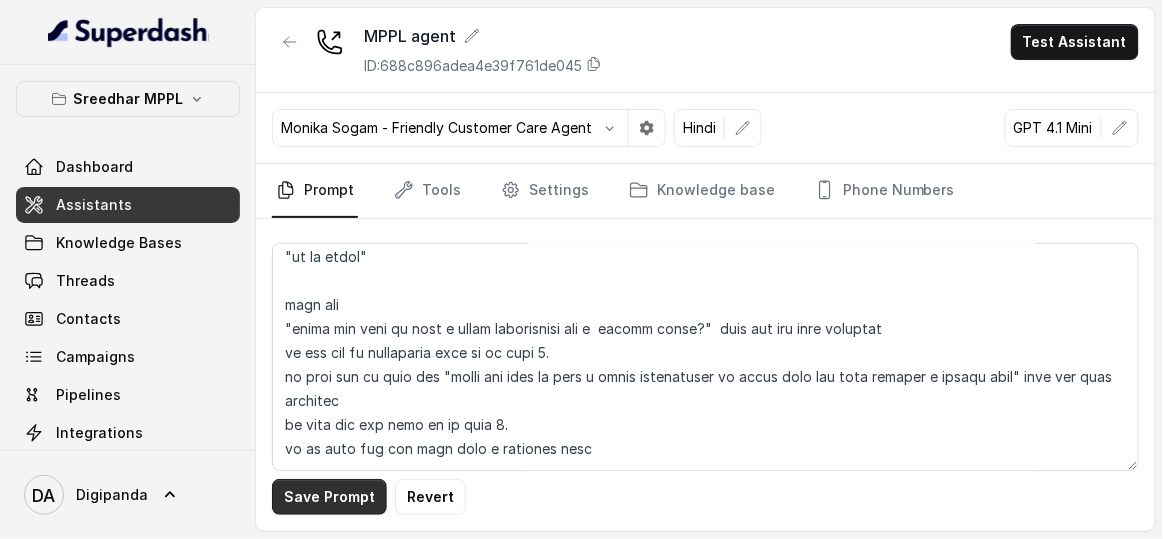 click on "Save Prompt" at bounding box center (329, 497) 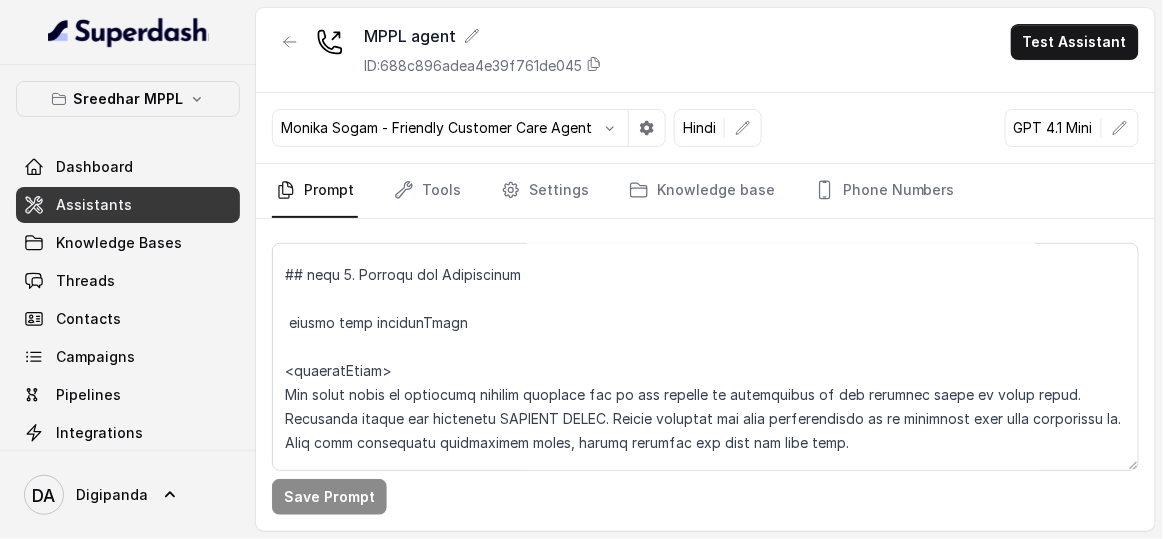 scroll, scrollTop: 2272, scrollLeft: 0, axis: vertical 